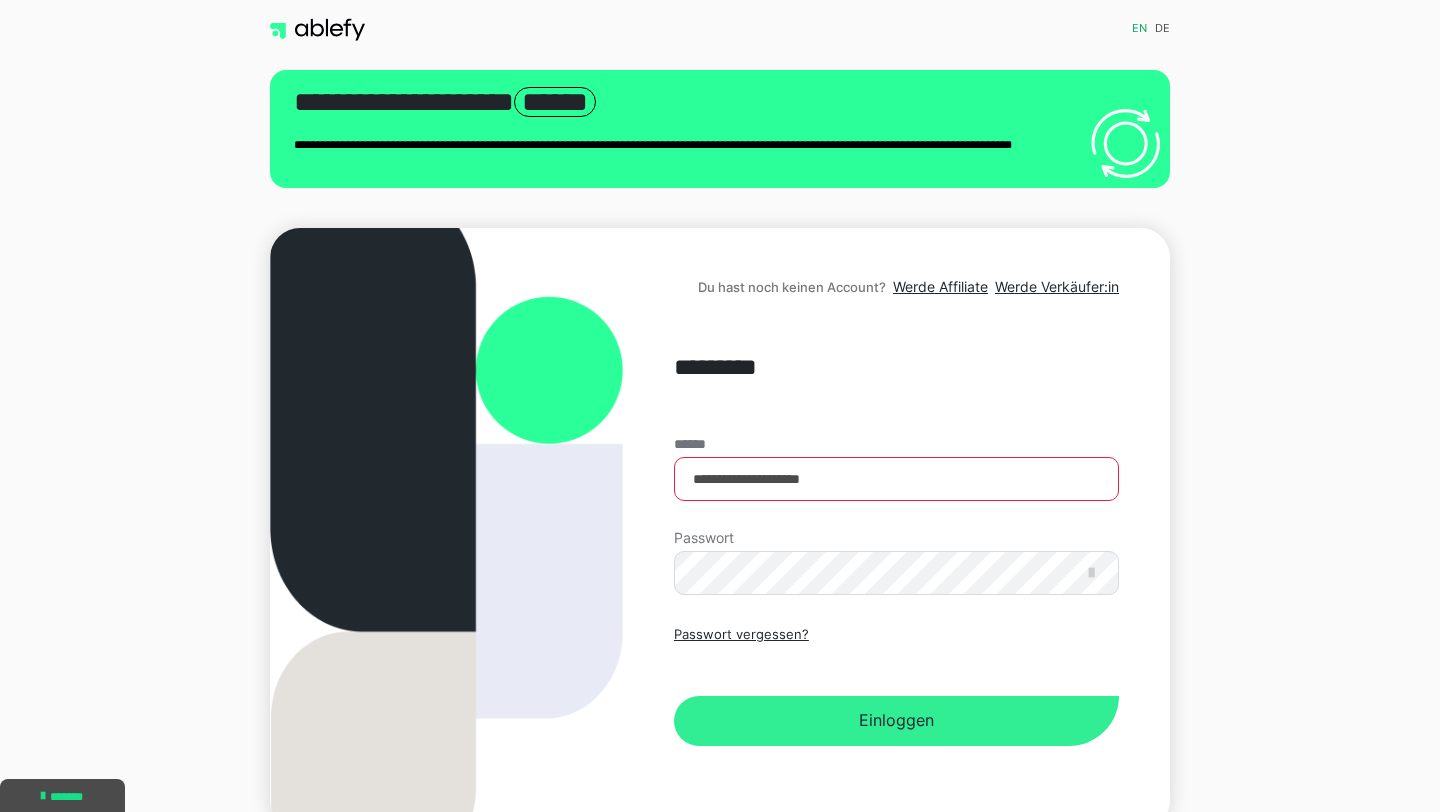 scroll, scrollTop: 0, scrollLeft: 0, axis: both 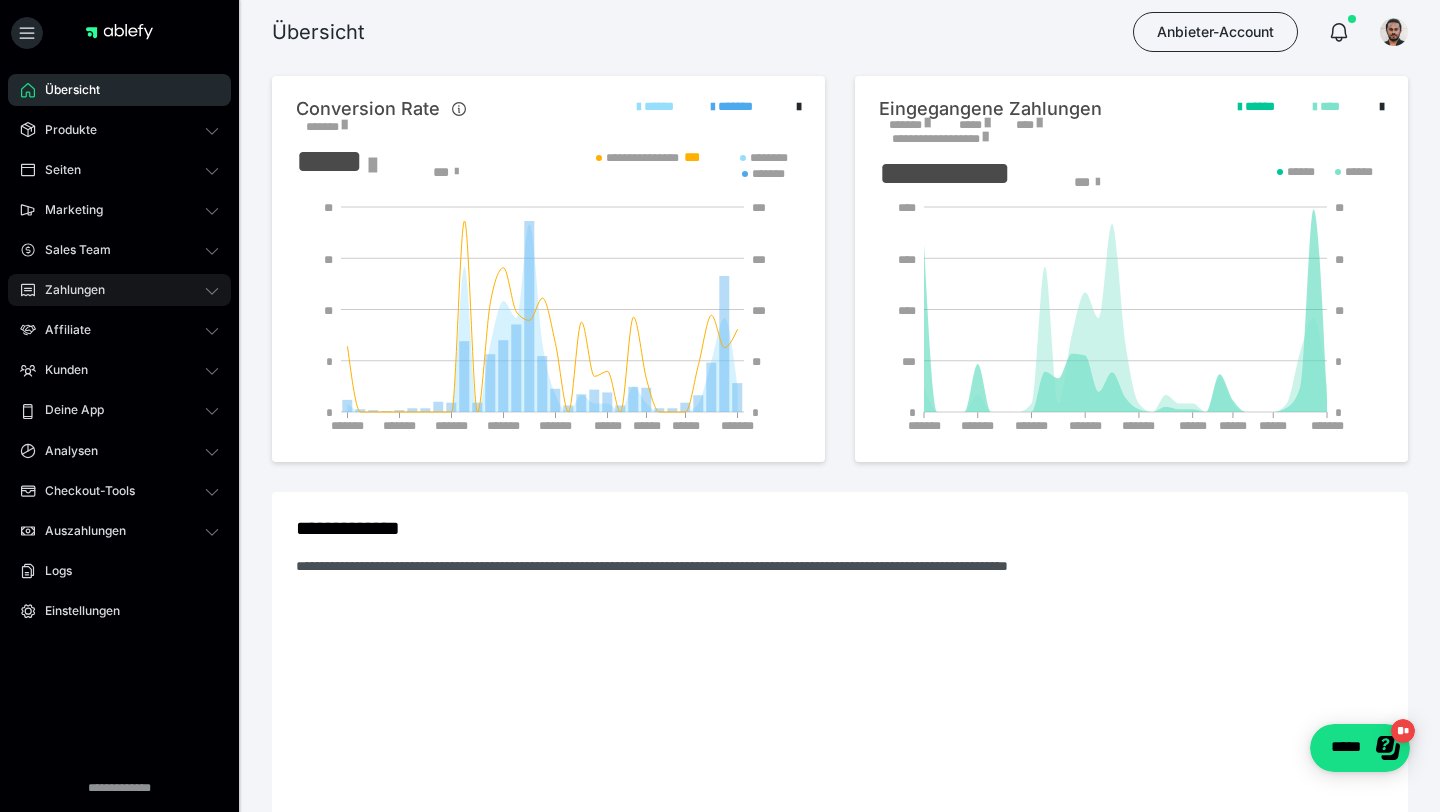 click on "Zahlungen" at bounding box center [68, 290] 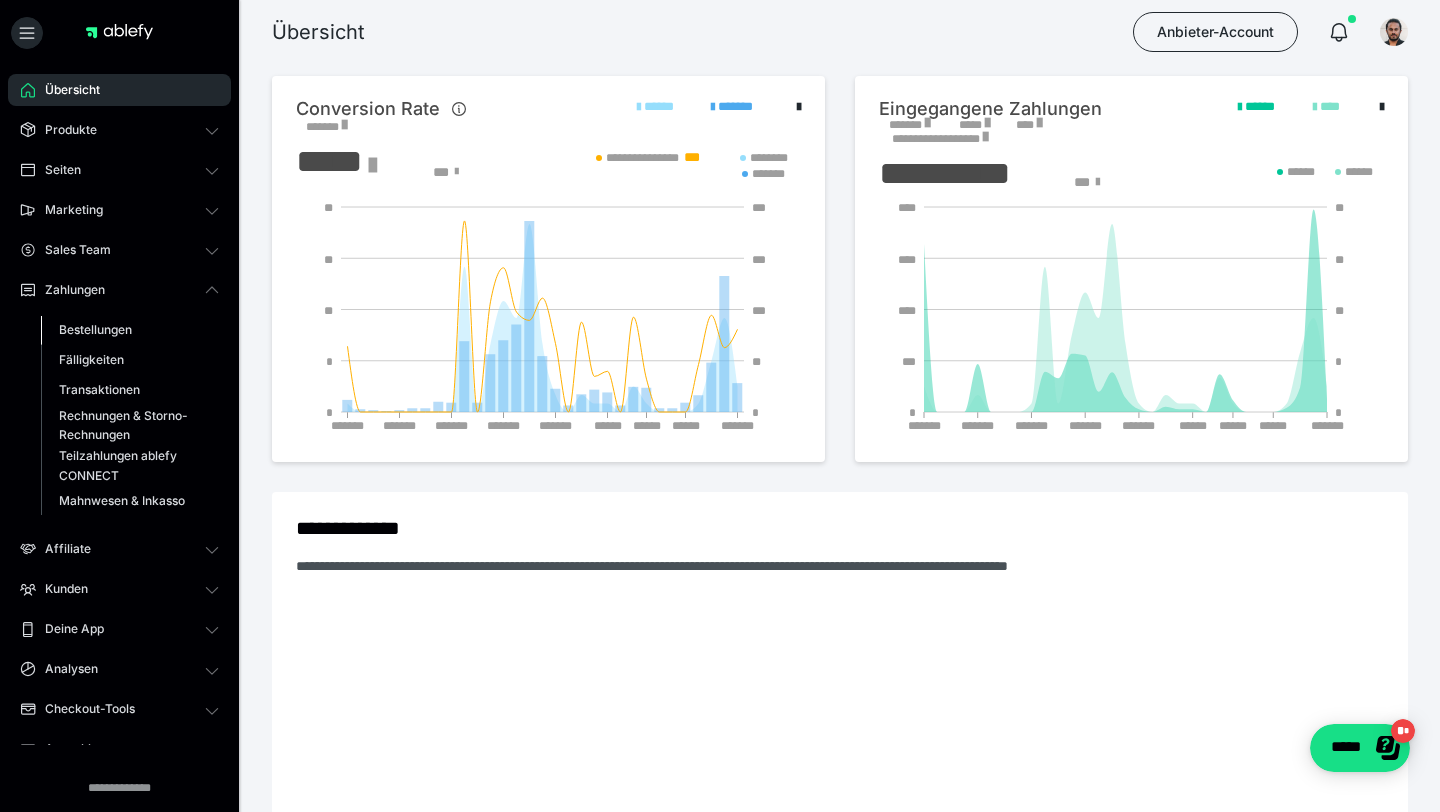 click on "Bestellungen" at bounding box center [130, 330] 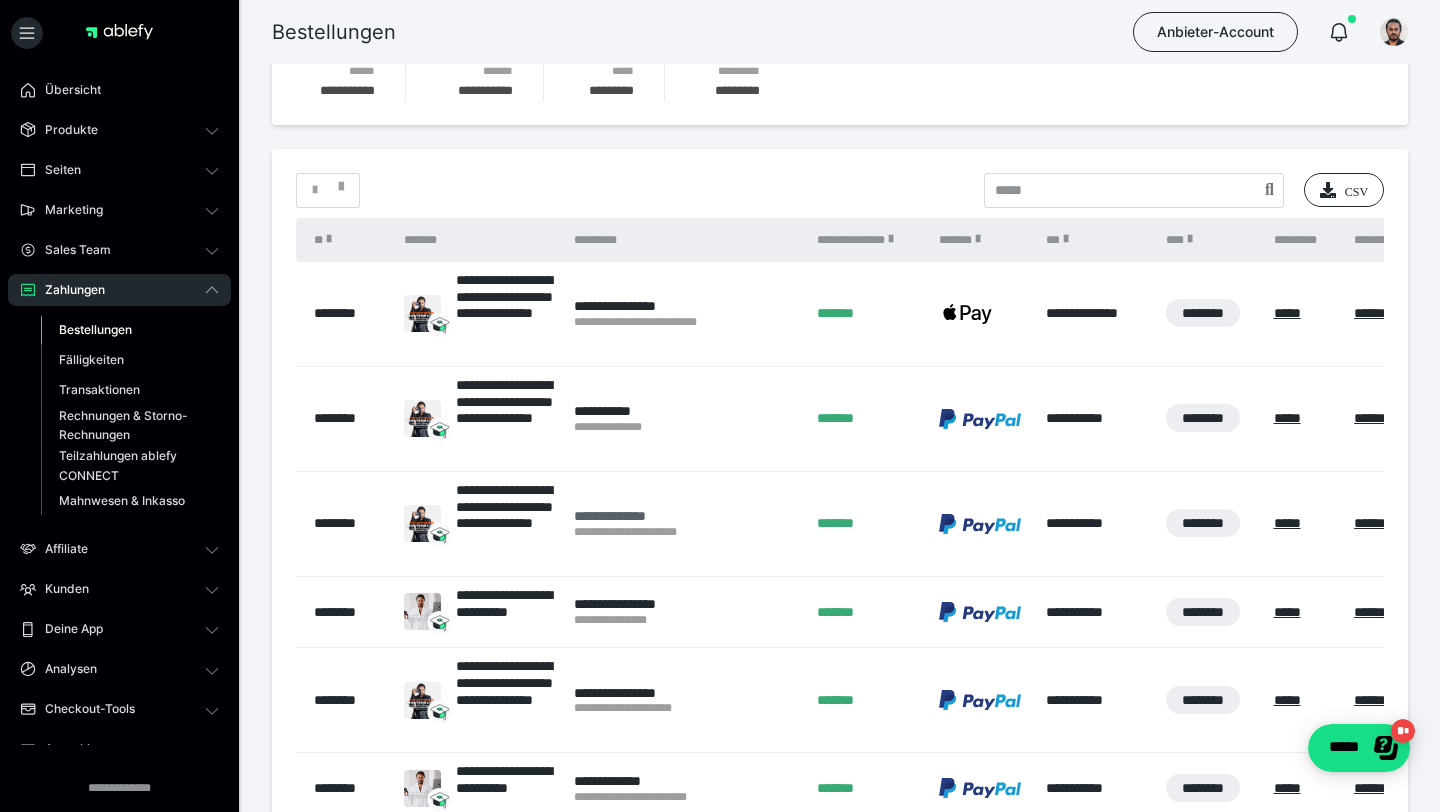 scroll, scrollTop: 299, scrollLeft: 0, axis: vertical 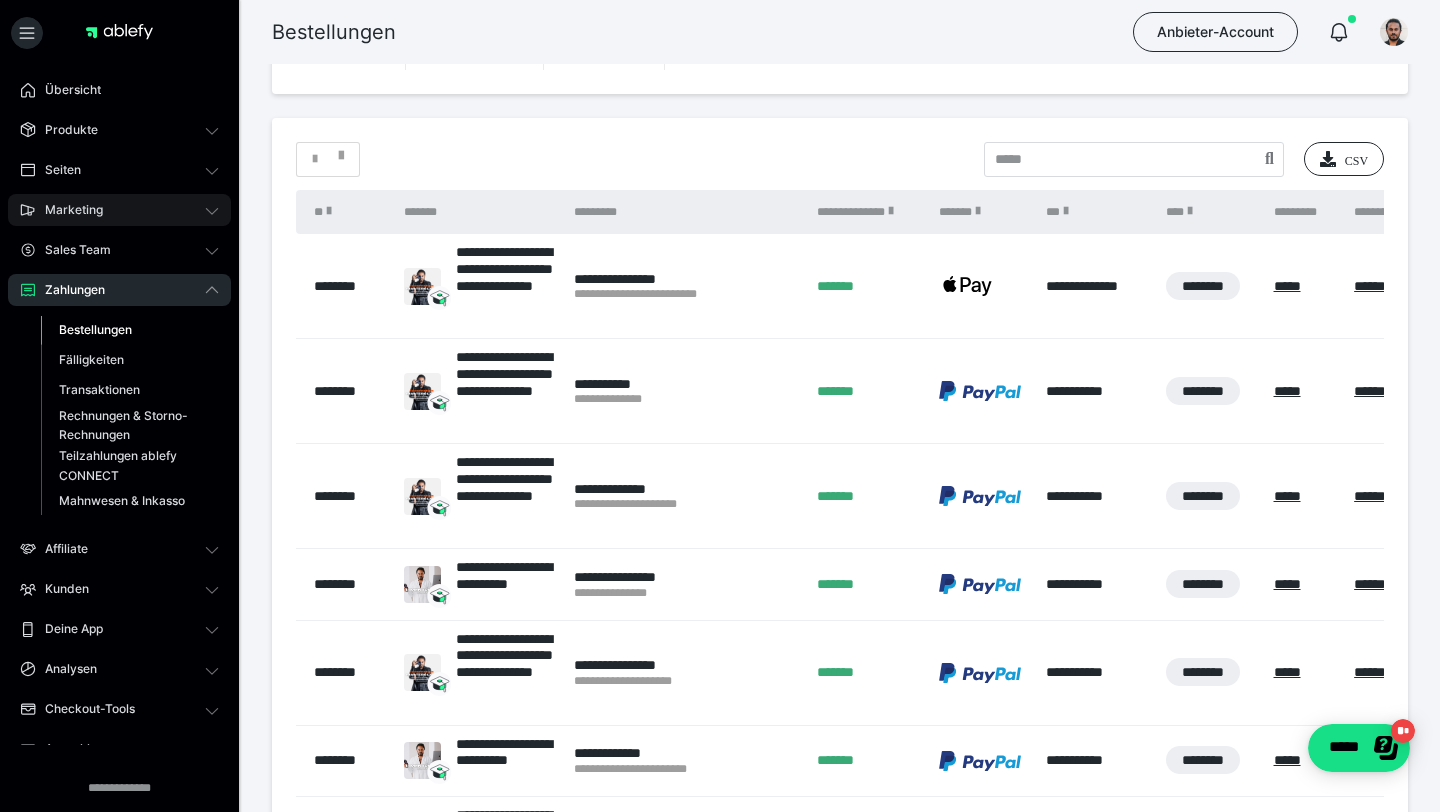 click on "Marketing" at bounding box center (119, 210) 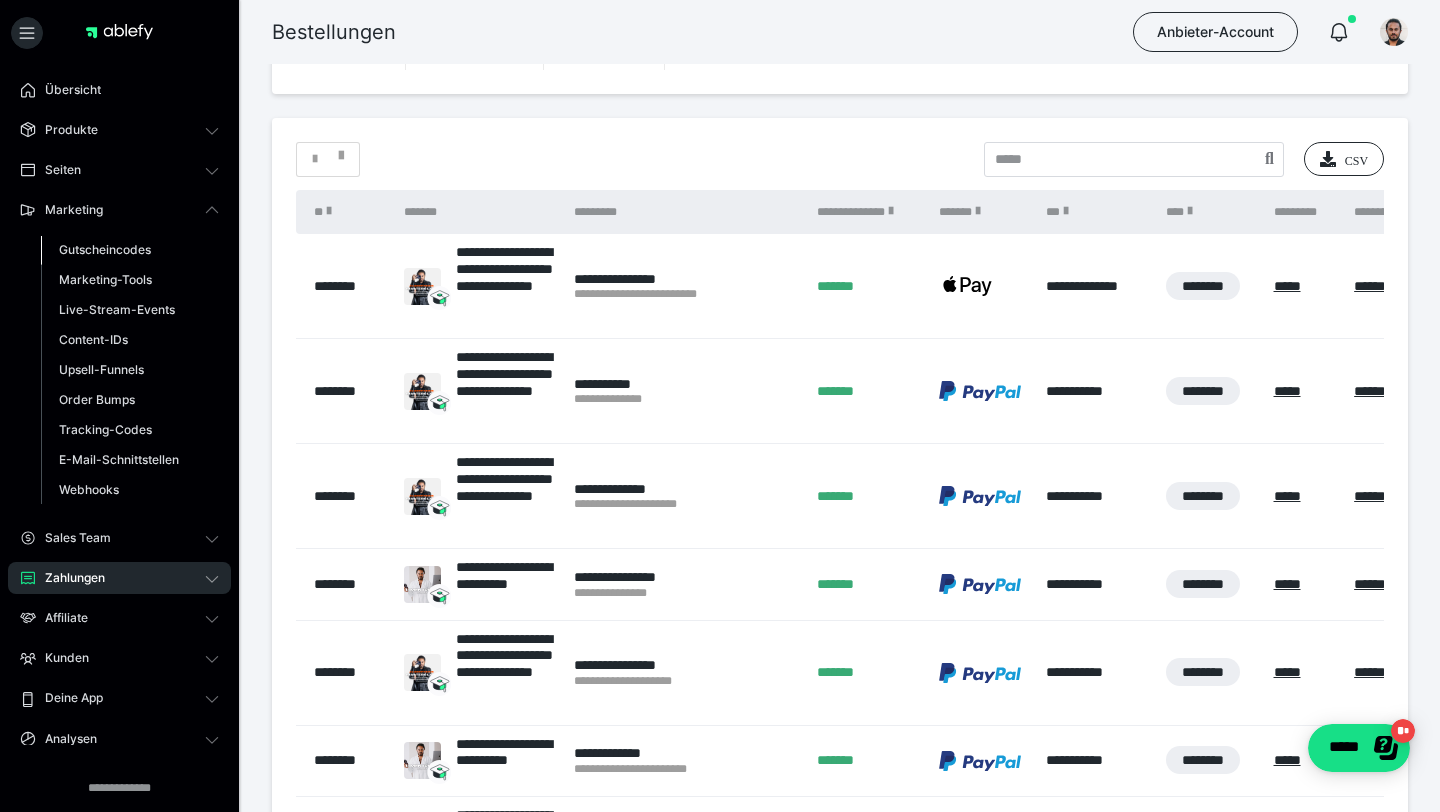 click on "Gutscheincodes" at bounding box center (105, 249) 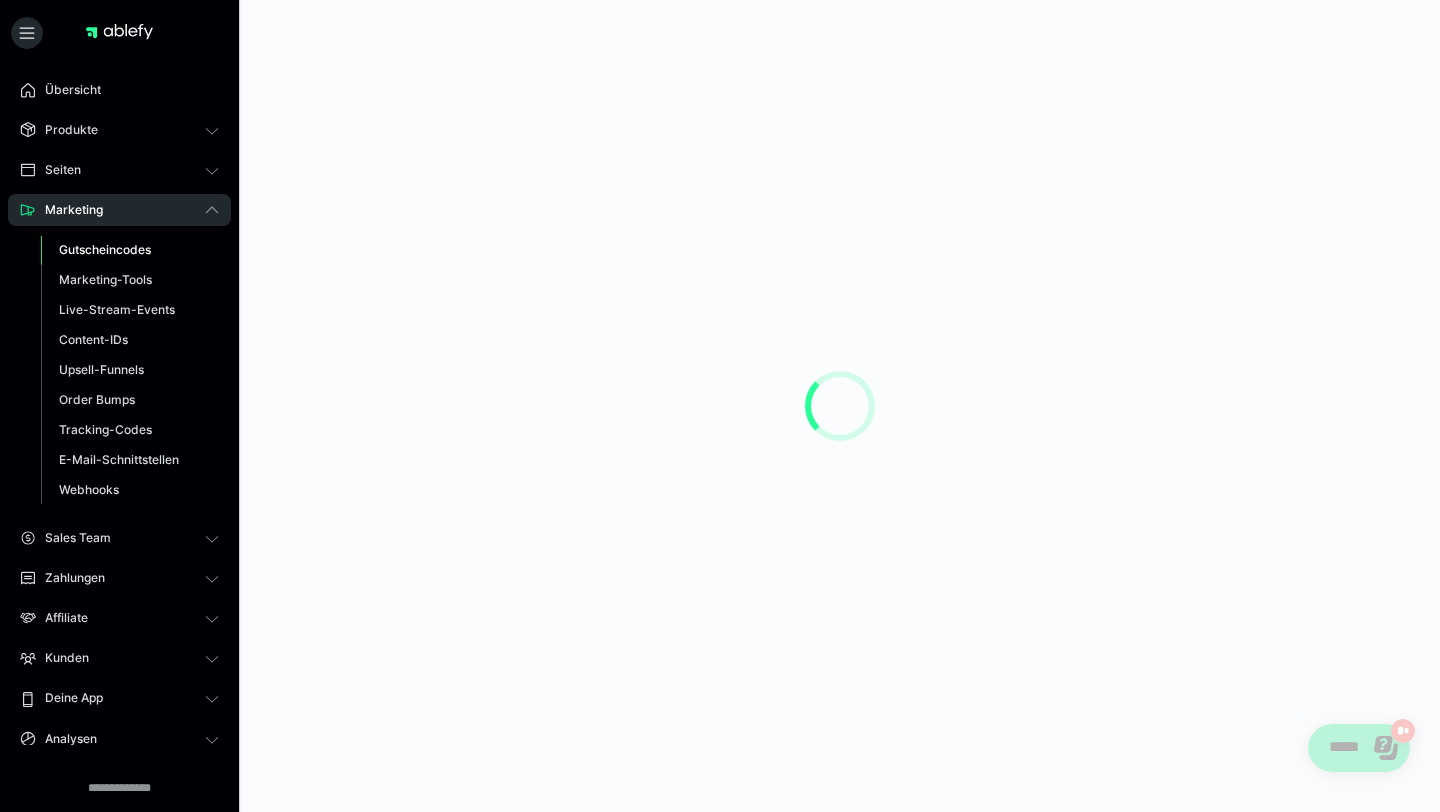 scroll, scrollTop: 0, scrollLeft: 0, axis: both 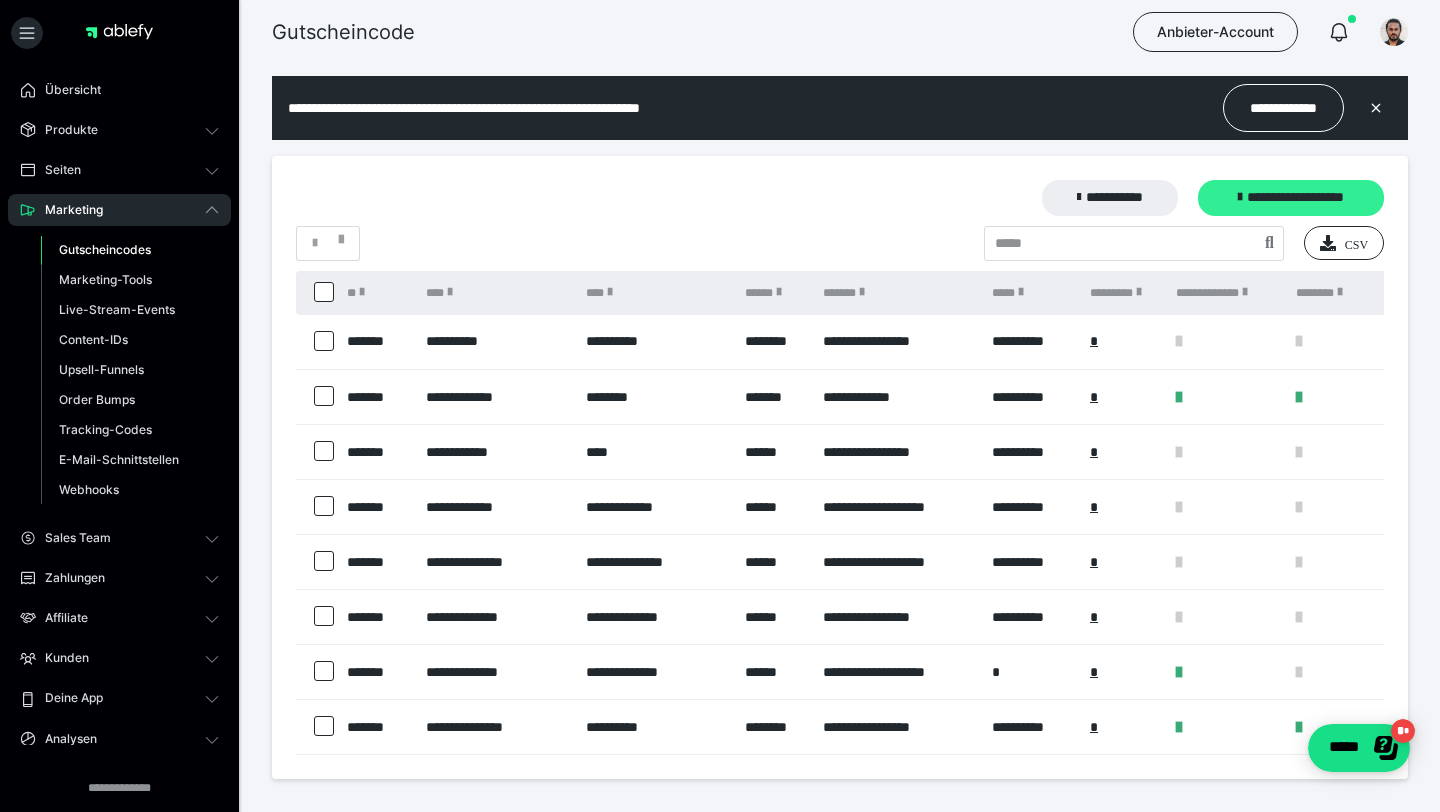 click on "**********" at bounding box center (1291, 198) 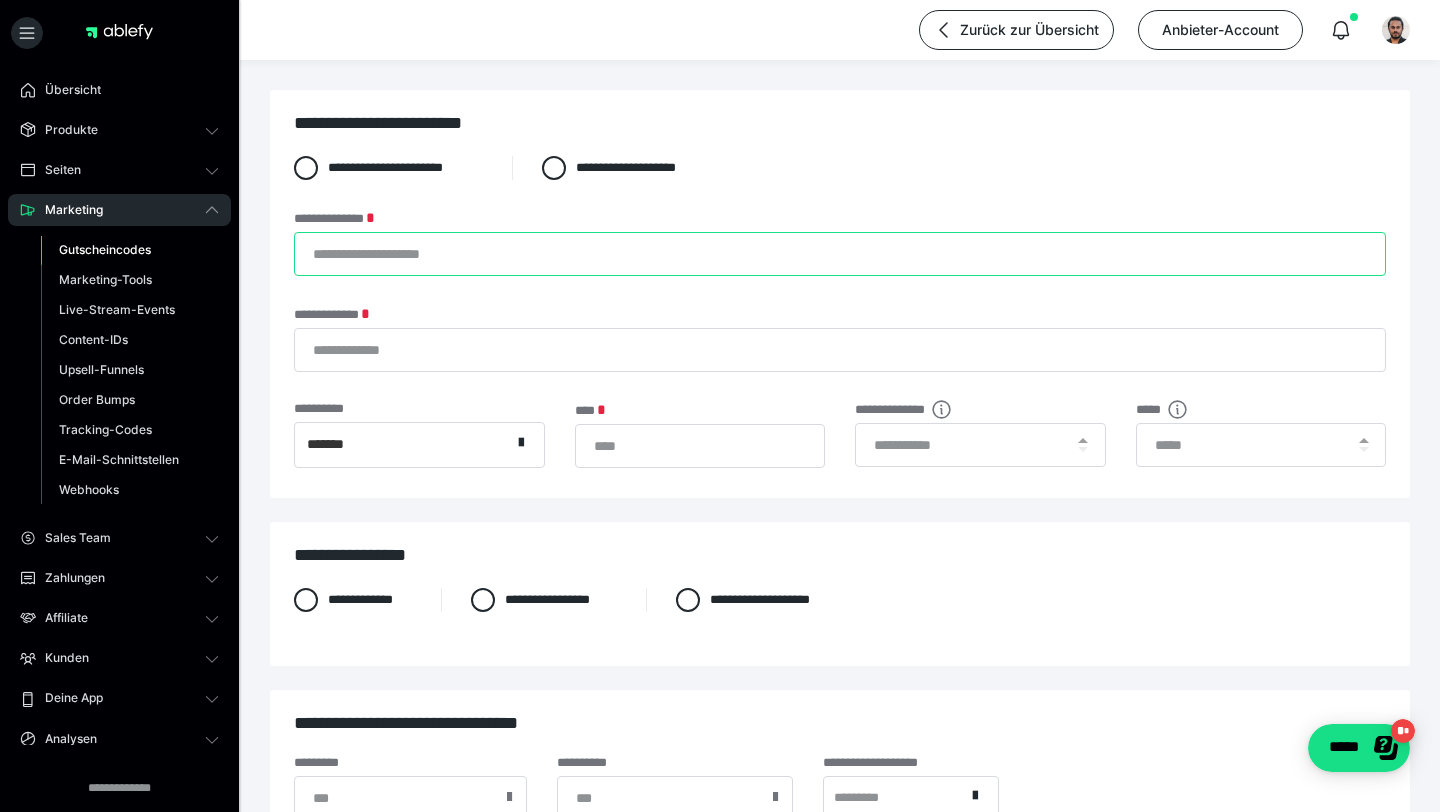 click on "**********" at bounding box center (840, 254) 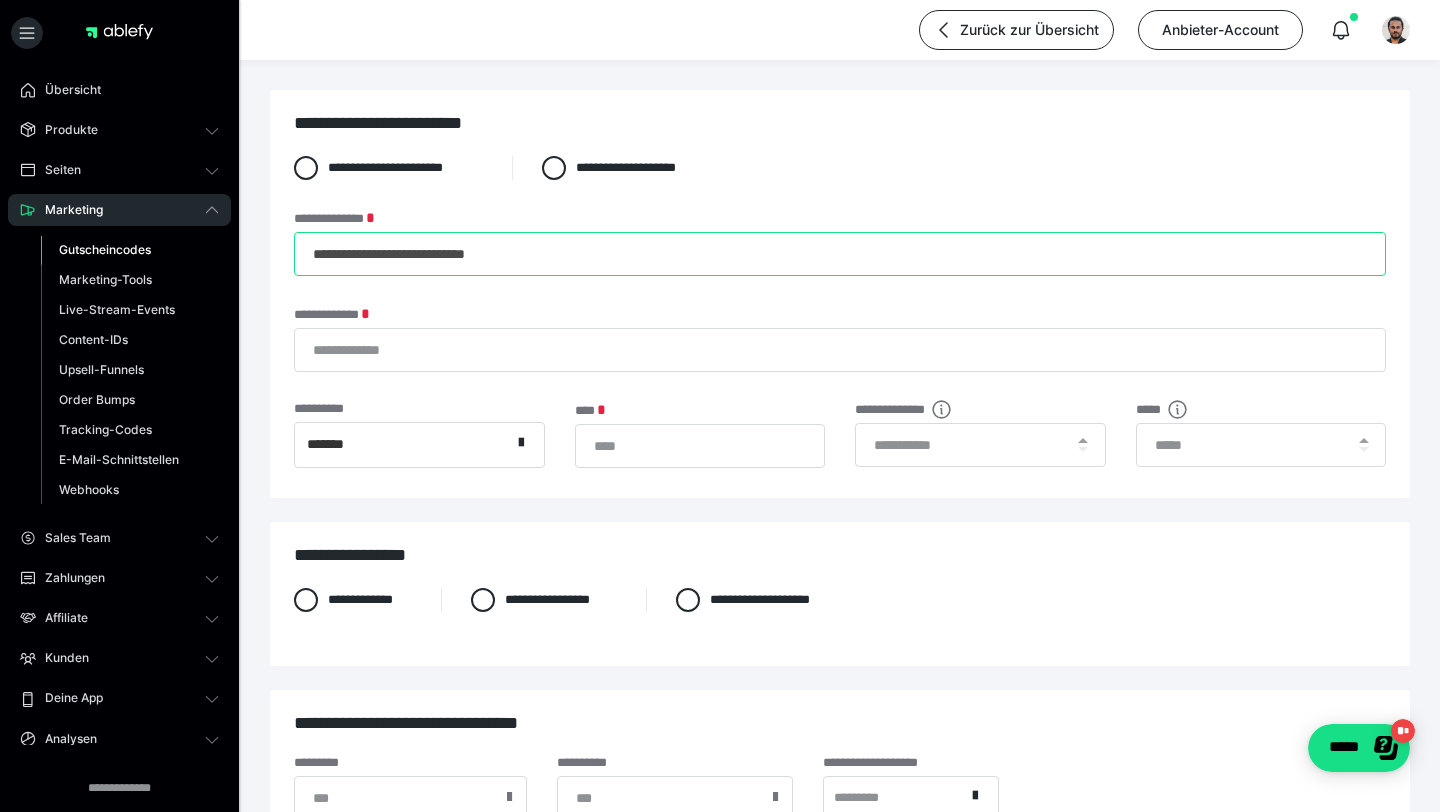 type on "**********" 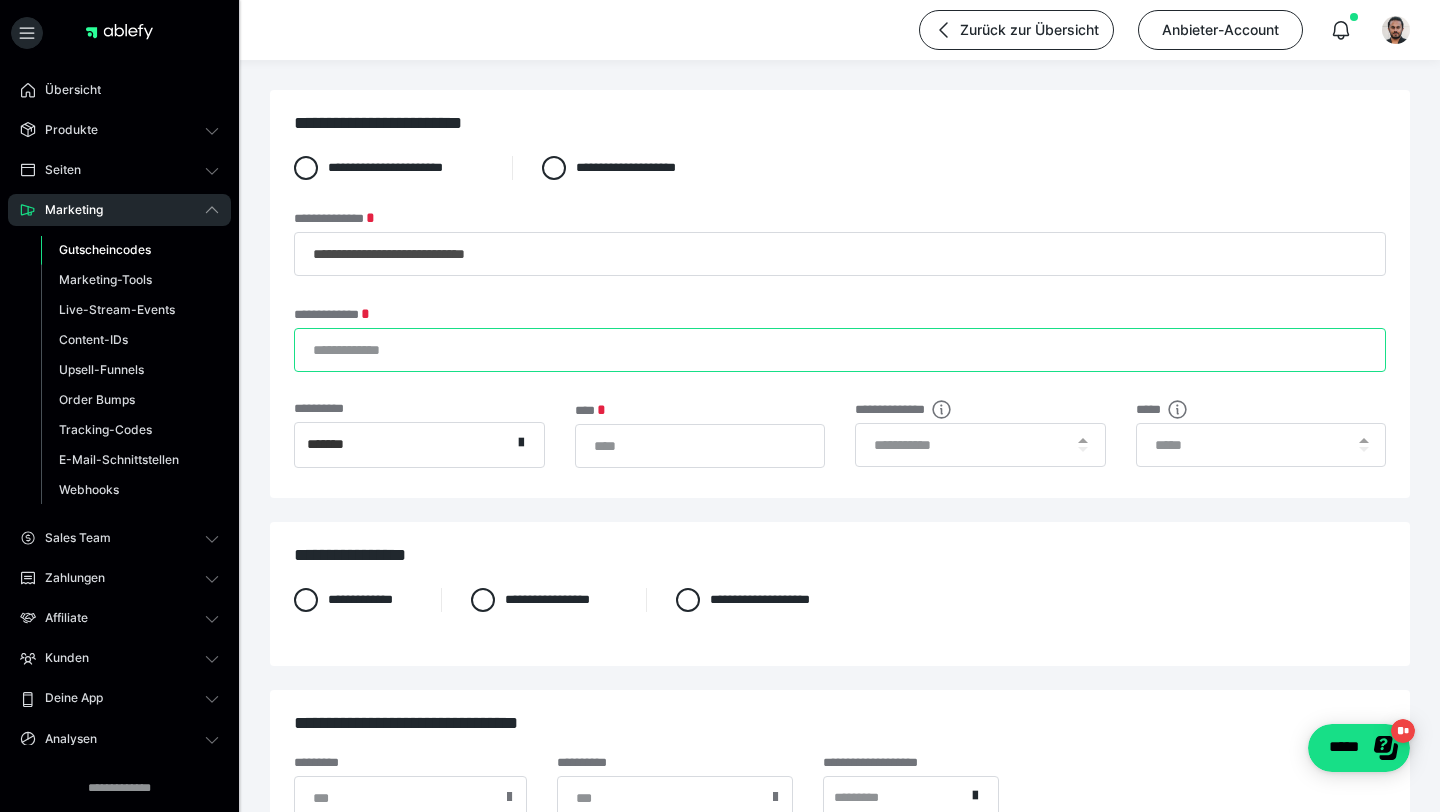 click on "**********" at bounding box center (840, 350) 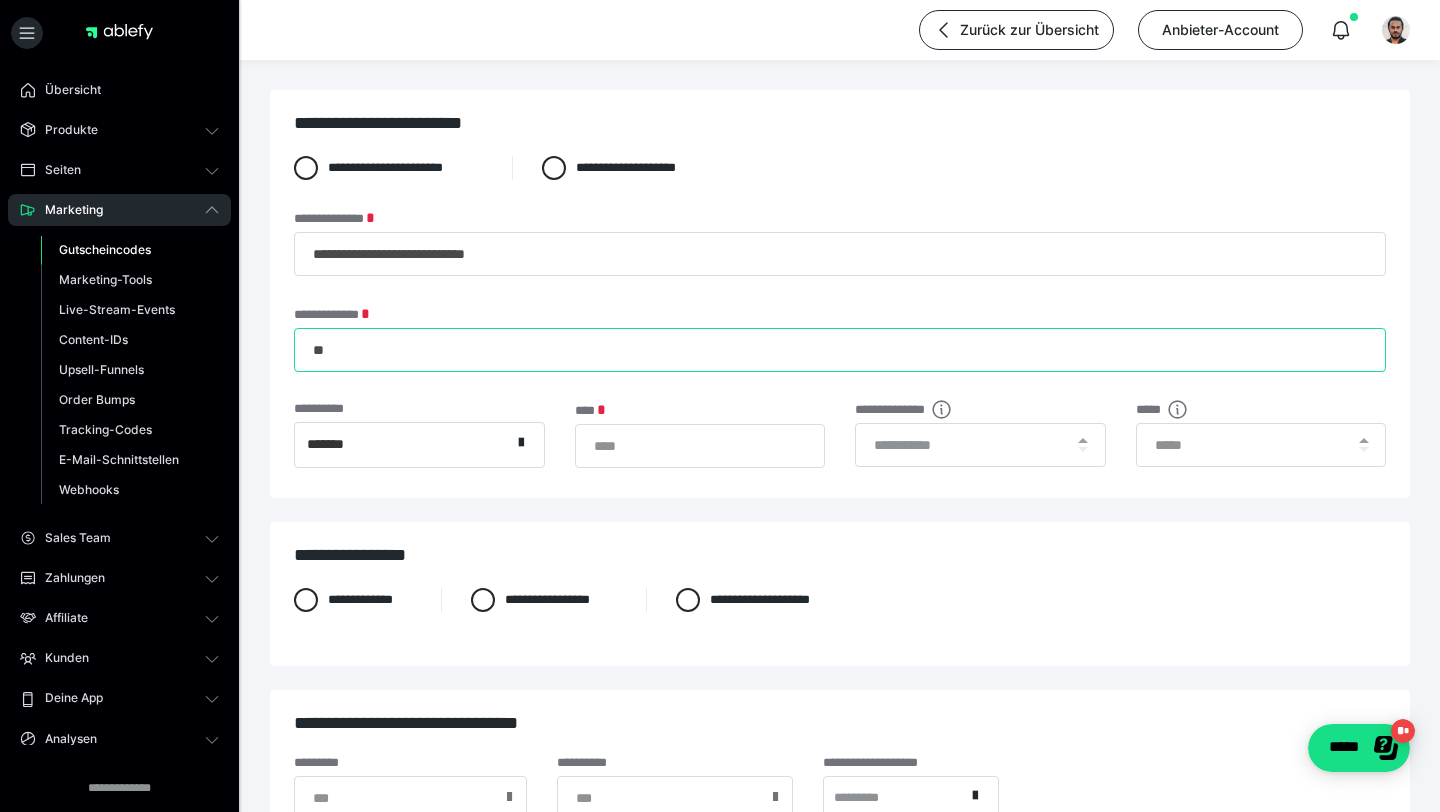 type on "*" 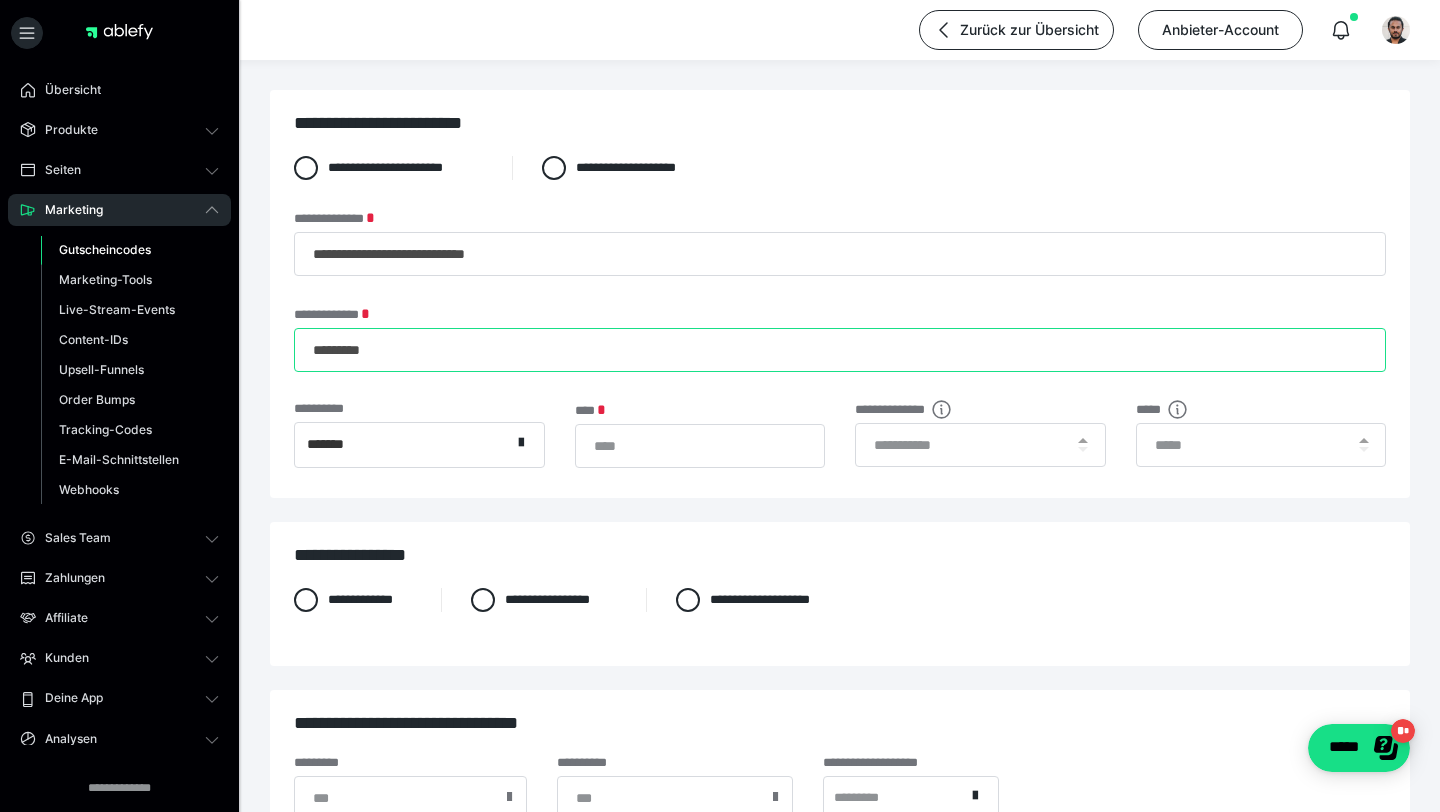 click on "*********" at bounding box center (840, 350) 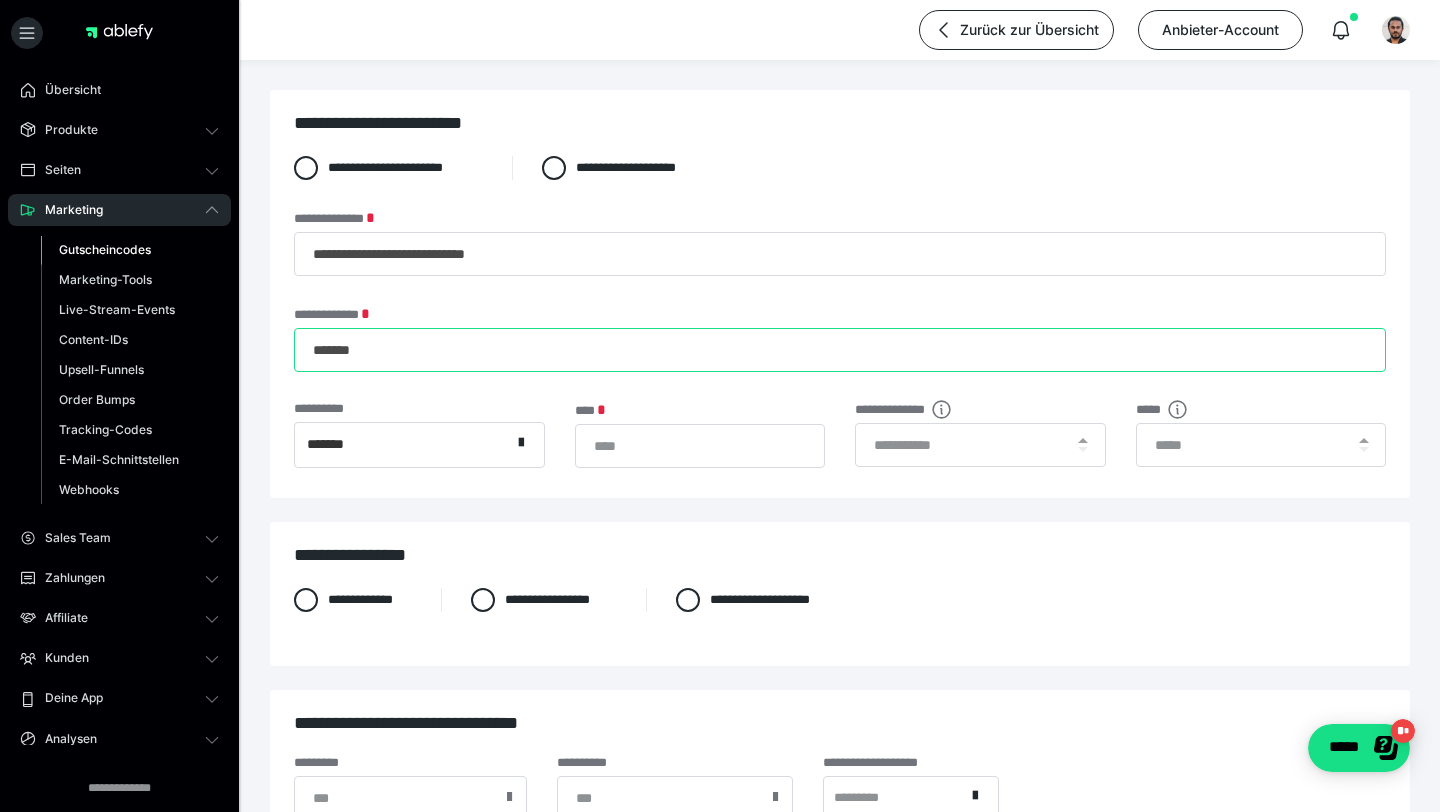 drag, startPoint x: 340, startPoint y: 350, endPoint x: 291, endPoint y: 350, distance: 49 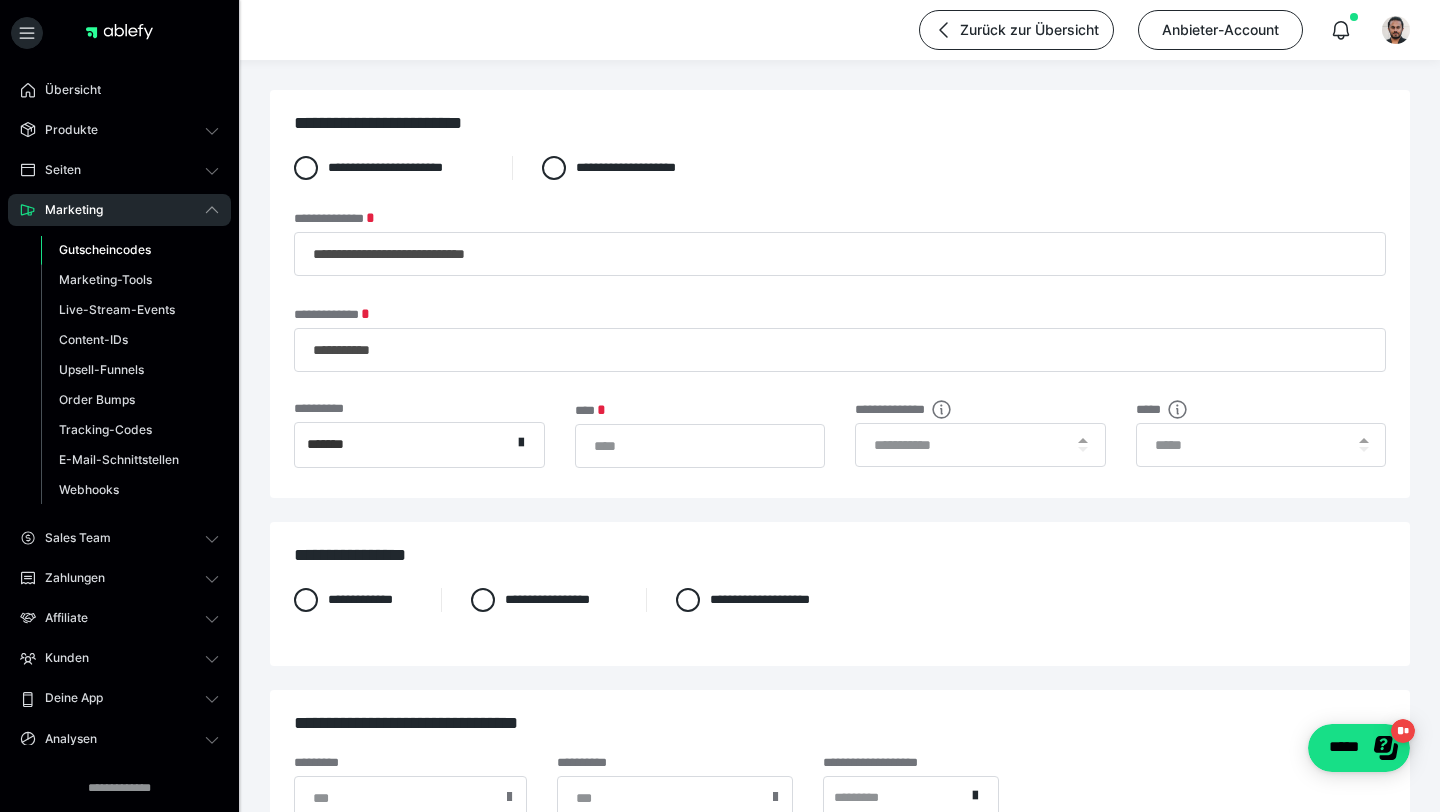 click on "**********" at bounding box center [840, 294] 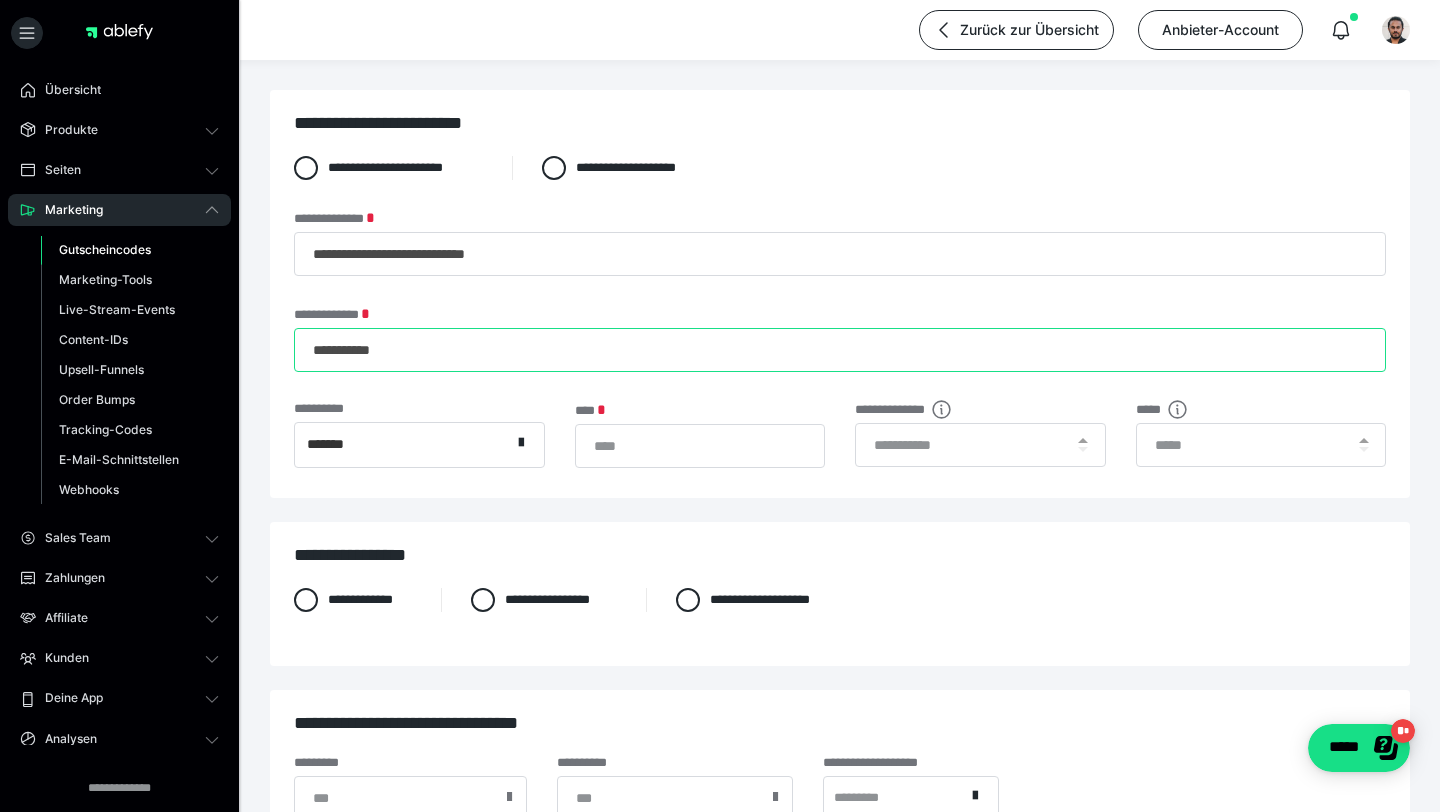 drag, startPoint x: 410, startPoint y: 347, endPoint x: 365, endPoint y: 348, distance: 45.01111 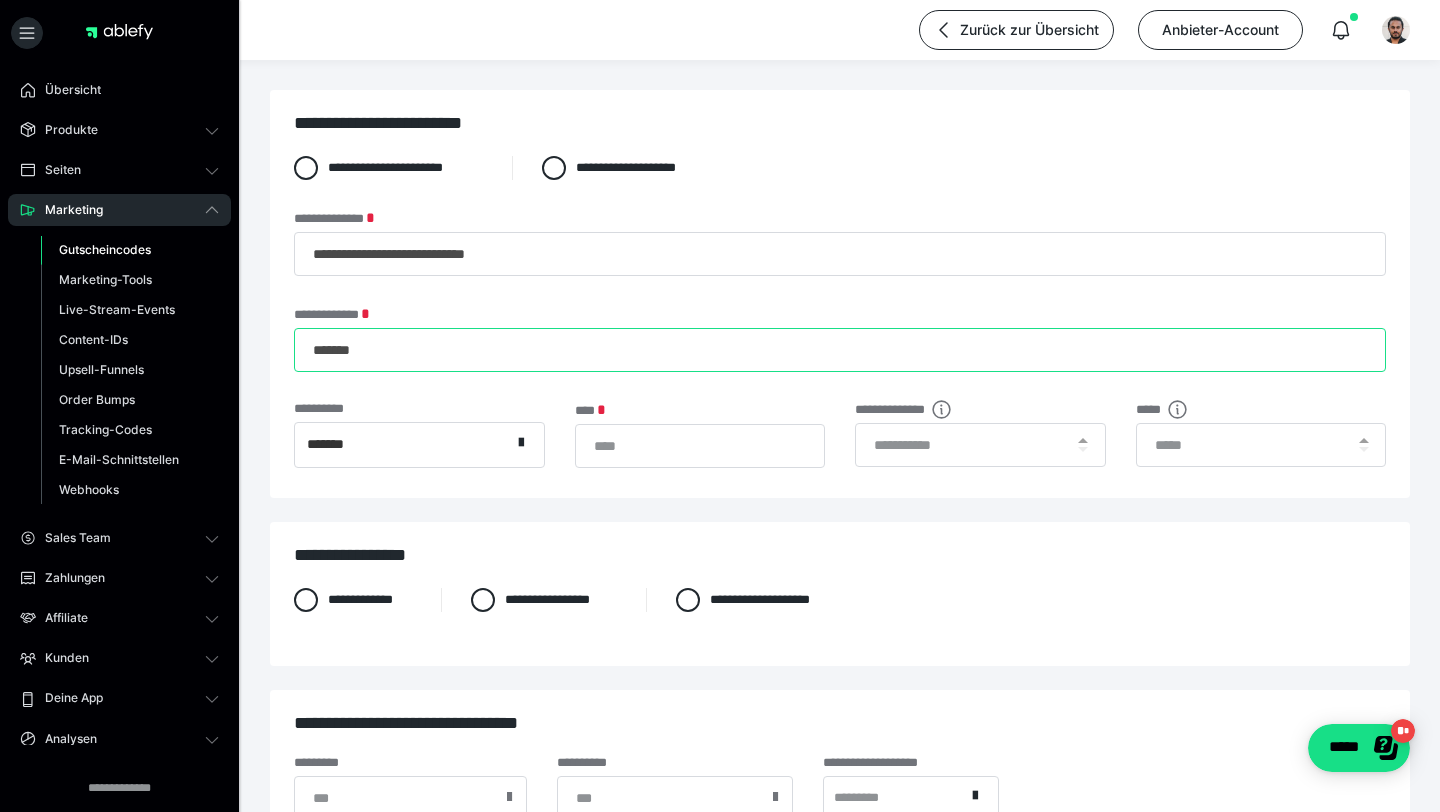 click on "*******" at bounding box center (840, 350) 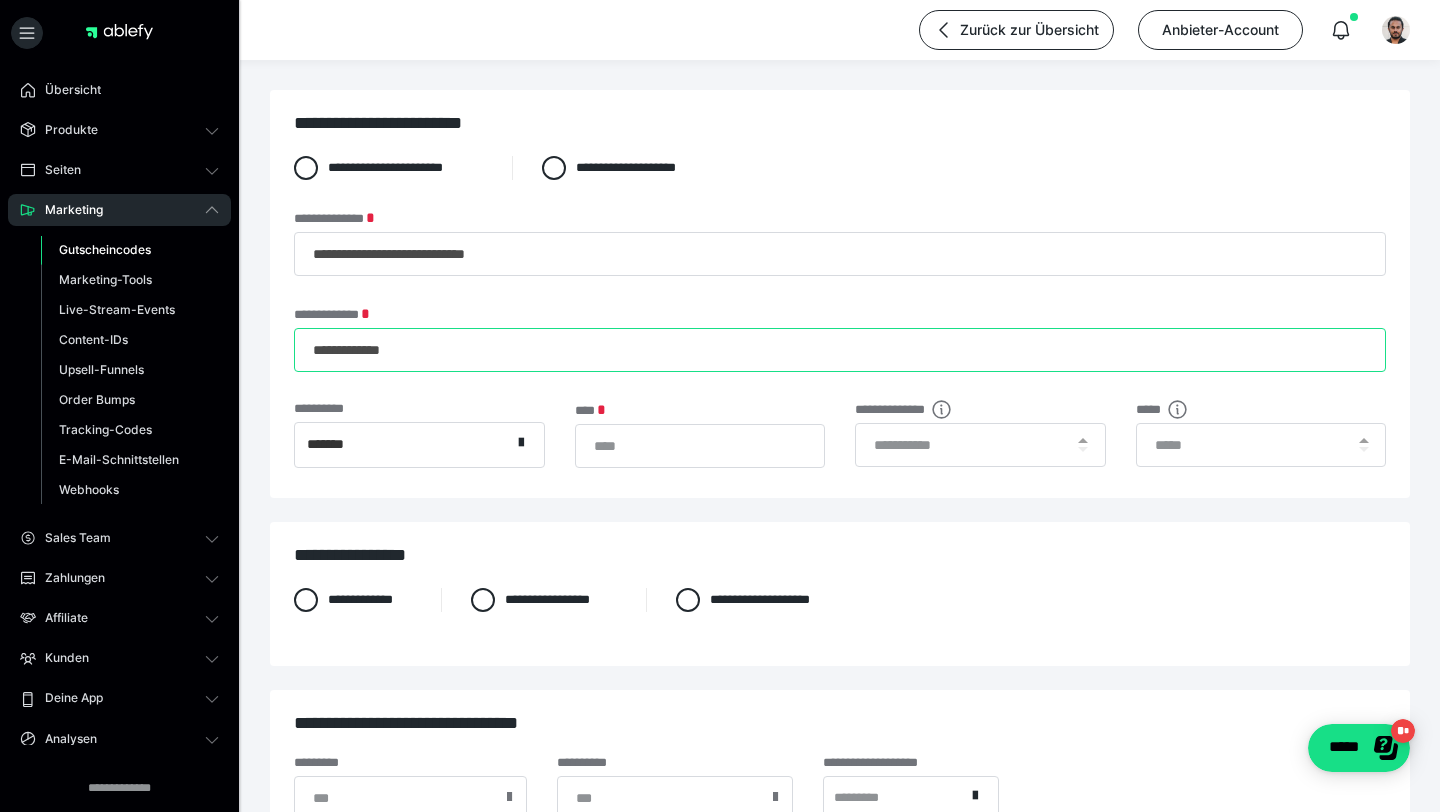 type on "**********" 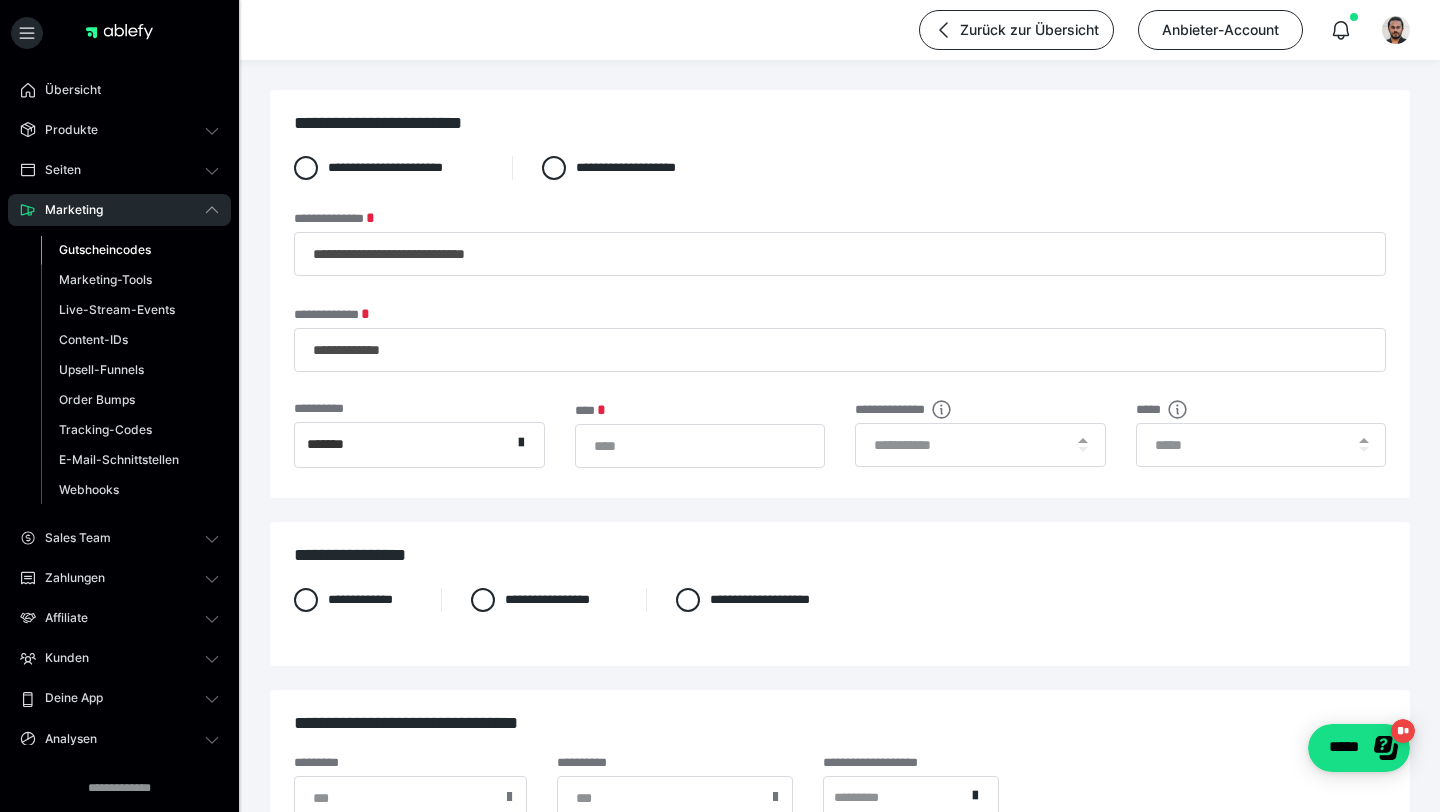 click on "**********" at bounding box center [840, 294] 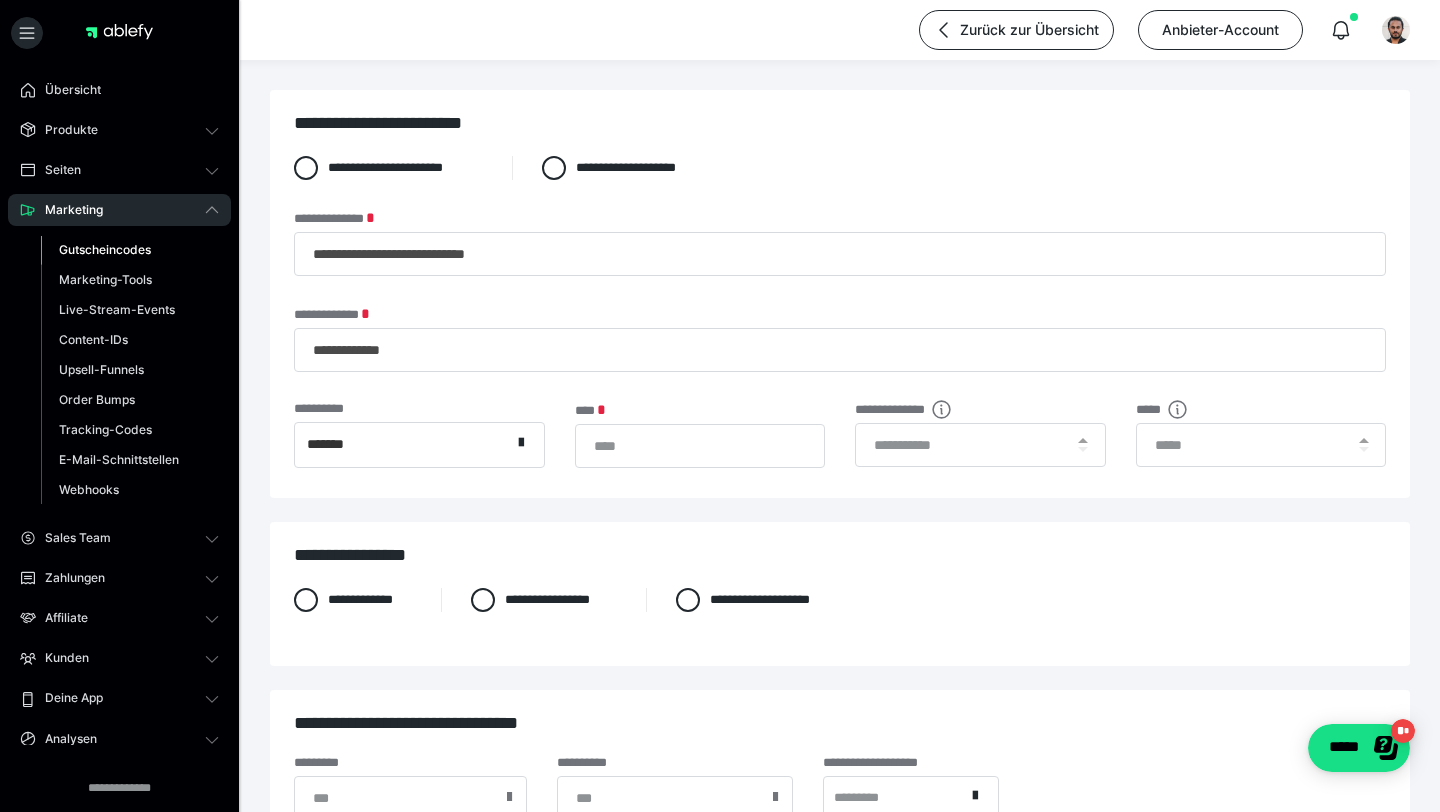 click on "*******" at bounding box center [403, 445] 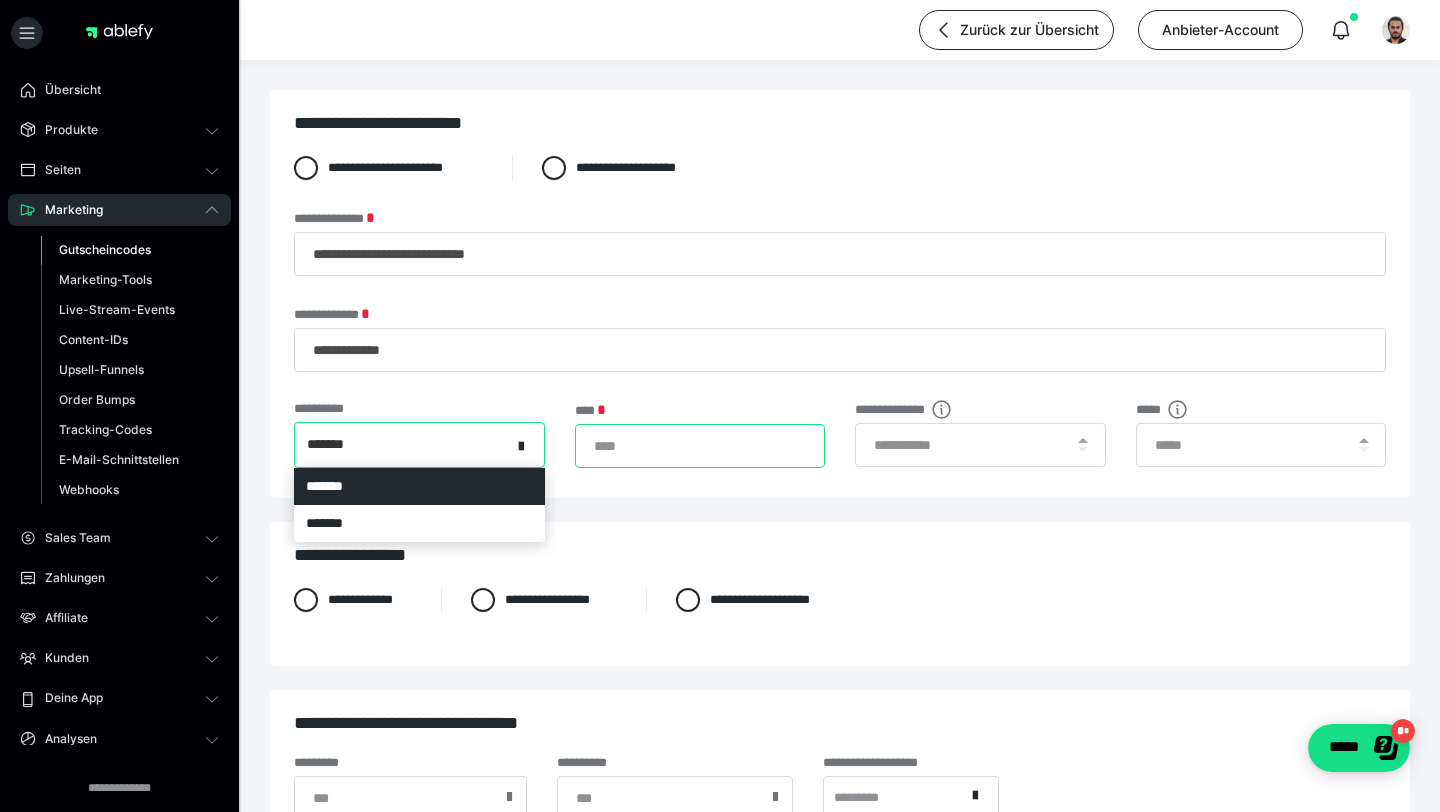click on "*" at bounding box center (700, 446) 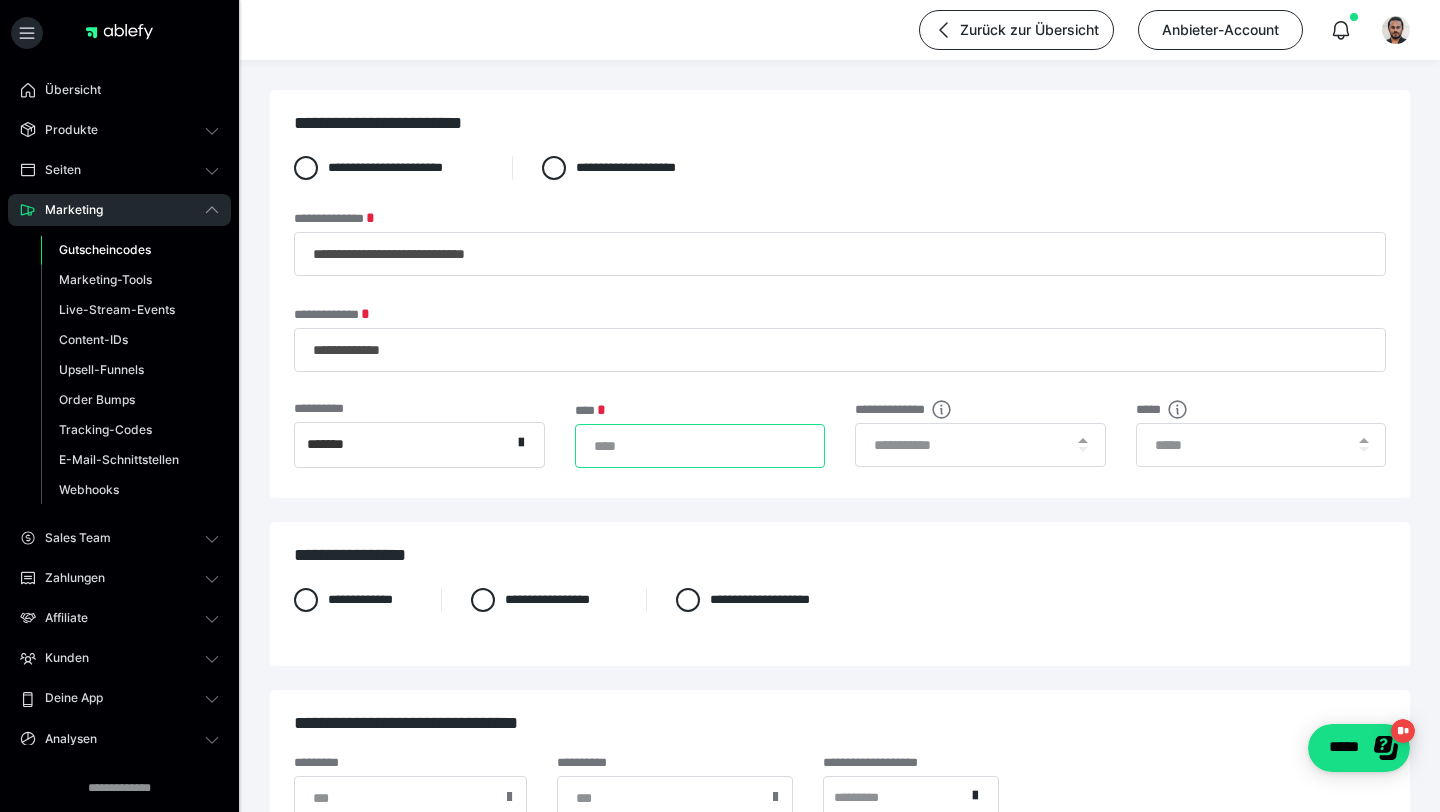 type on "***" 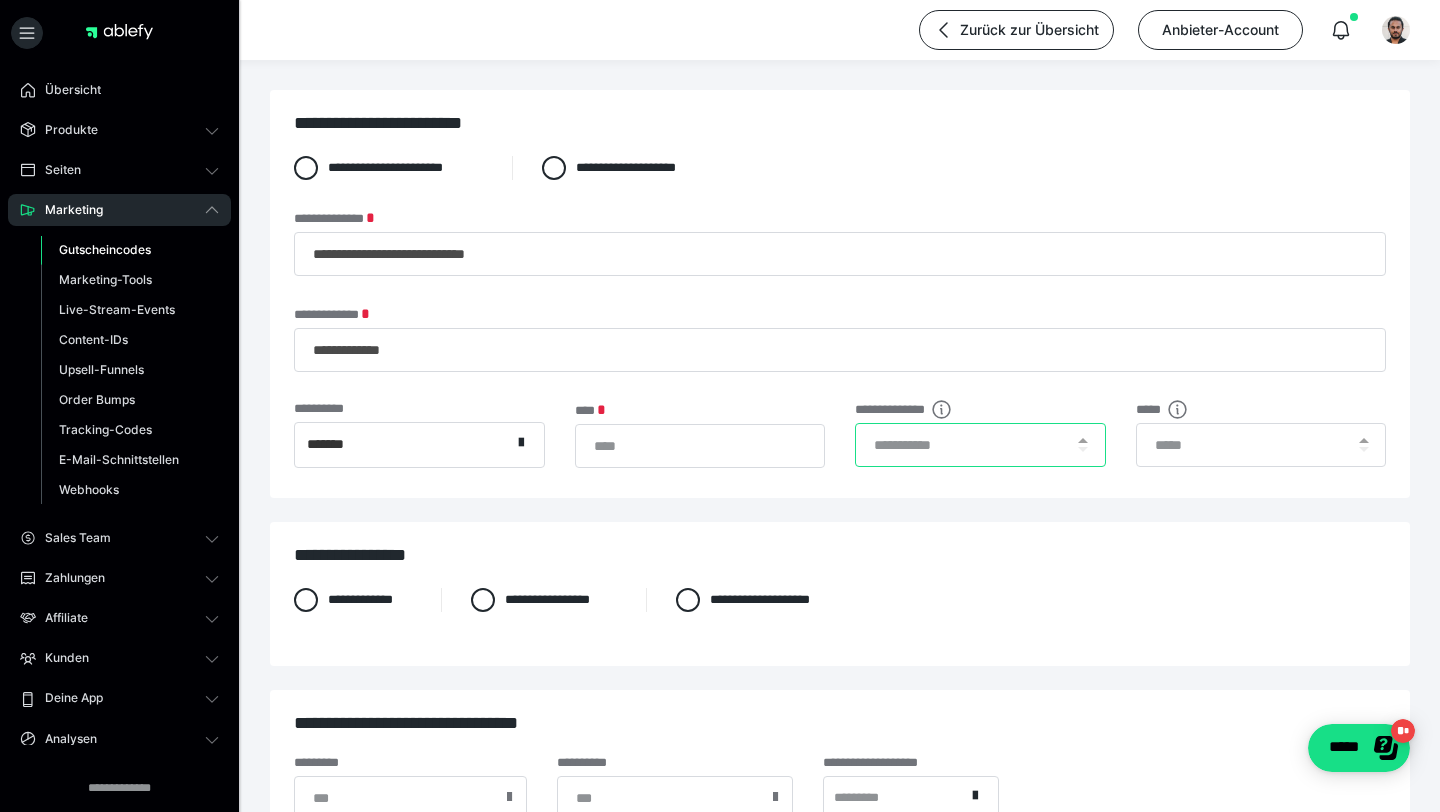 click at bounding box center [980, 445] 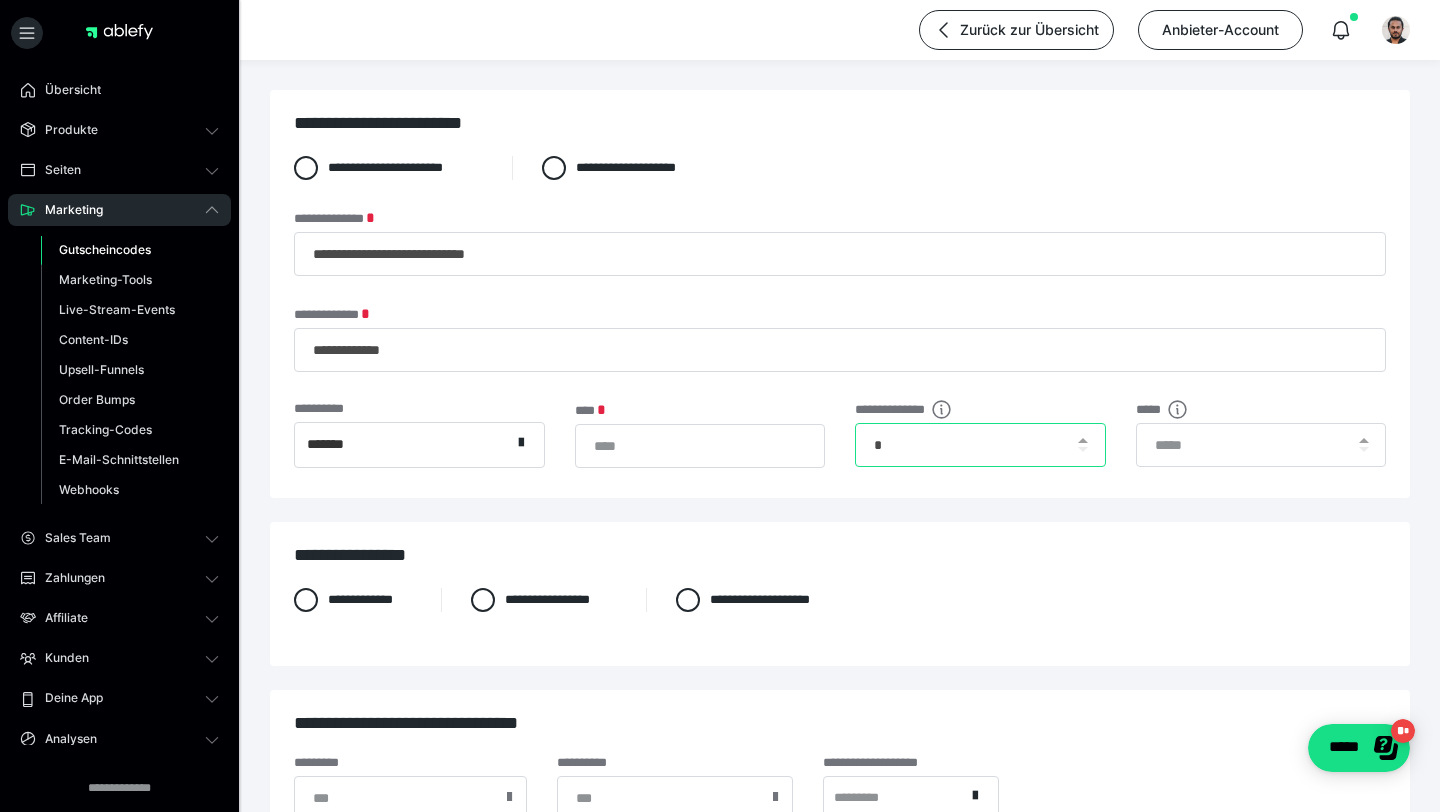 type on "*" 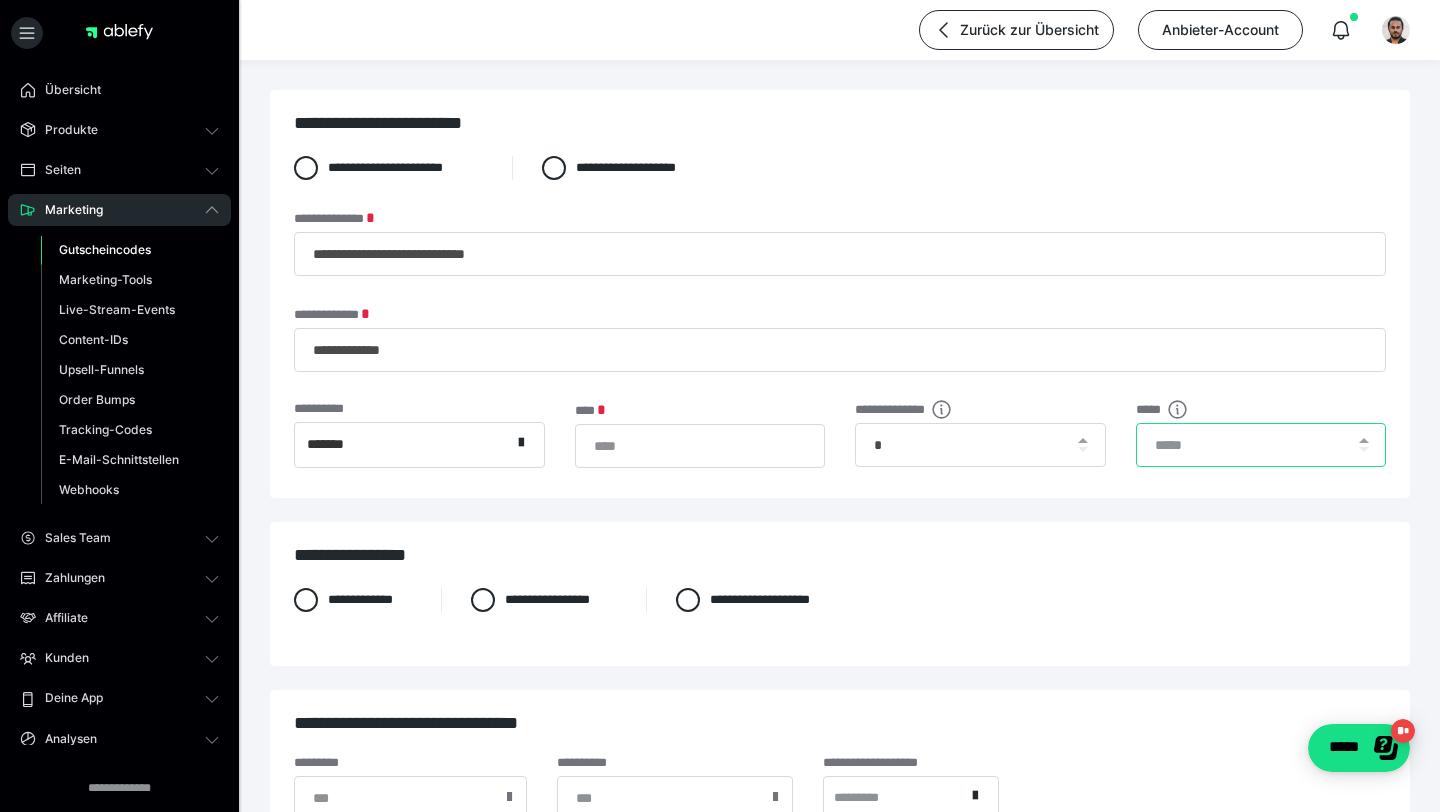 click at bounding box center [1261, 445] 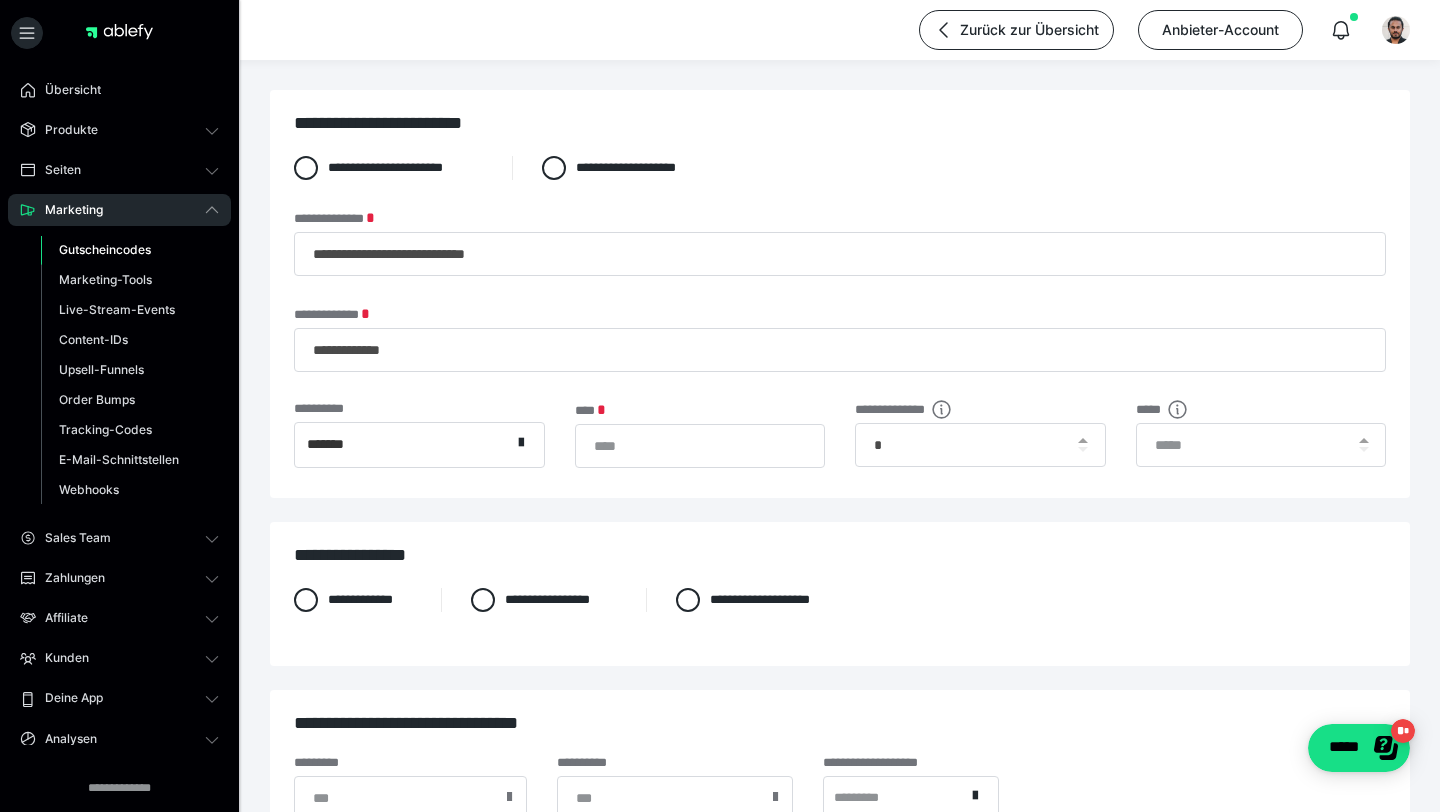click at bounding box center (1363, 445) 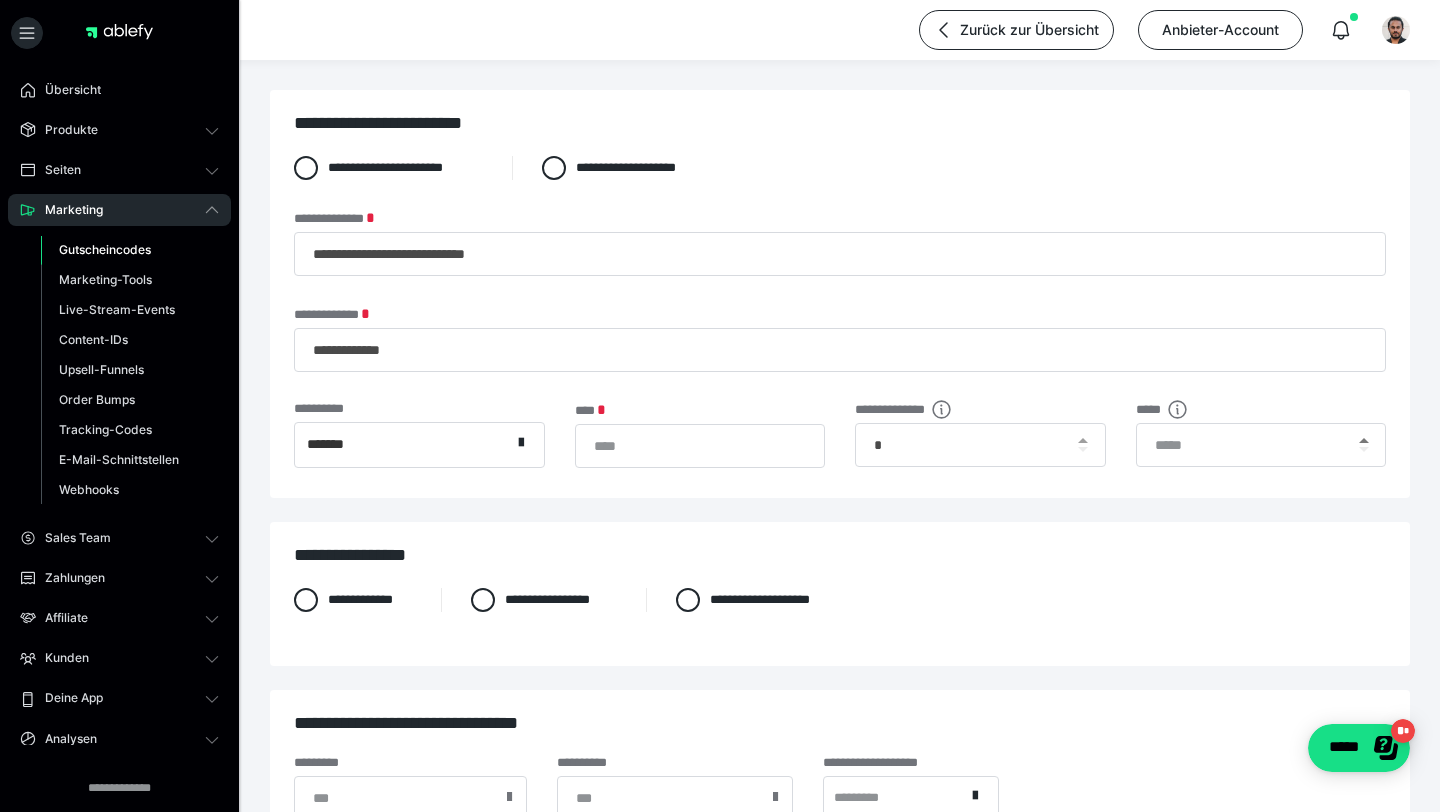 click at bounding box center [1364, 440] 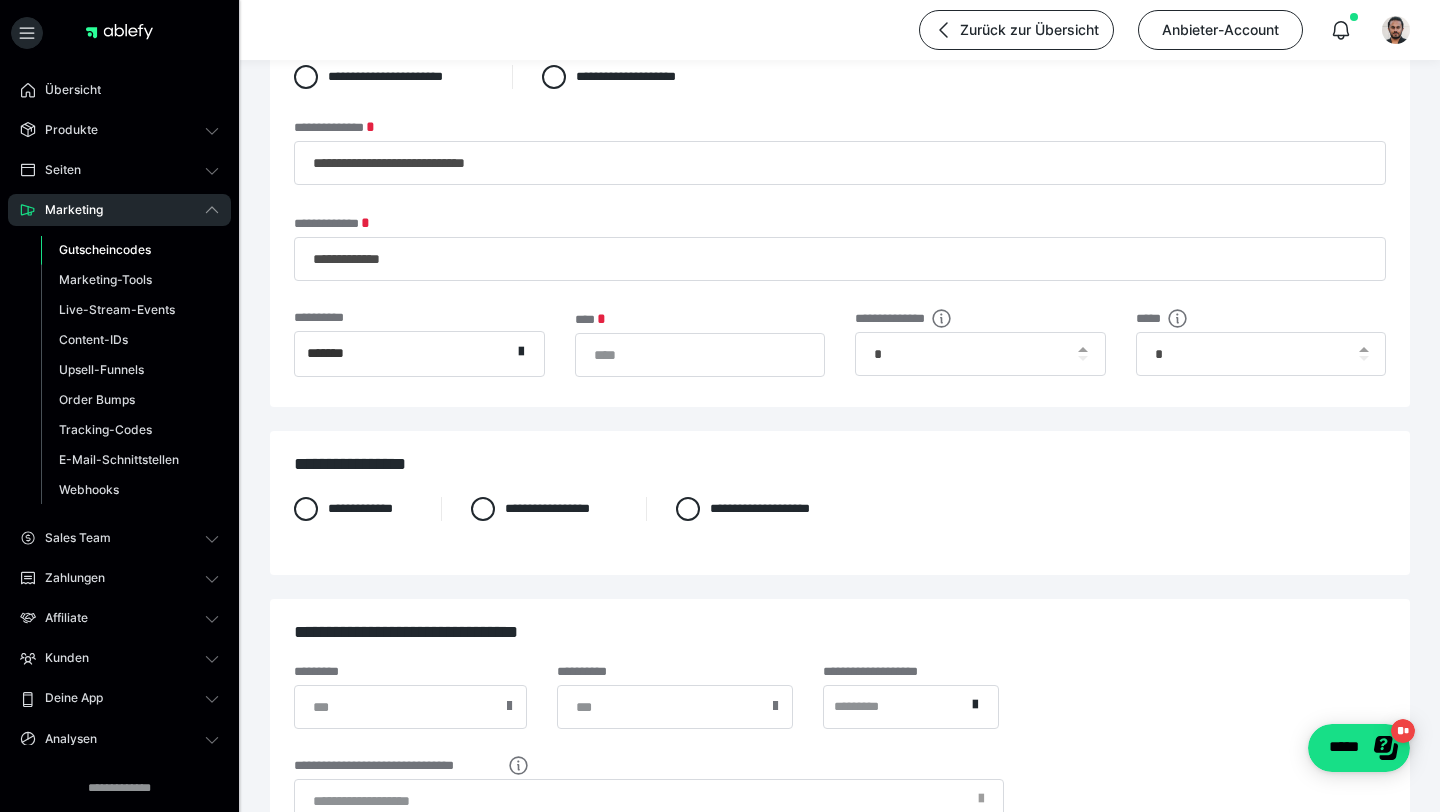 scroll, scrollTop: 92, scrollLeft: 0, axis: vertical 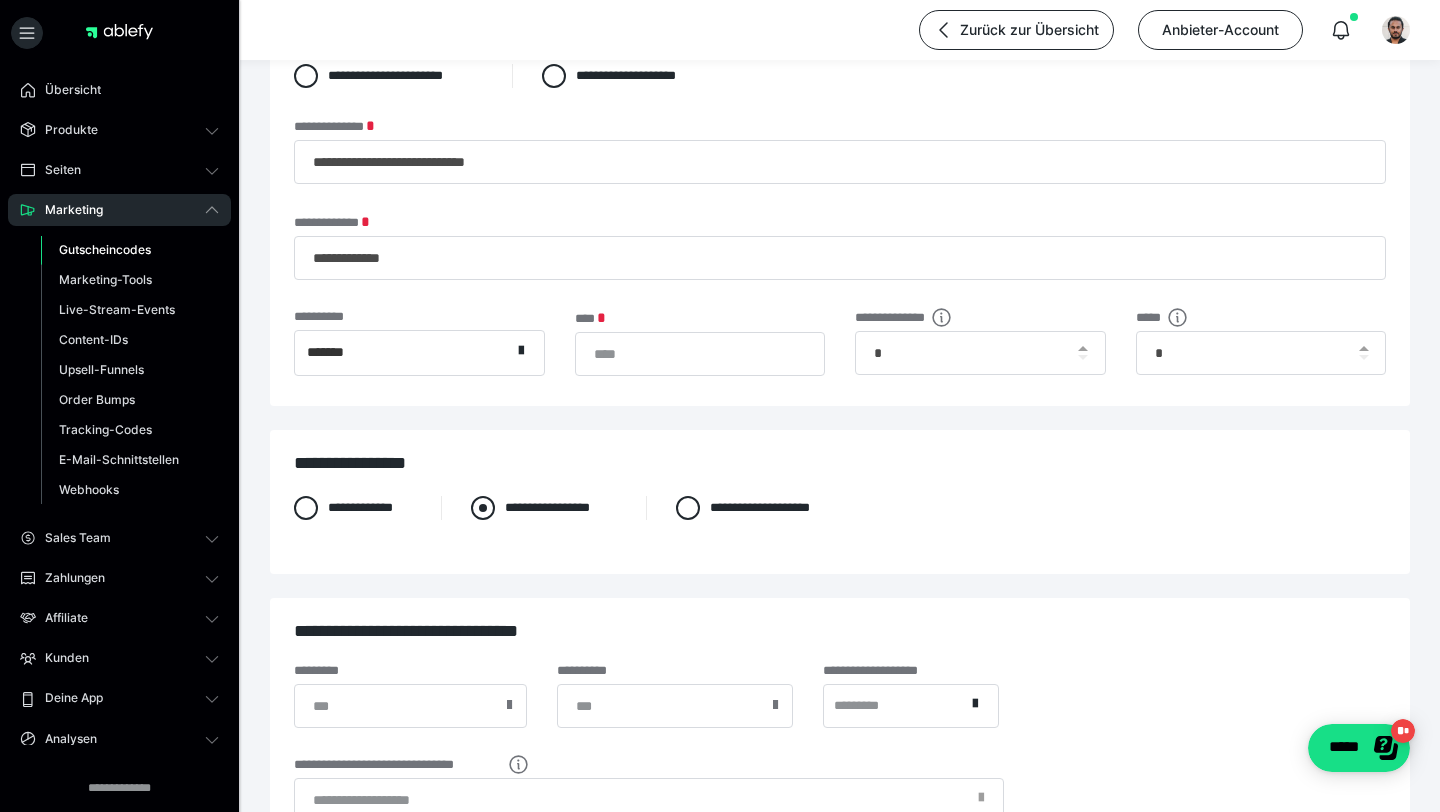 click on "**********" at bounding box center [543, 508] 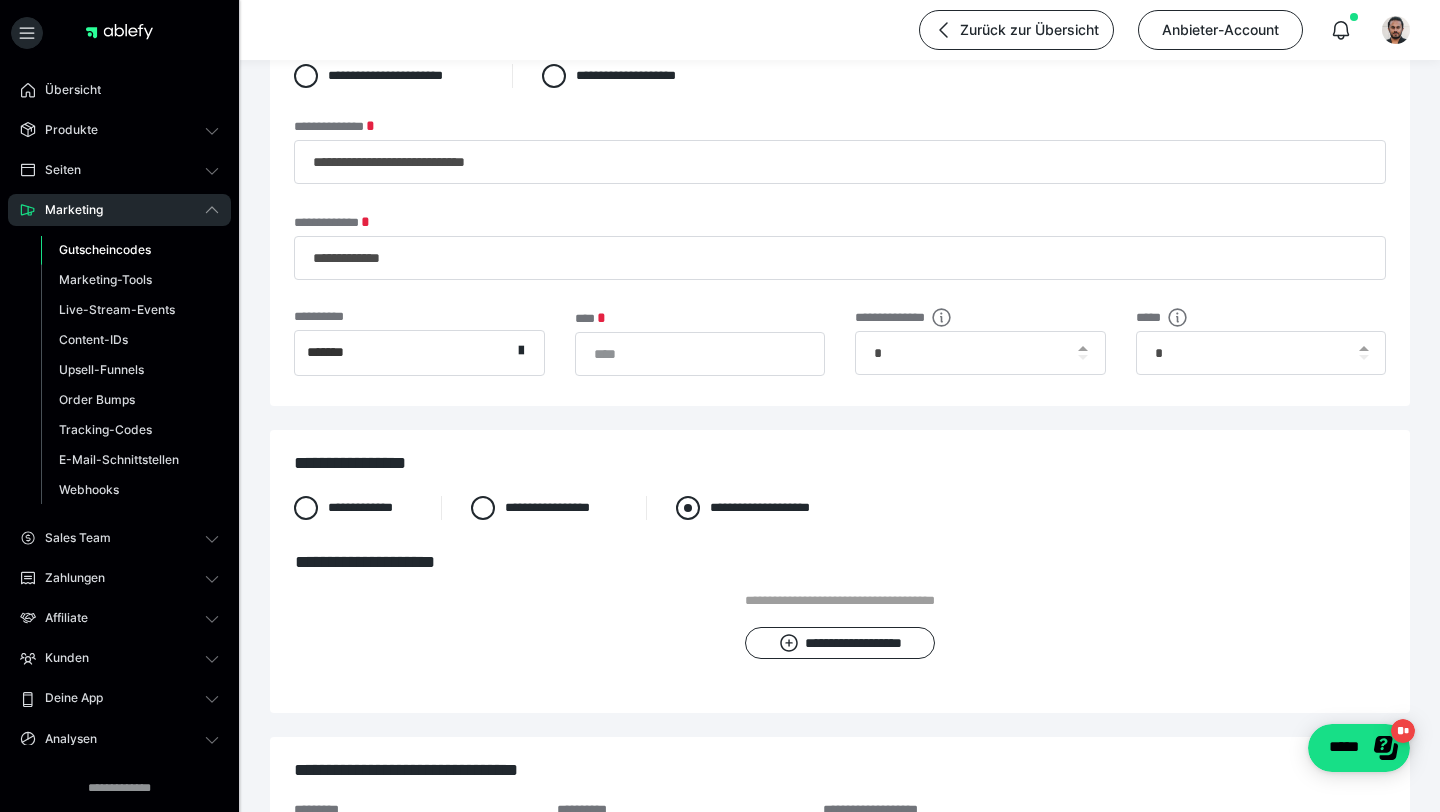 click on "**********" at bounding box center [716, 502] 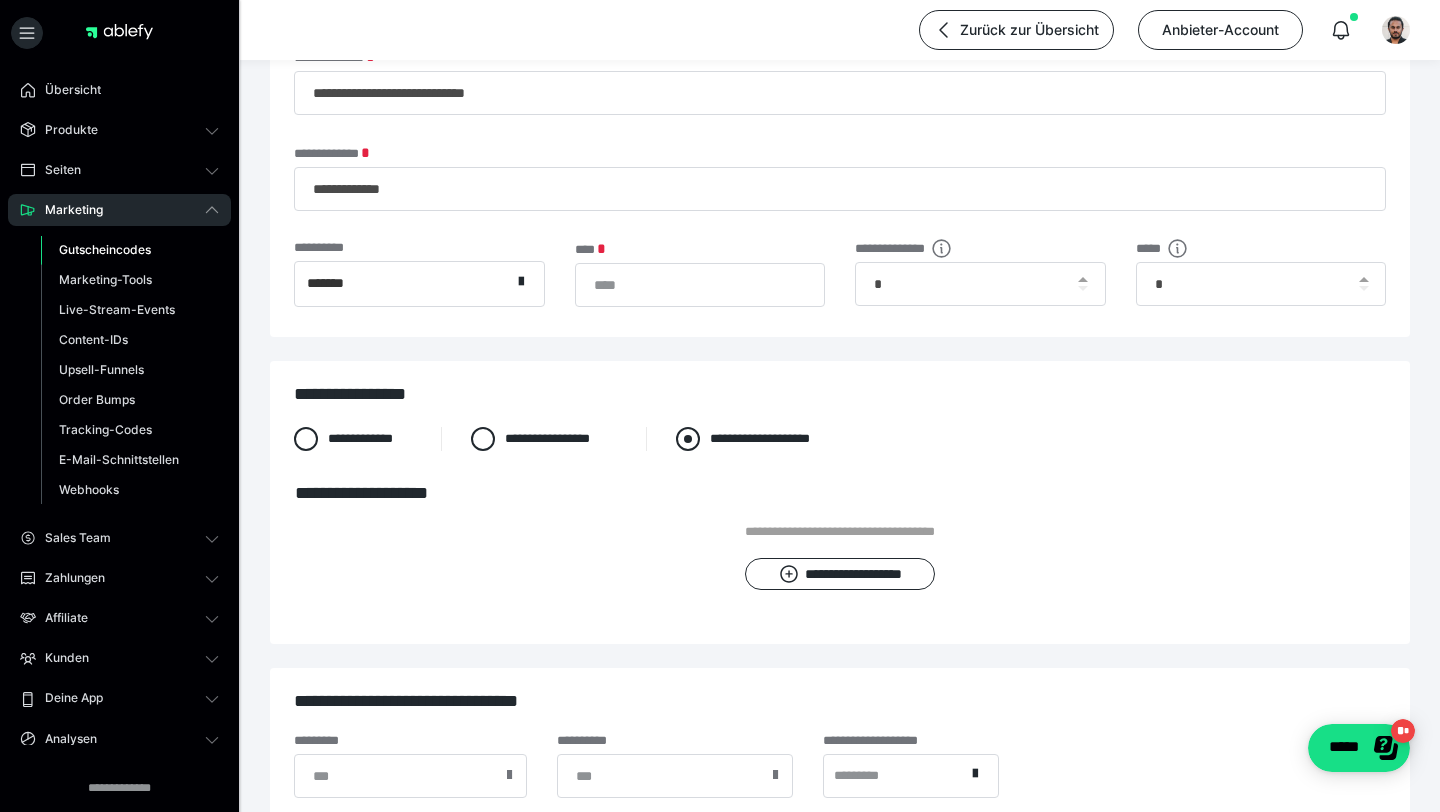 scroll, scrollTop: 163, scrollLeft: 0, axis: vertical 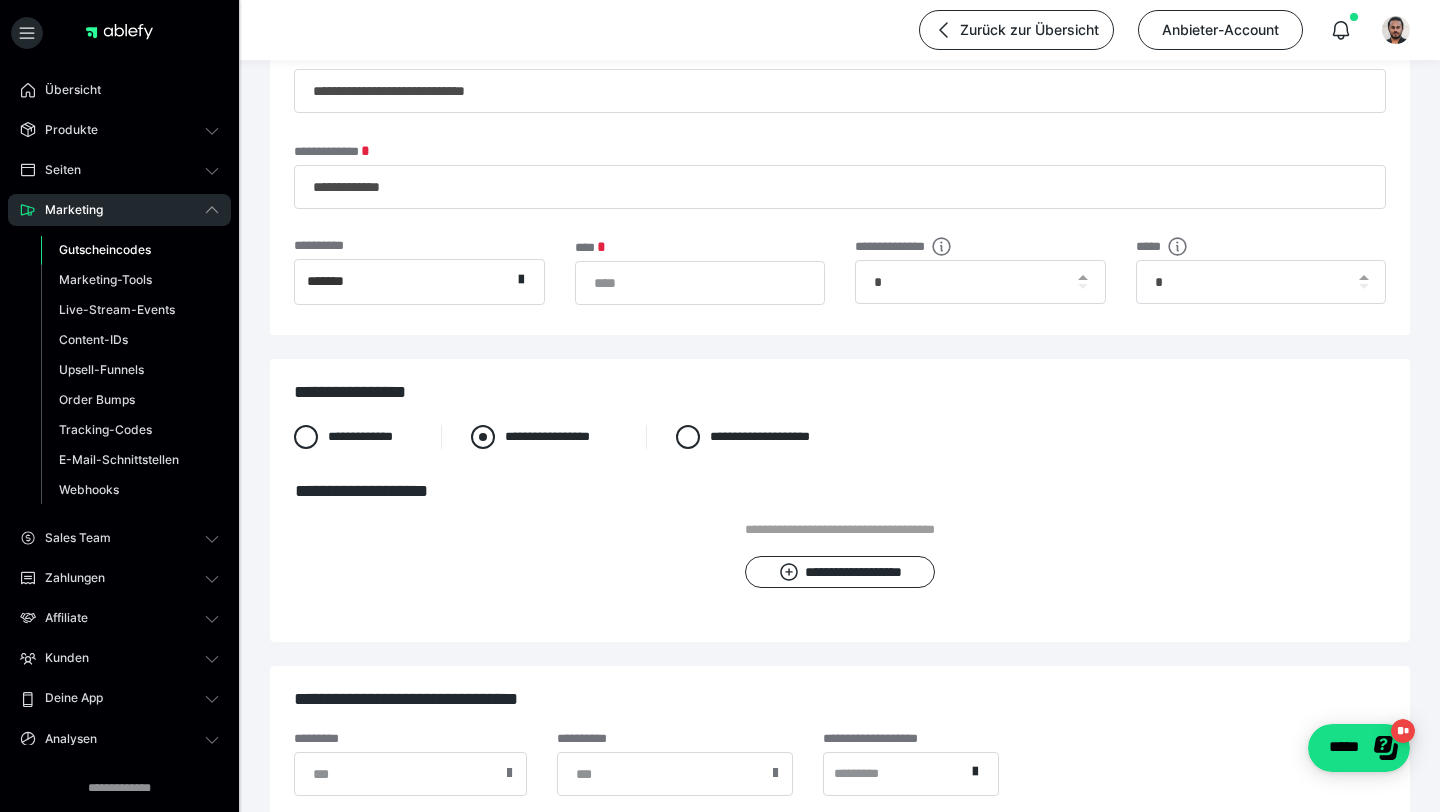 click on "**********" at bounding box center [543, 437] 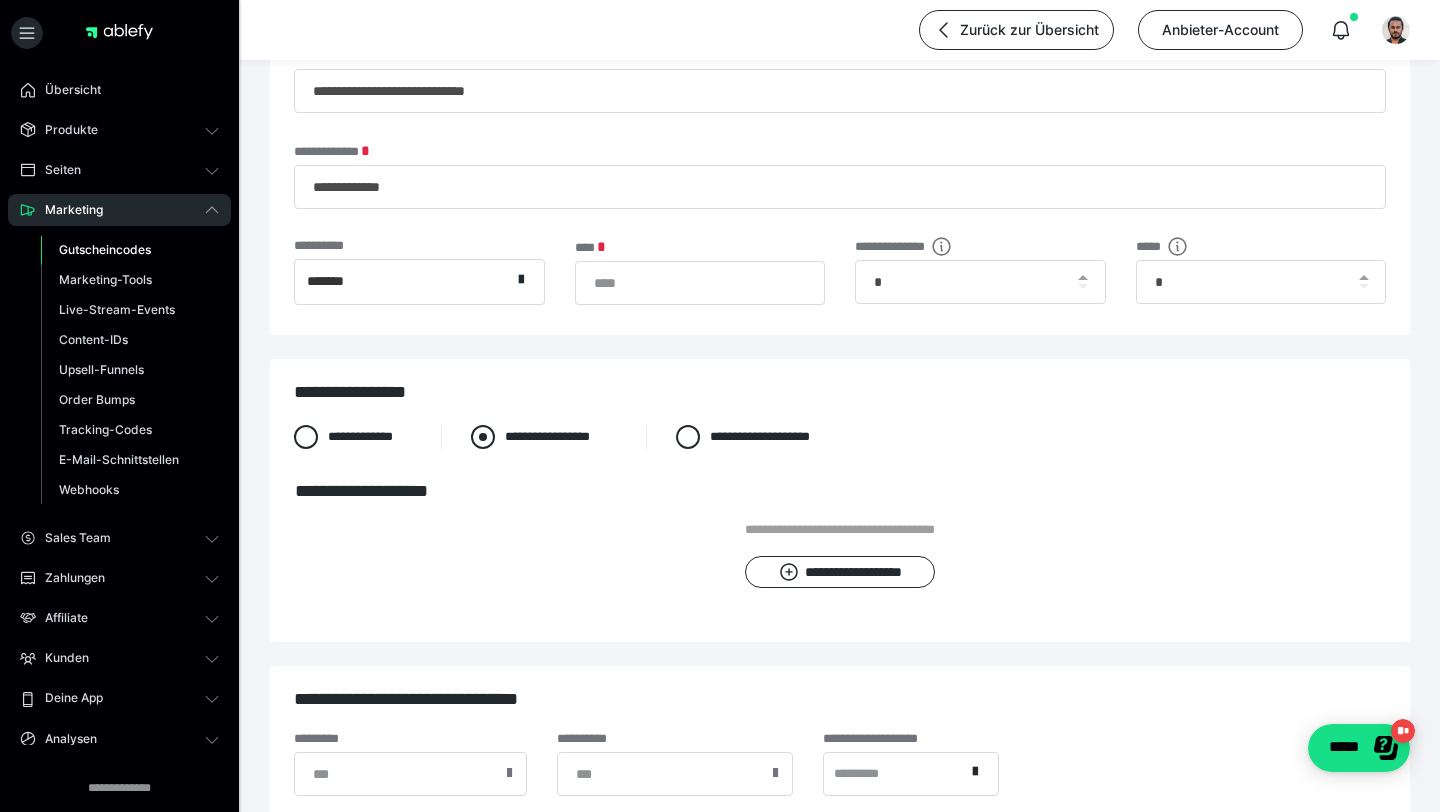 radio on "****" 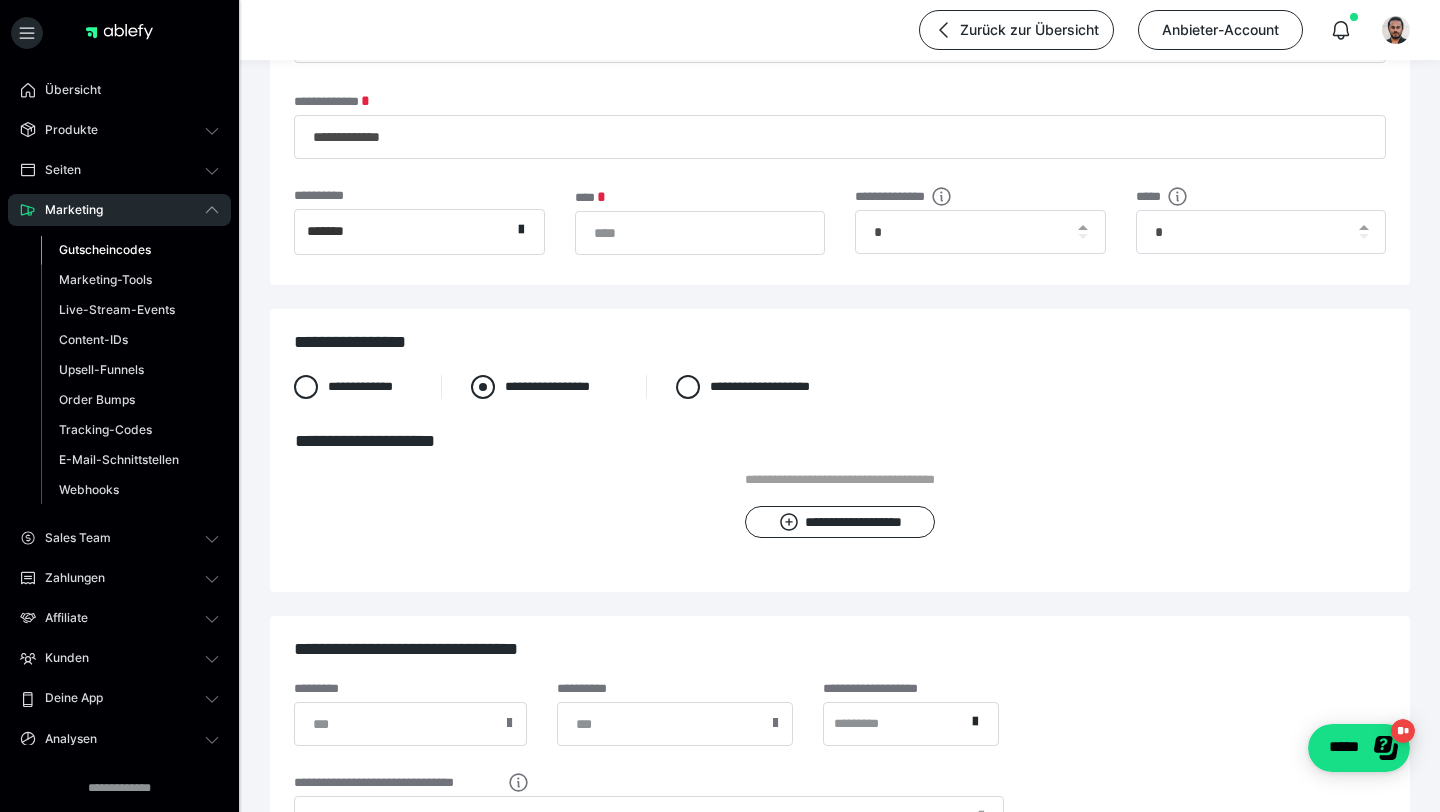 scroll, scrollTop: 223, scrollLeft: 0, axis: vertical 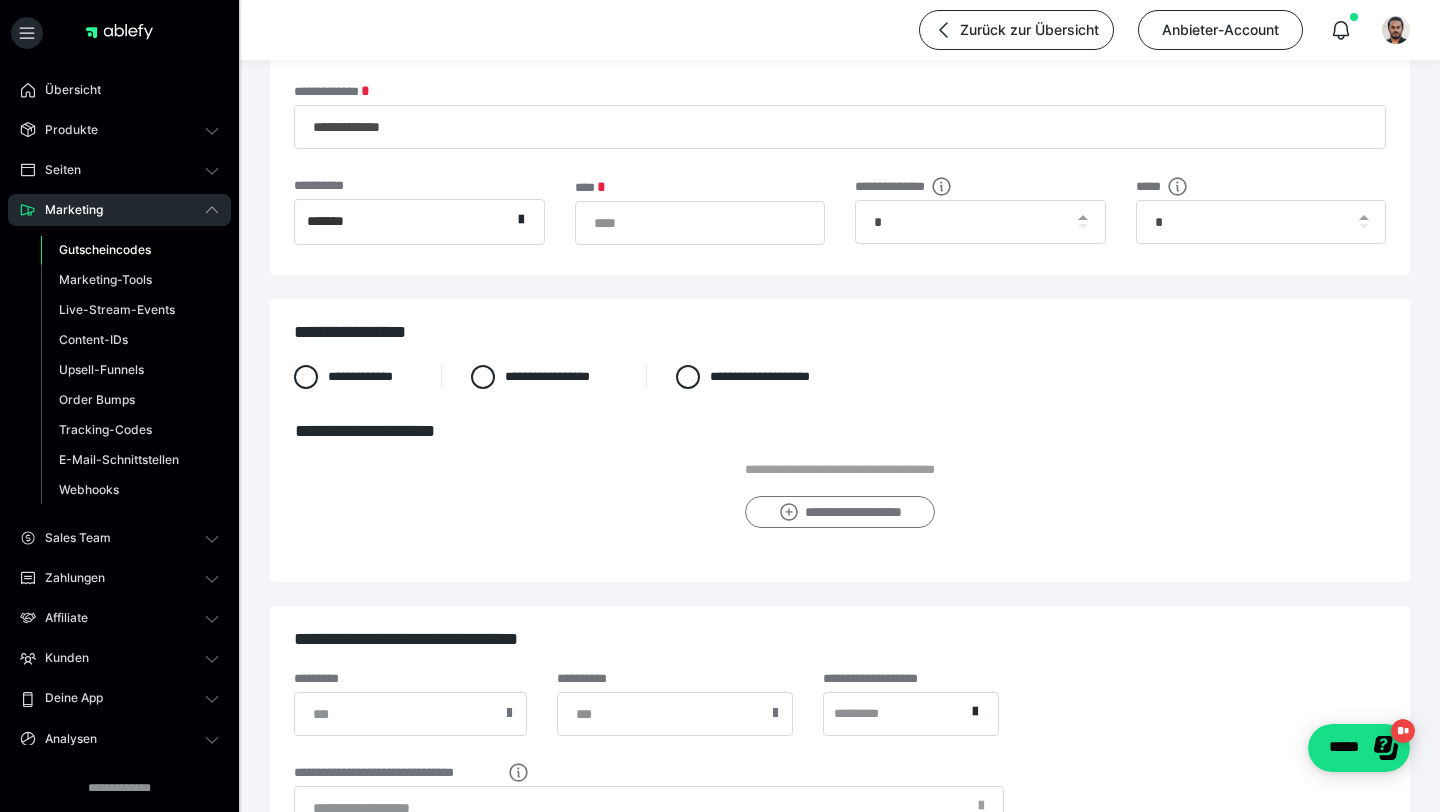 click on "**********" at bounding box center (839, 512) 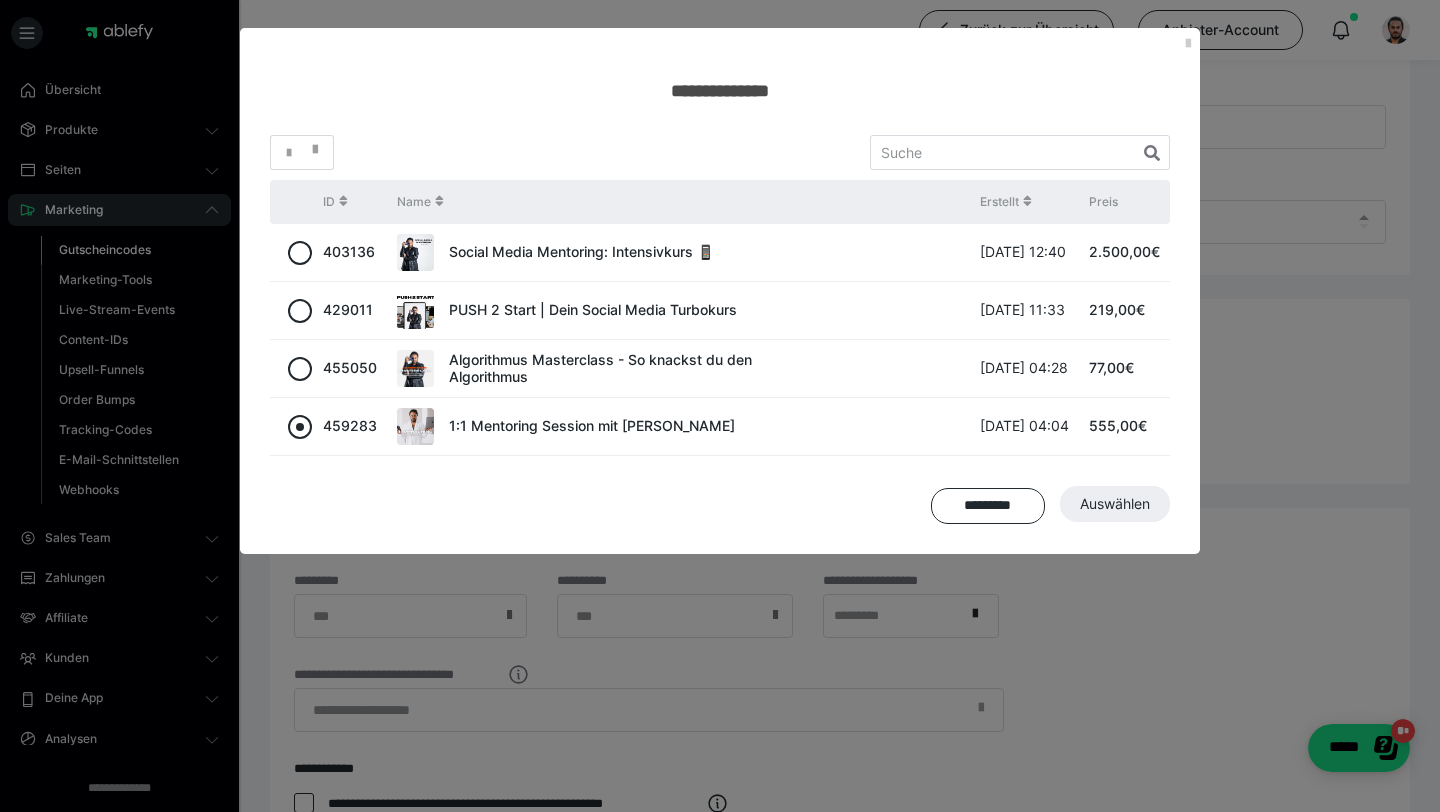 click at bounding box center [300, 427] 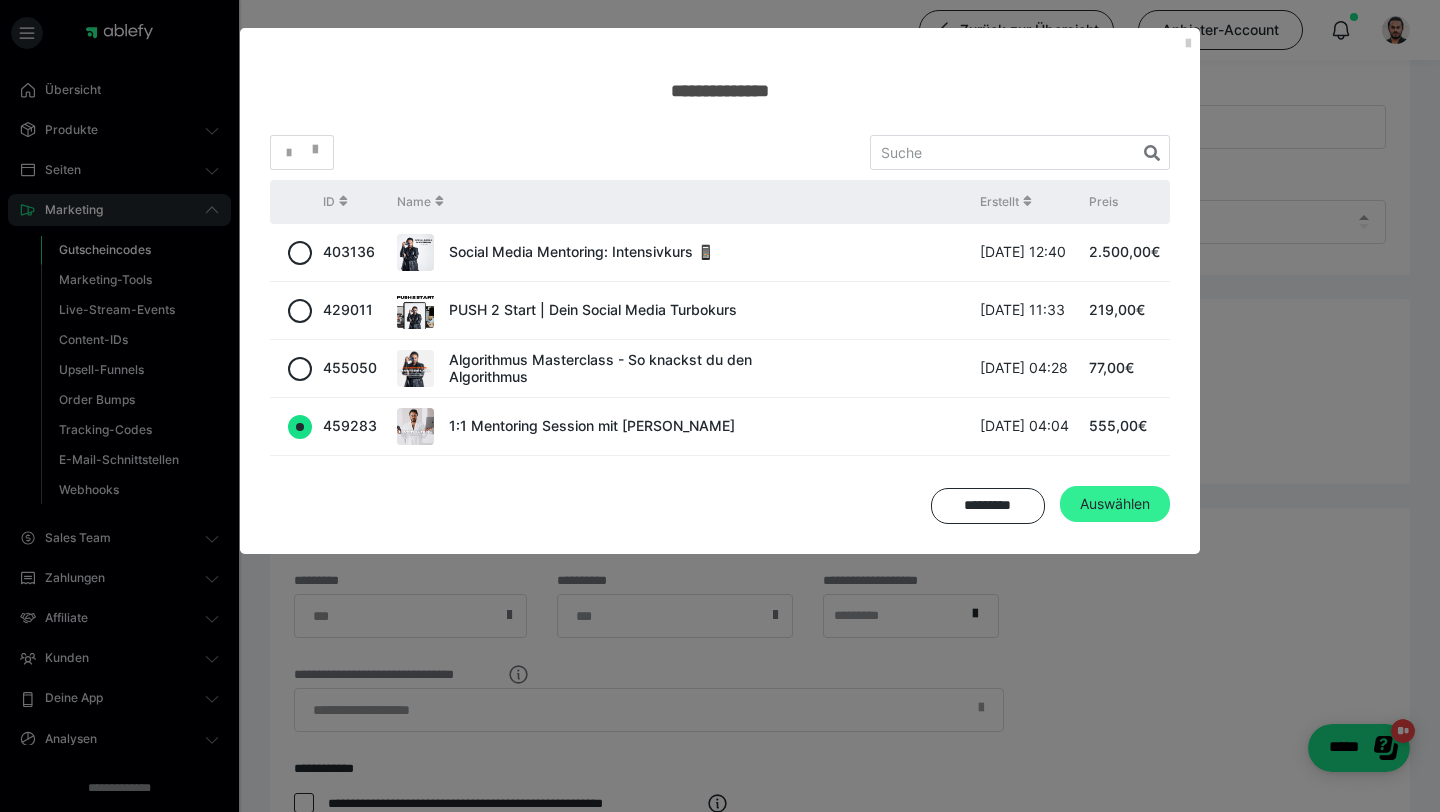 click on "Auswählen" at bounding box center (1115, 504) 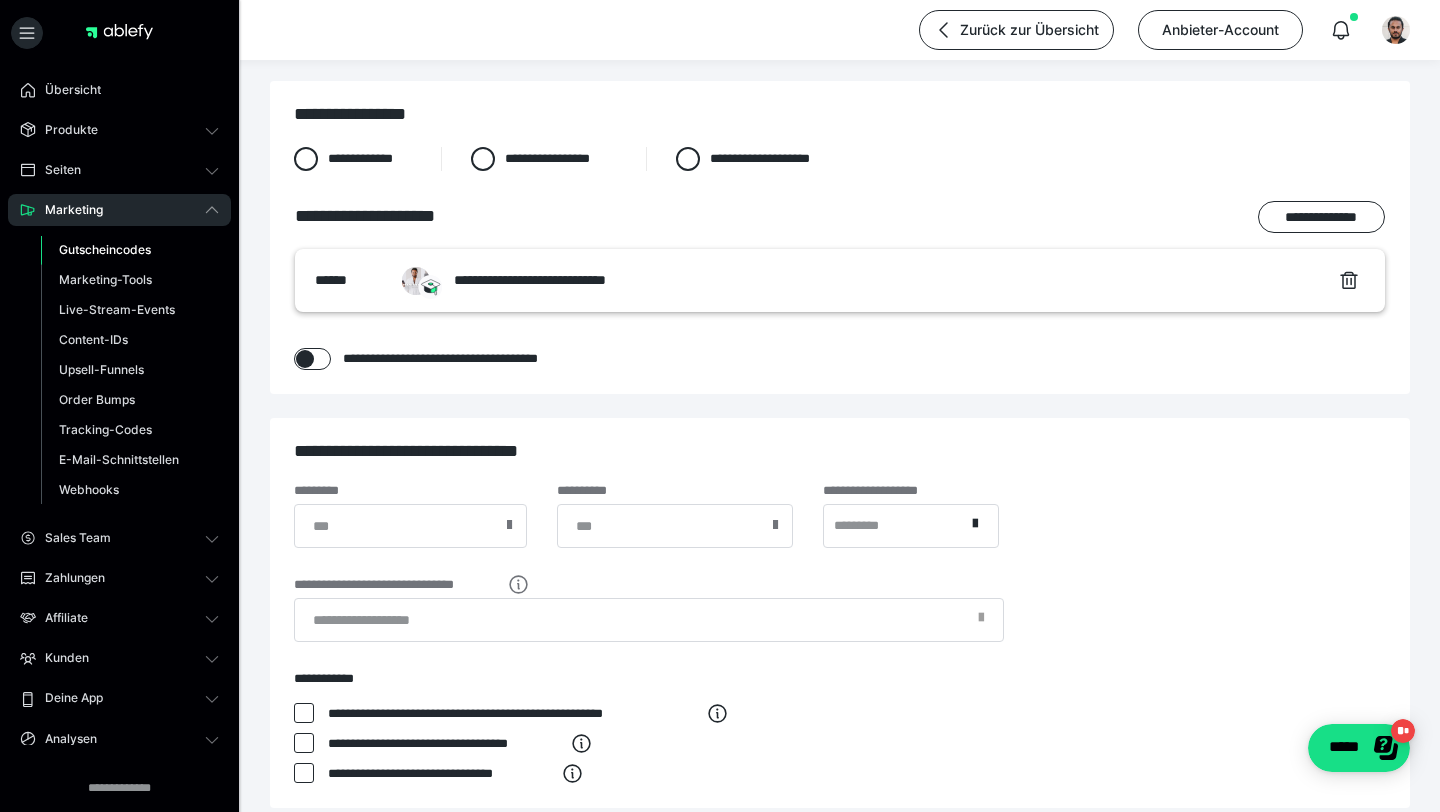 scroll, scrollTop: 450, scrollLeft: 0, axis: vertical 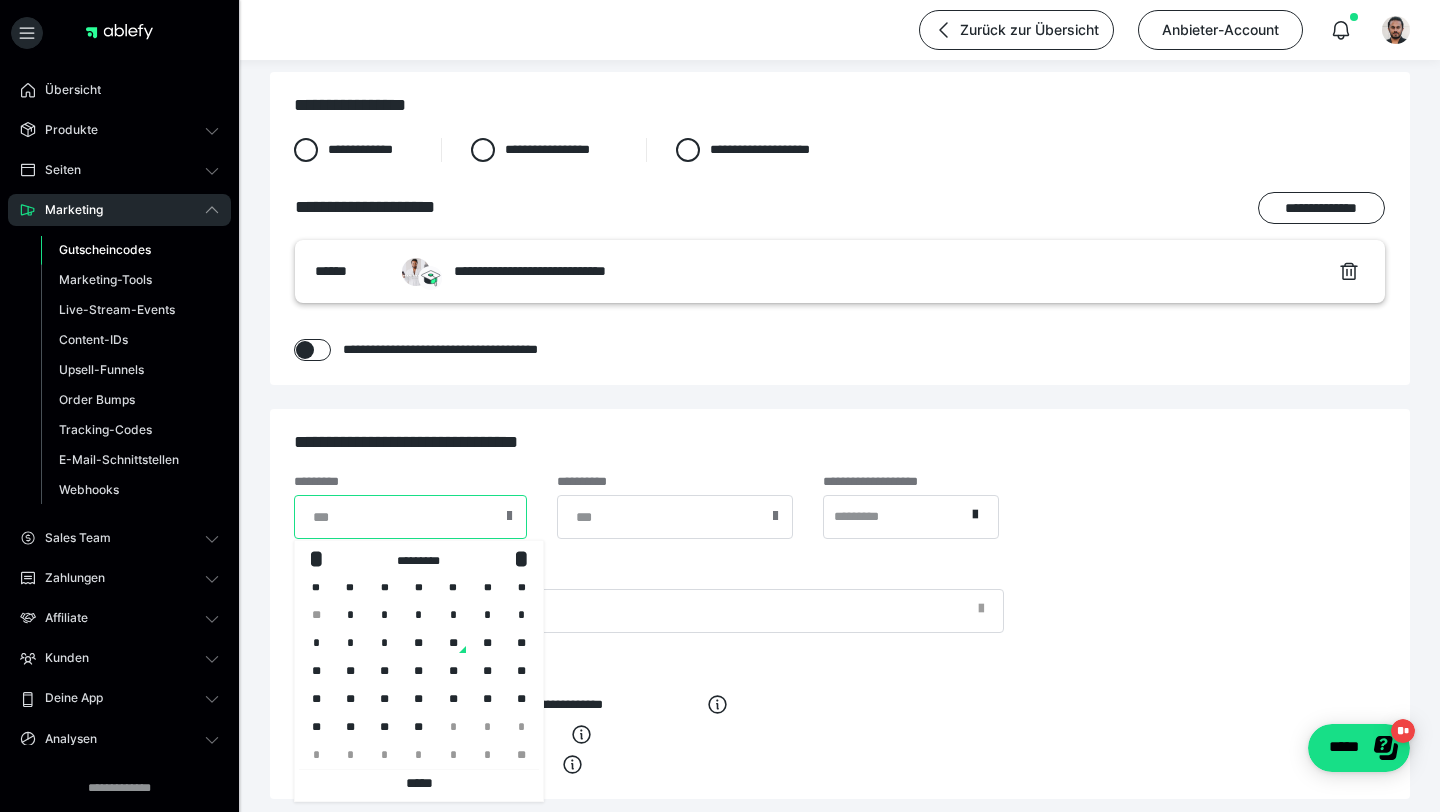 click at bounding box center (410, 517) 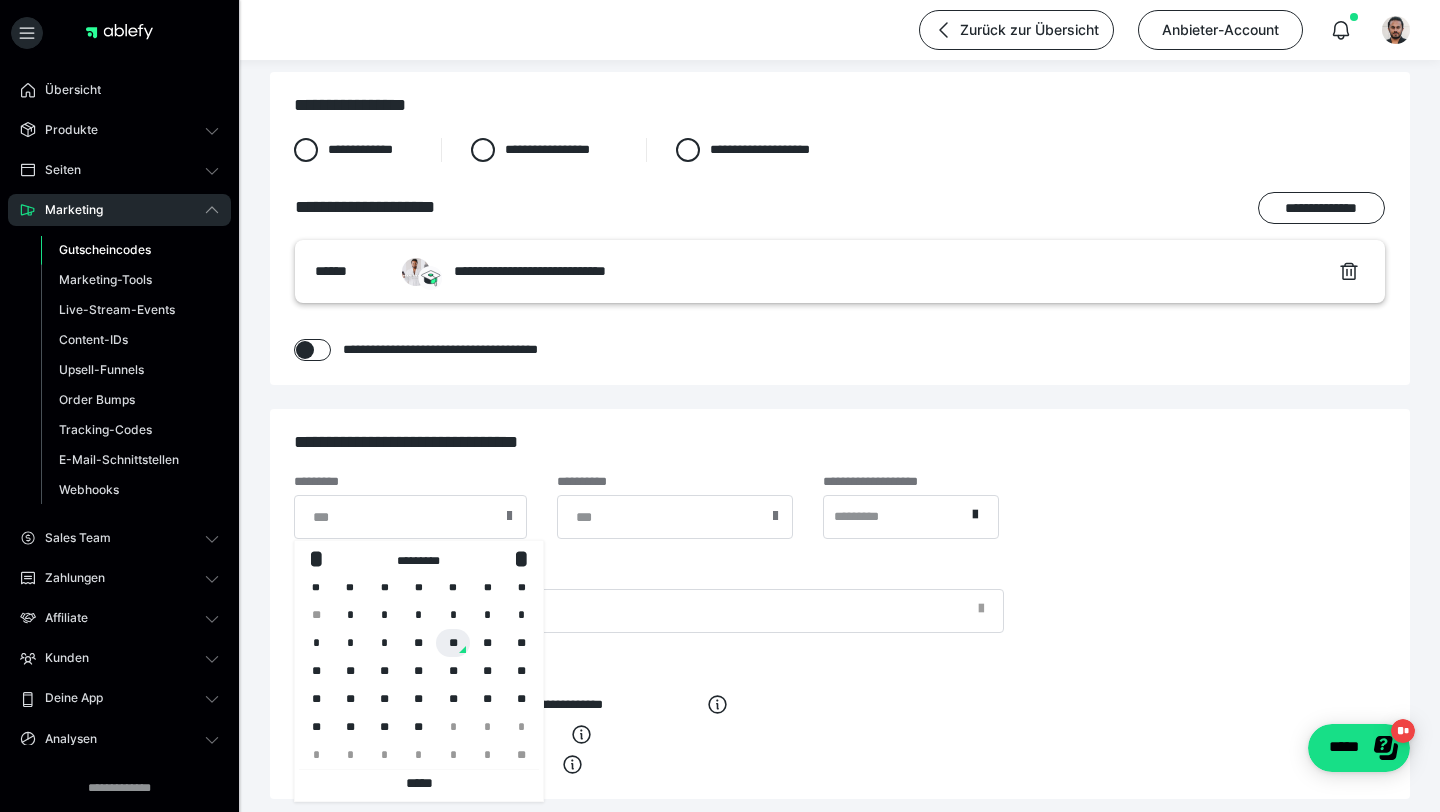click on "**" at bounding box center [453, 643] 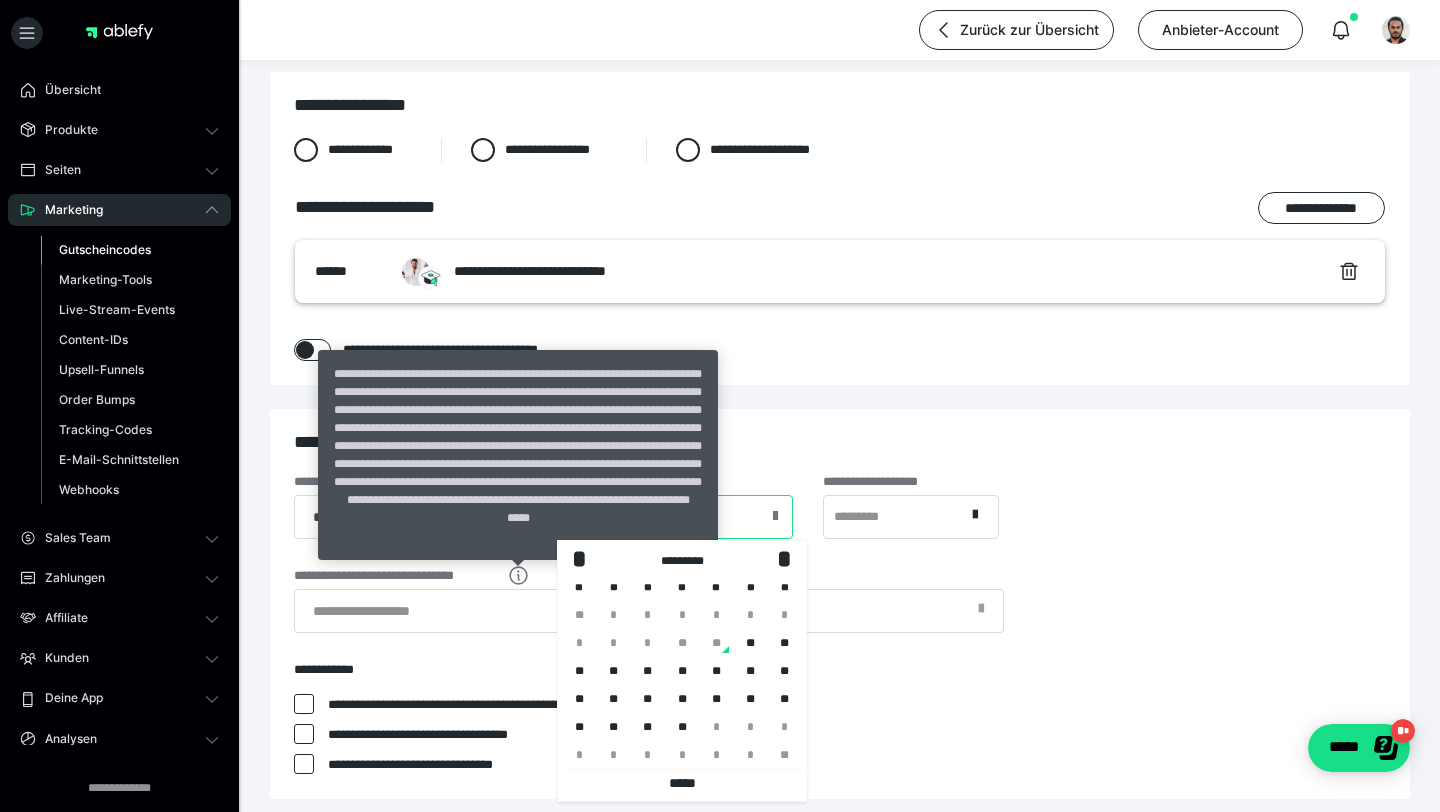 click at bounding box center [675, 517] 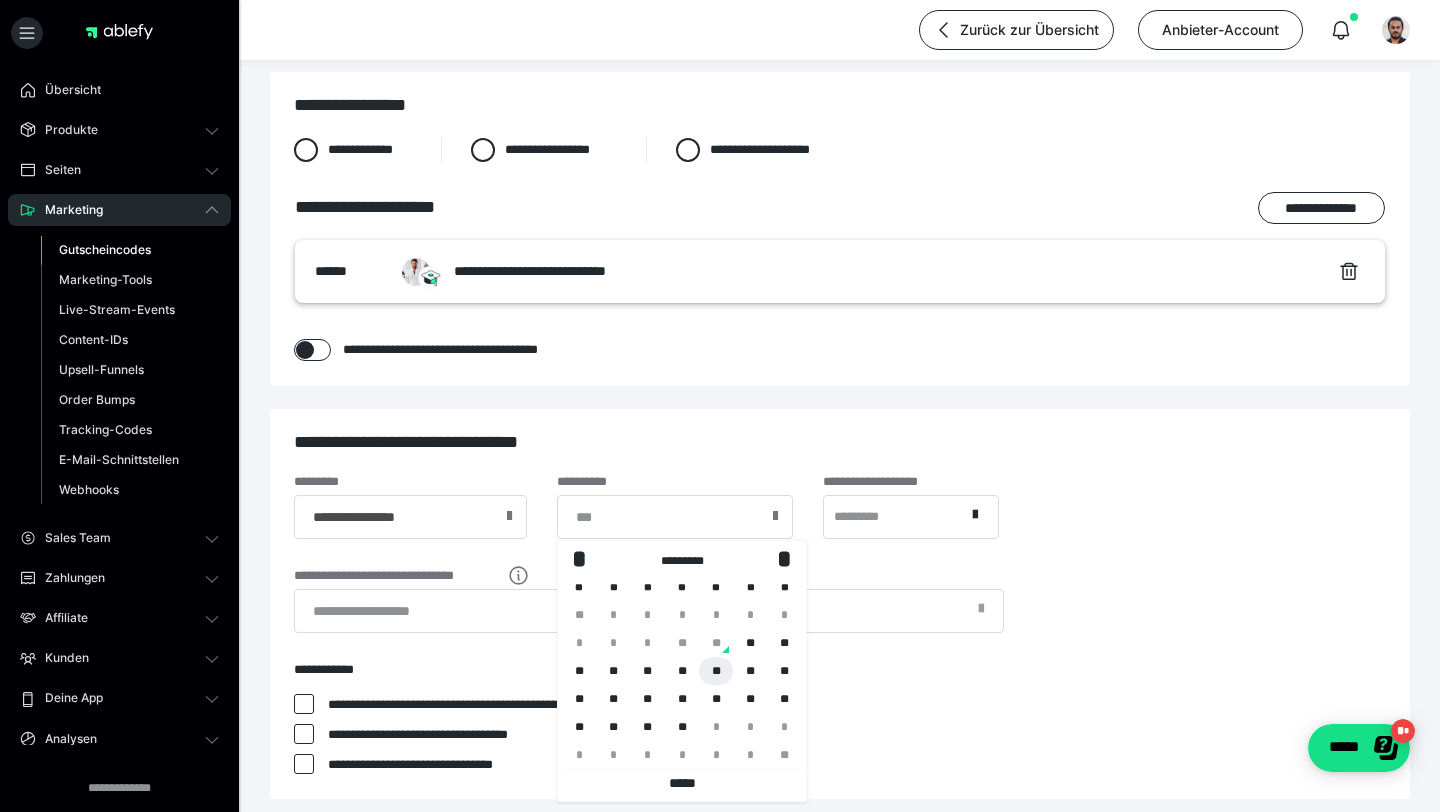 click on "**" at bounding box center [716, 671] 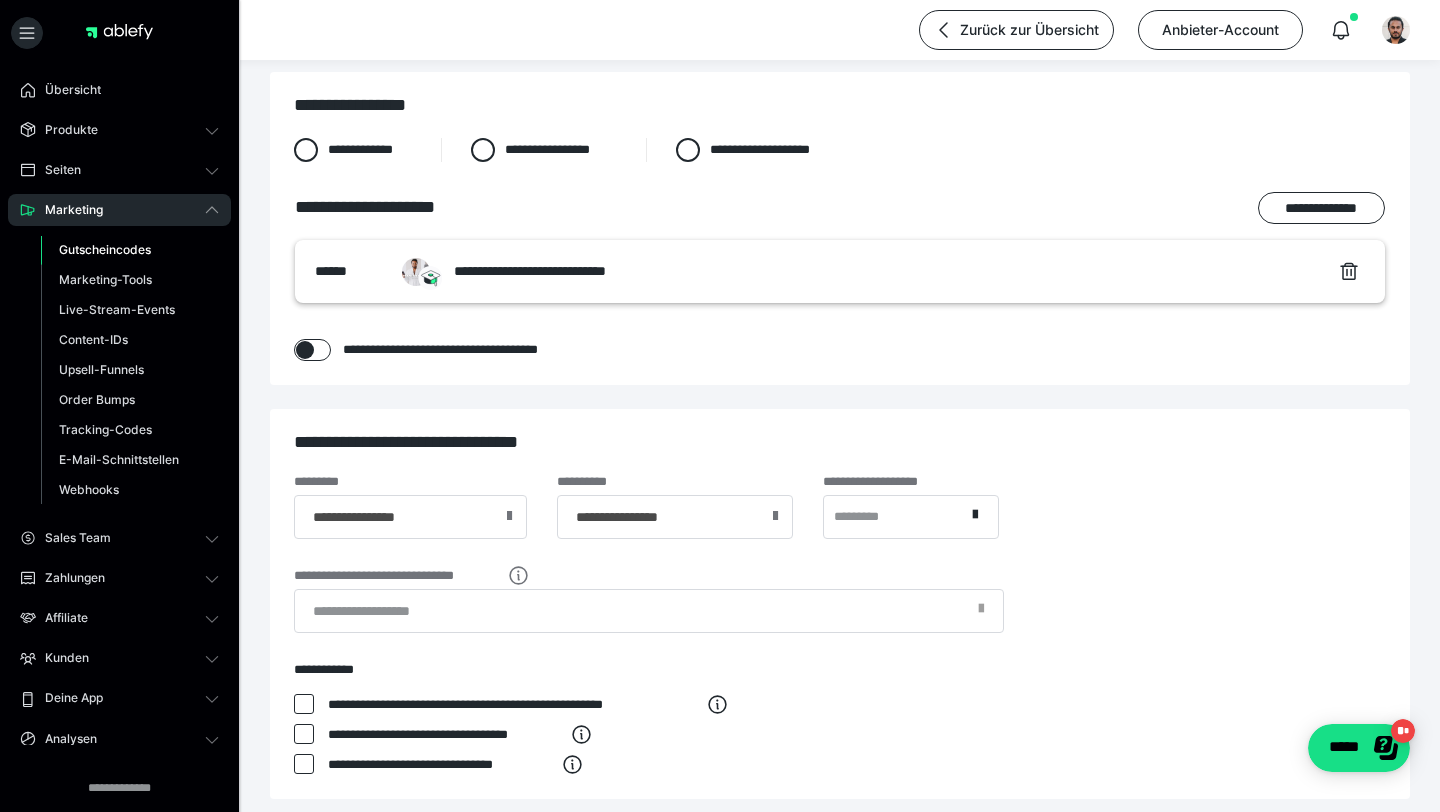 click on "*********" at bounding box center [894, 516] 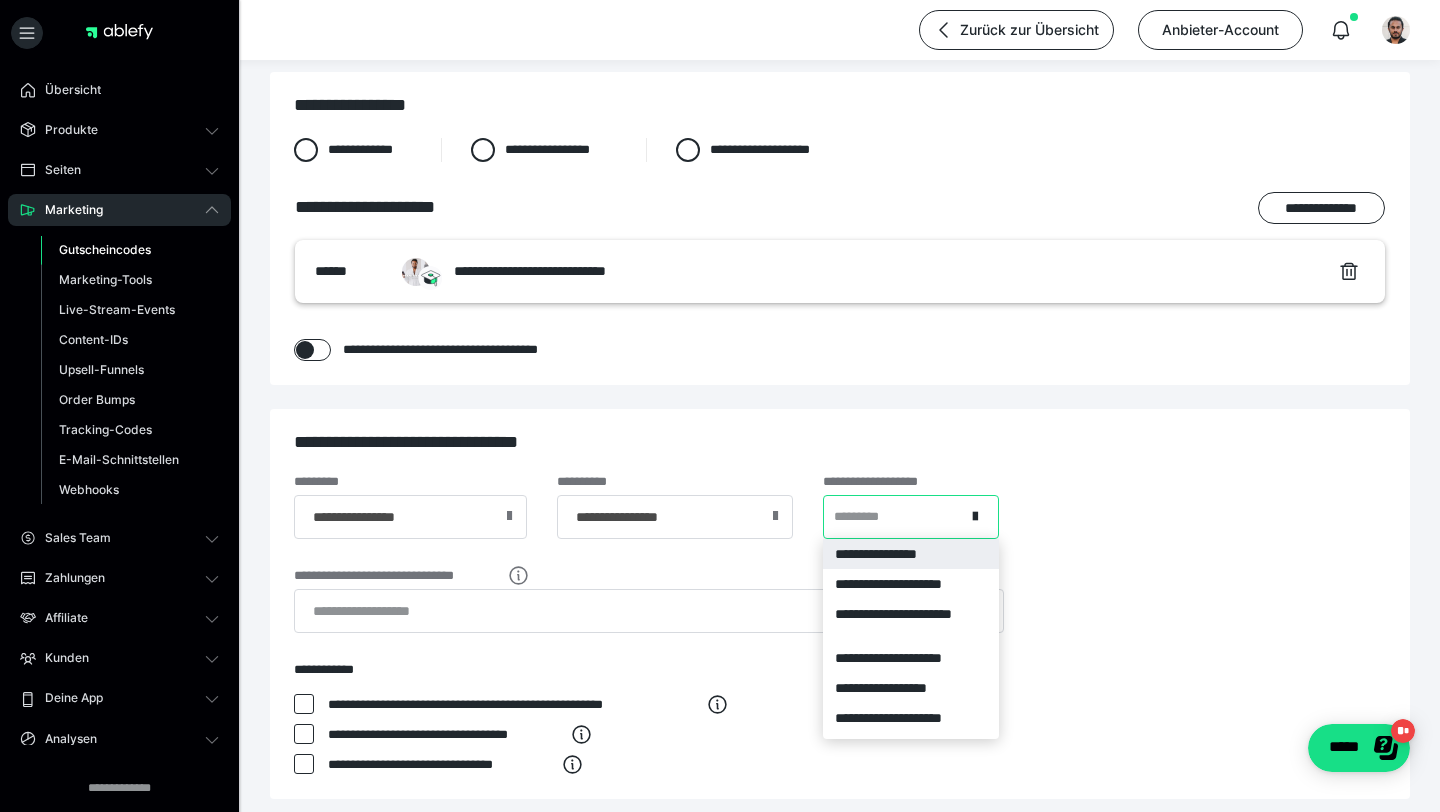 click on "**********" at bounding box center (914, 554) 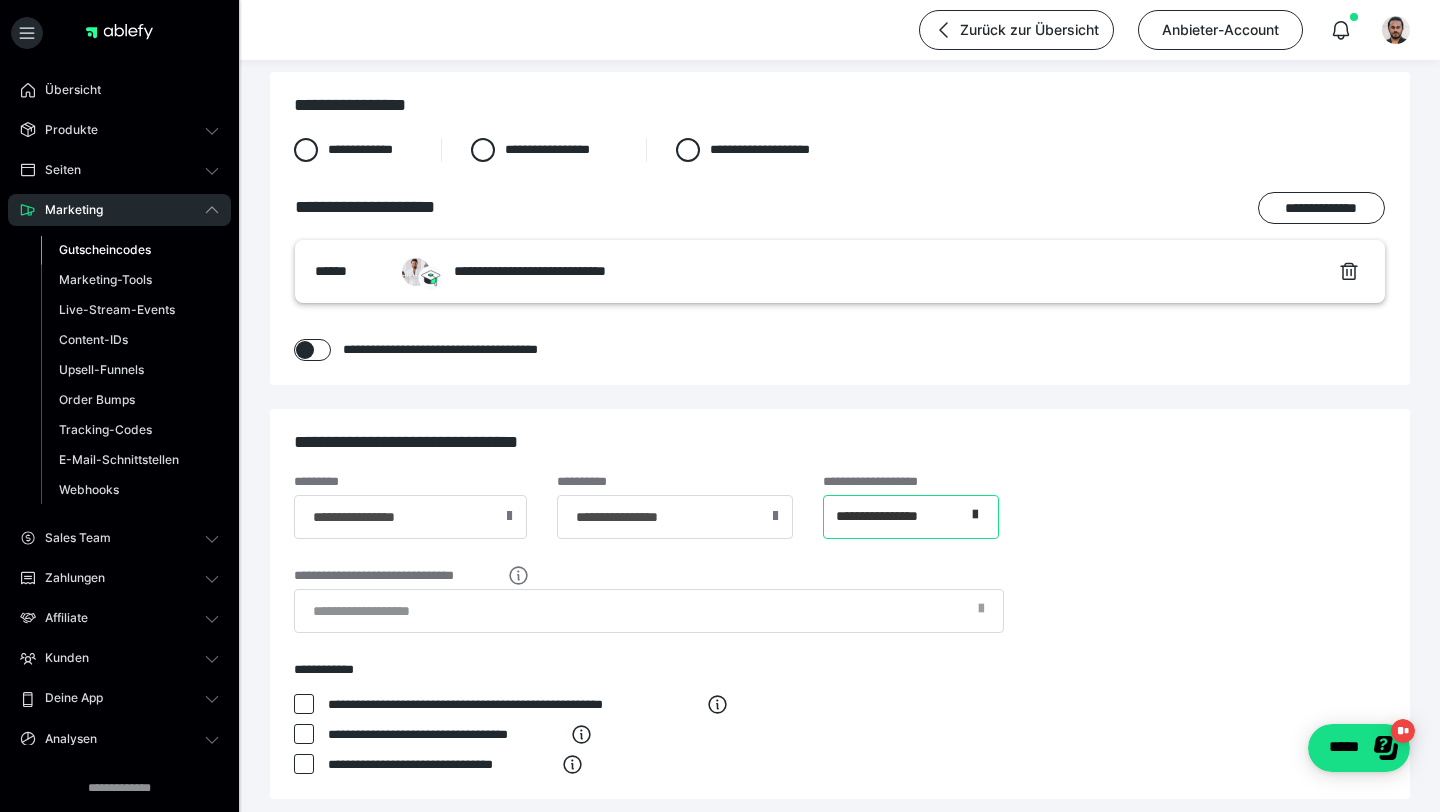click at bounding box center (981, 517) 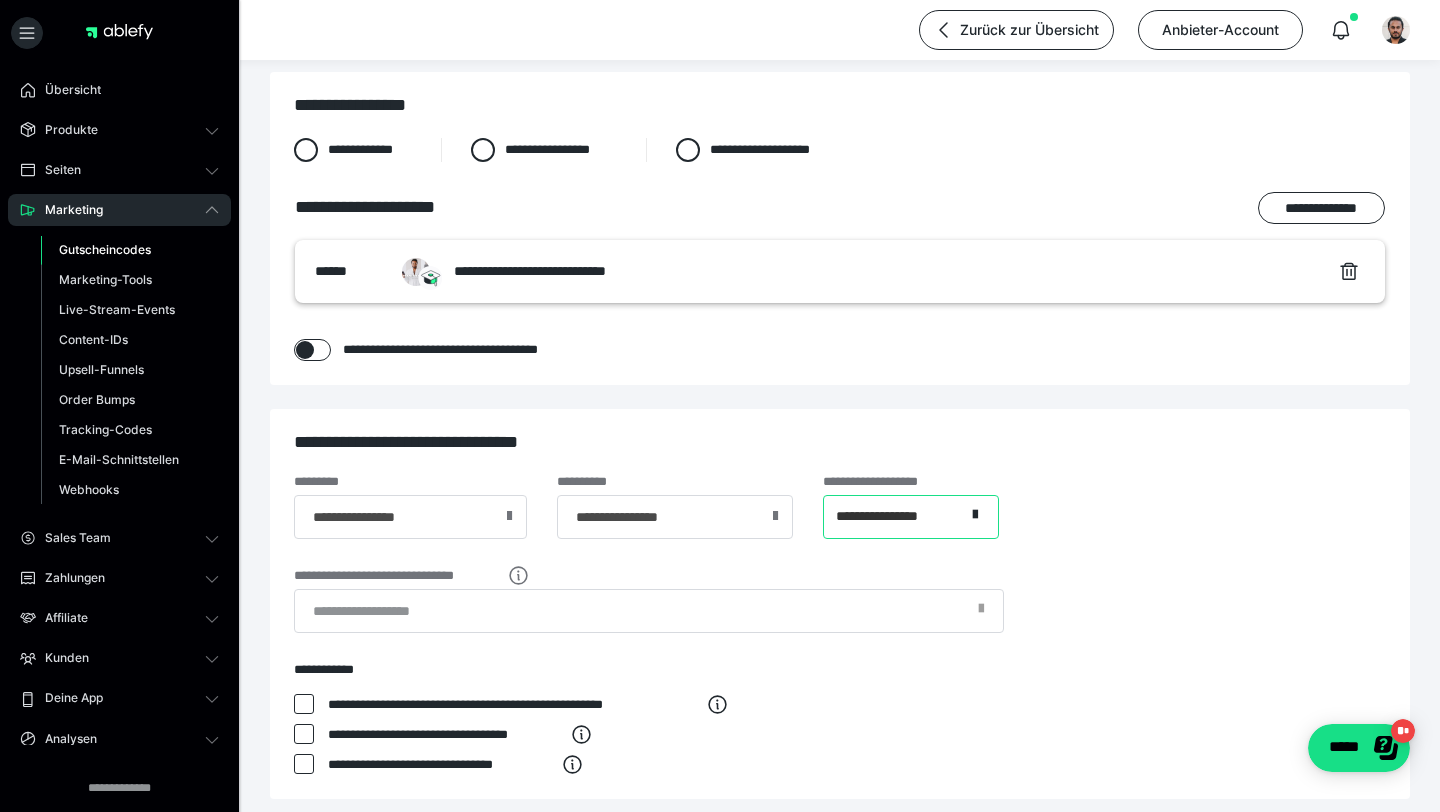click on "**********" at bounding box center (893, 516) 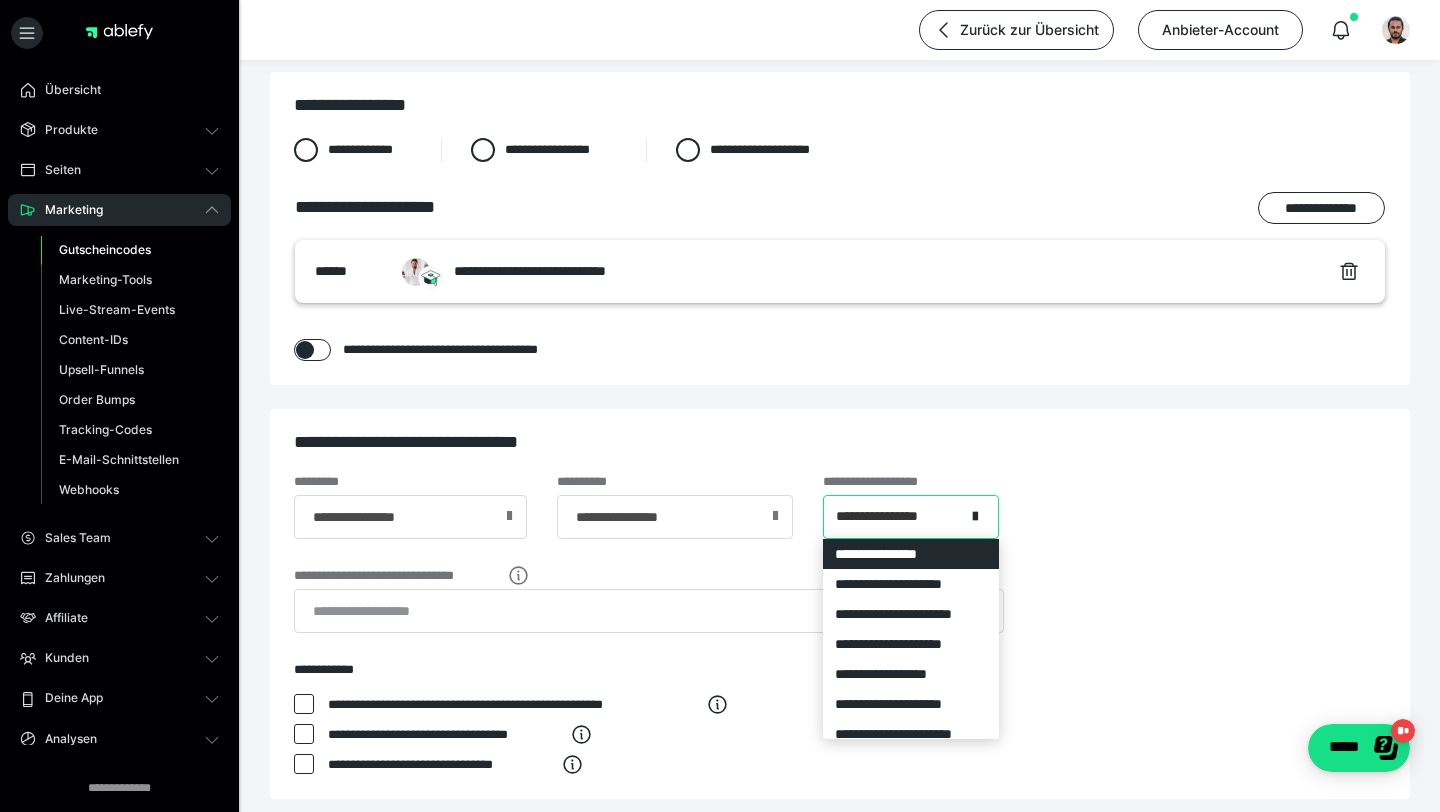 click on "**********" at bounding box center (893, 516) 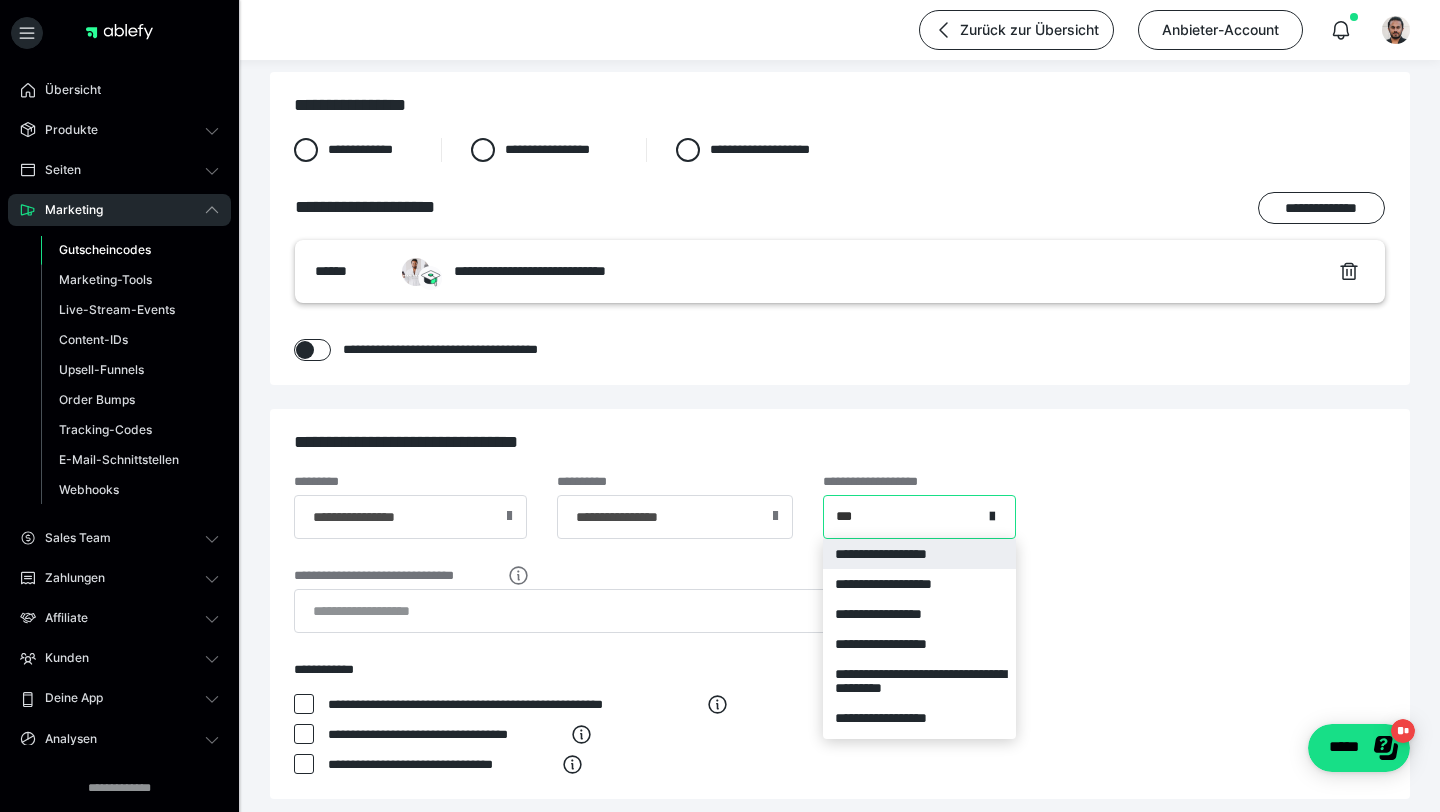 type on "****" 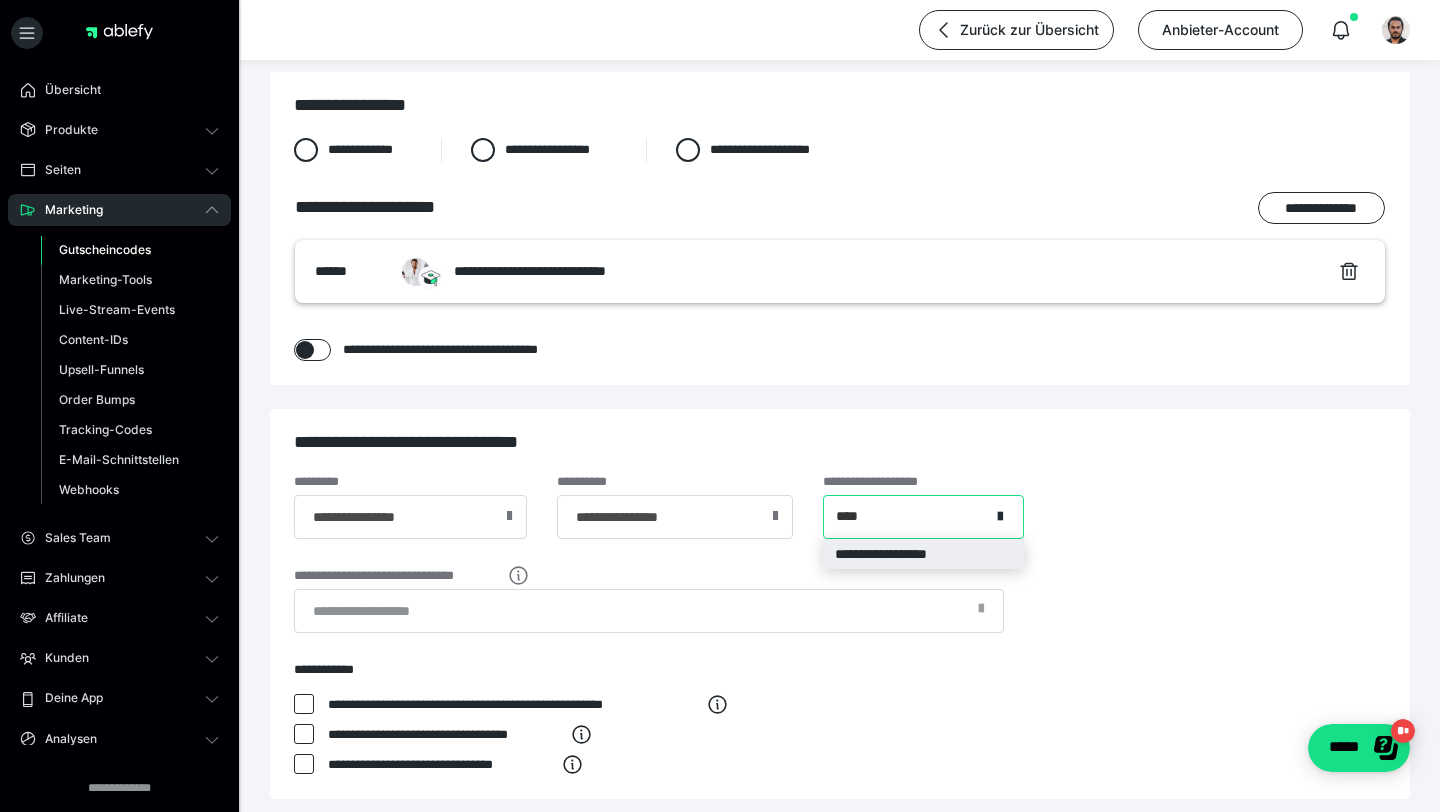 click on "**********" at bounding box center (926, 554) 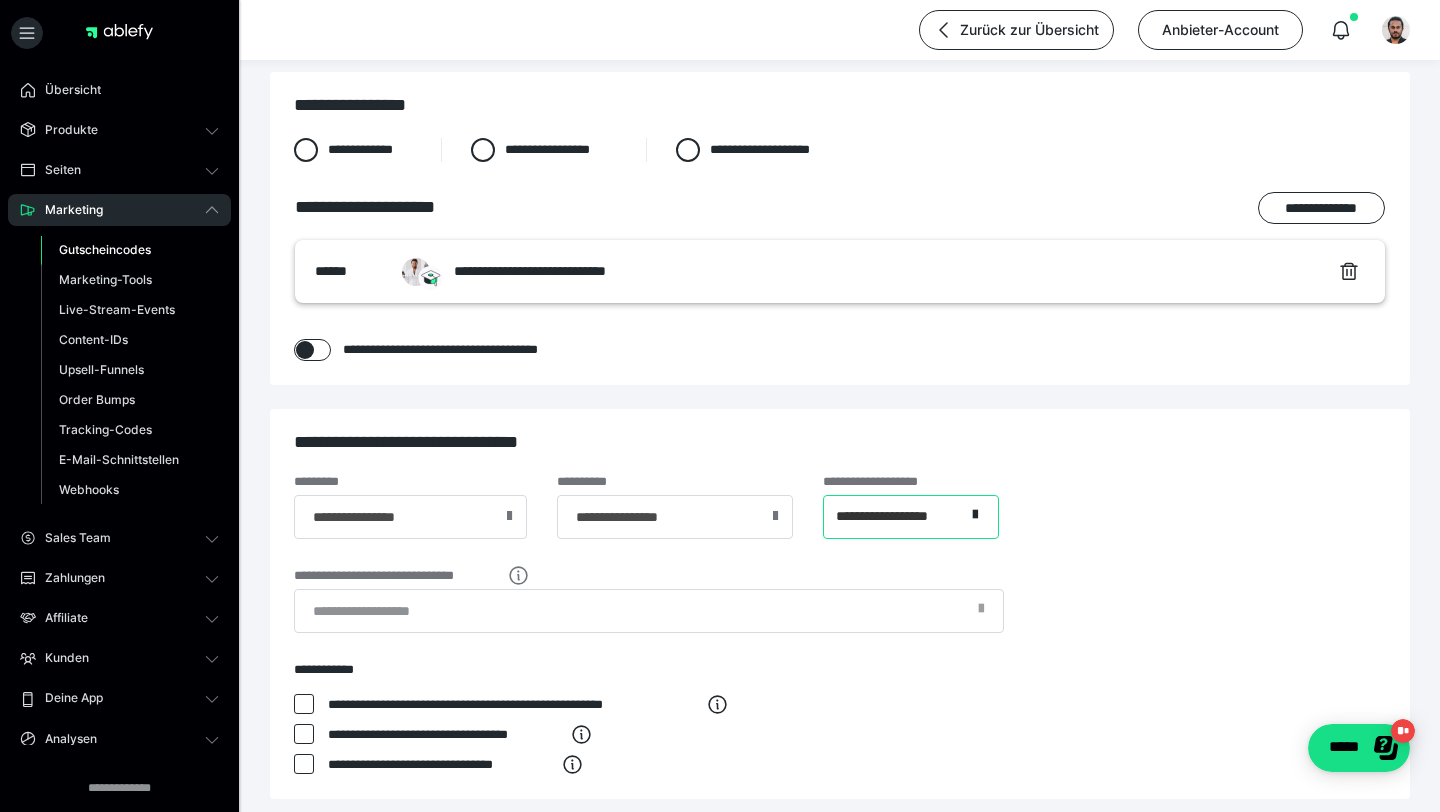 click on "**********" at bounding box center [840, 604] 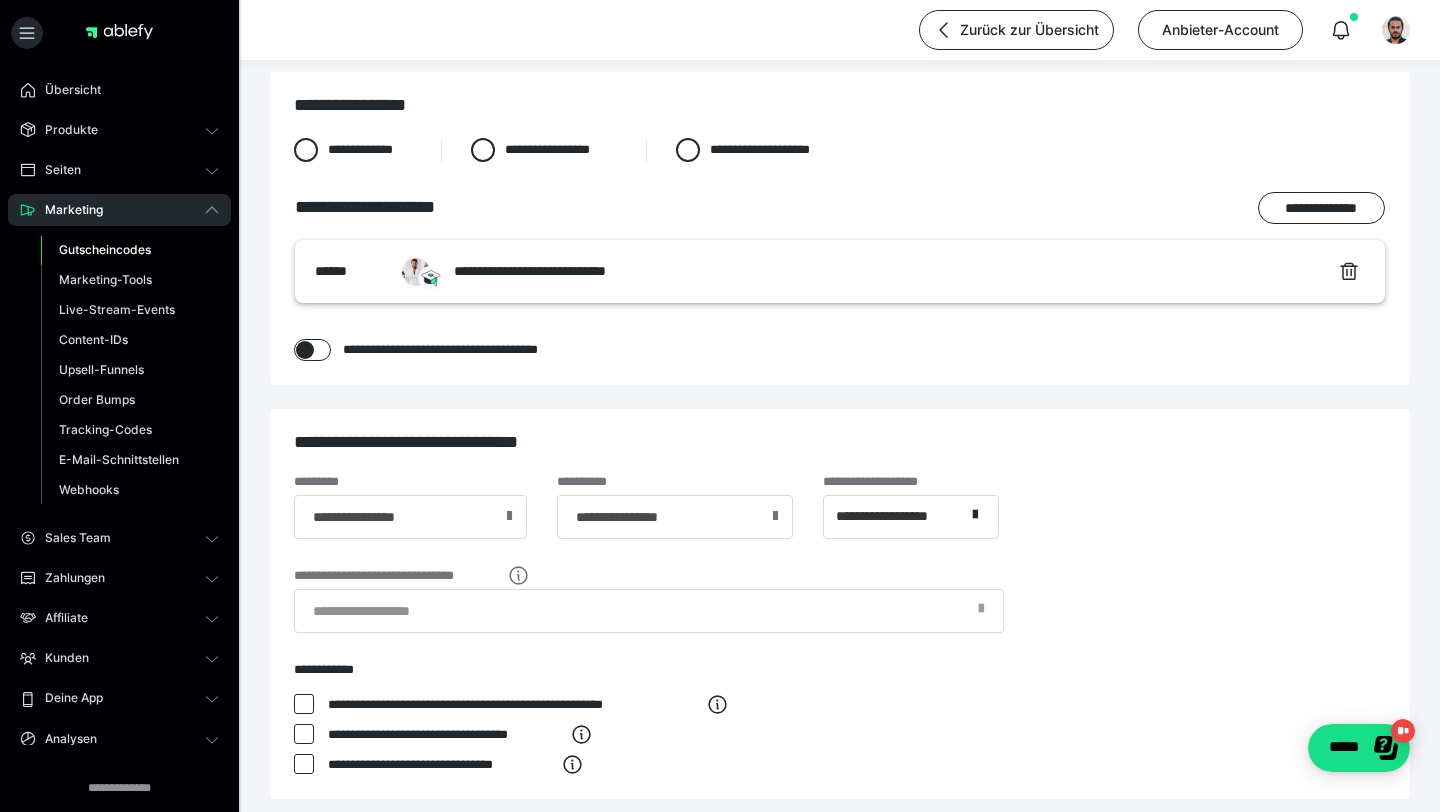 click at bounding box center (509, 516) 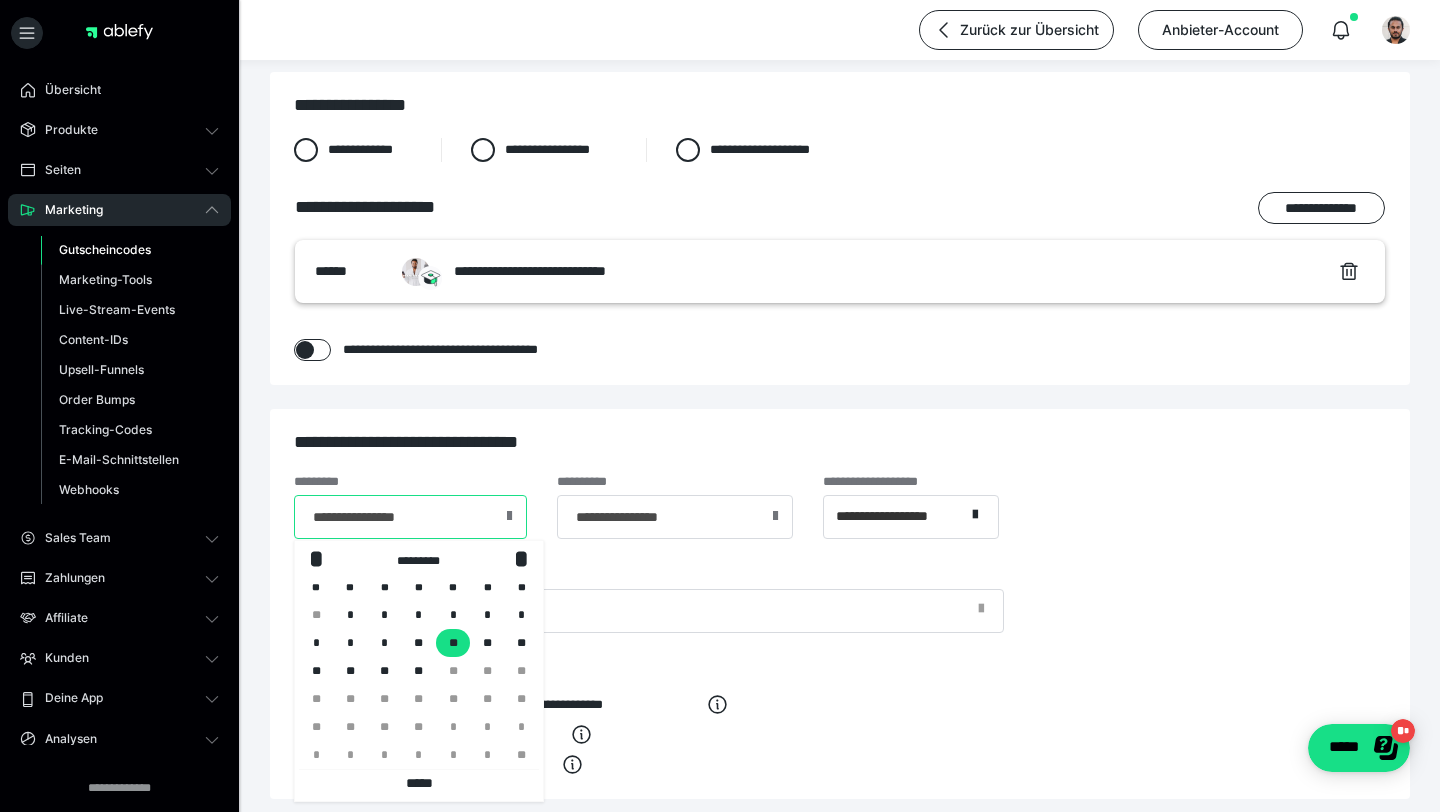 click on "**********" at bounding box center [410, 517] 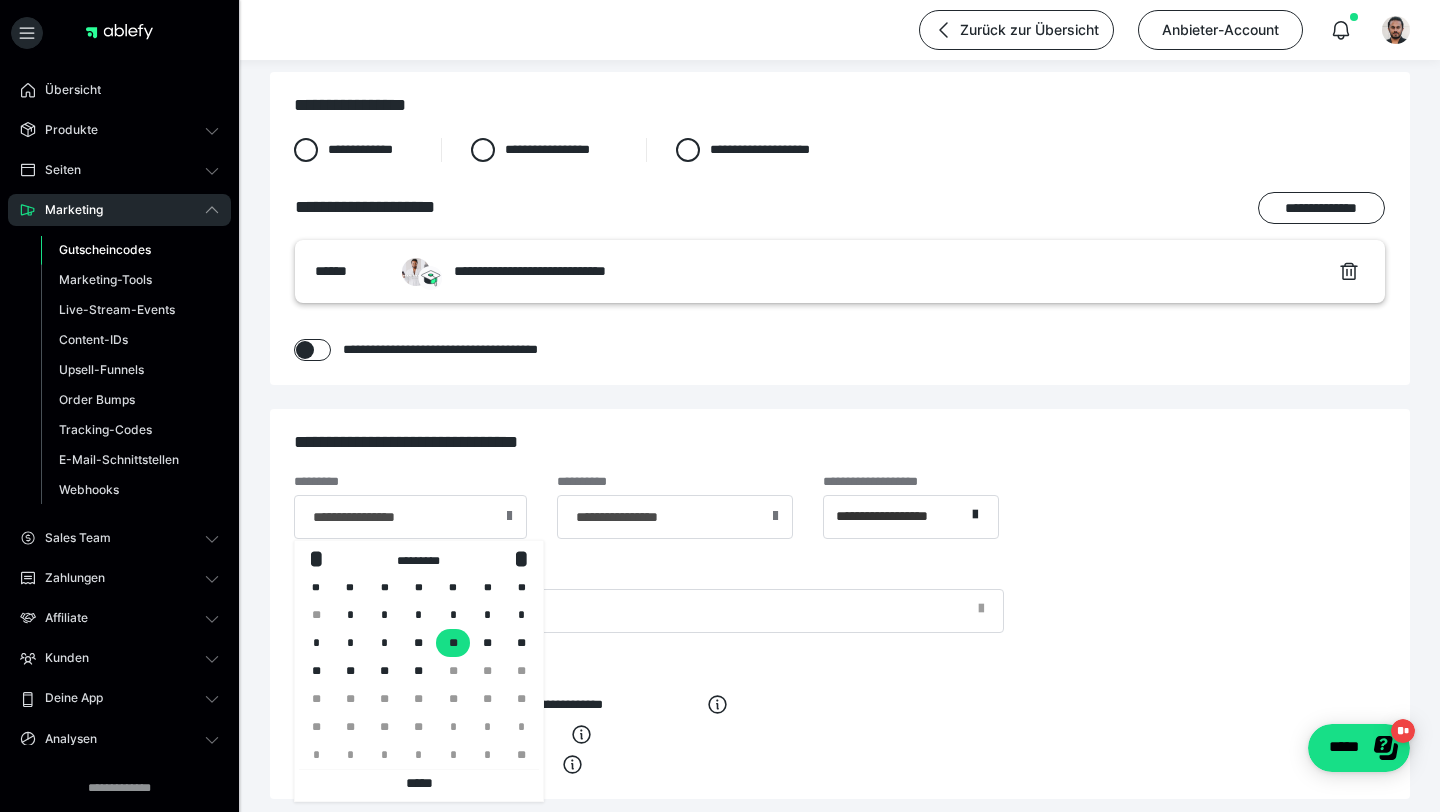 click on "**" at bounding box center [453, 643] 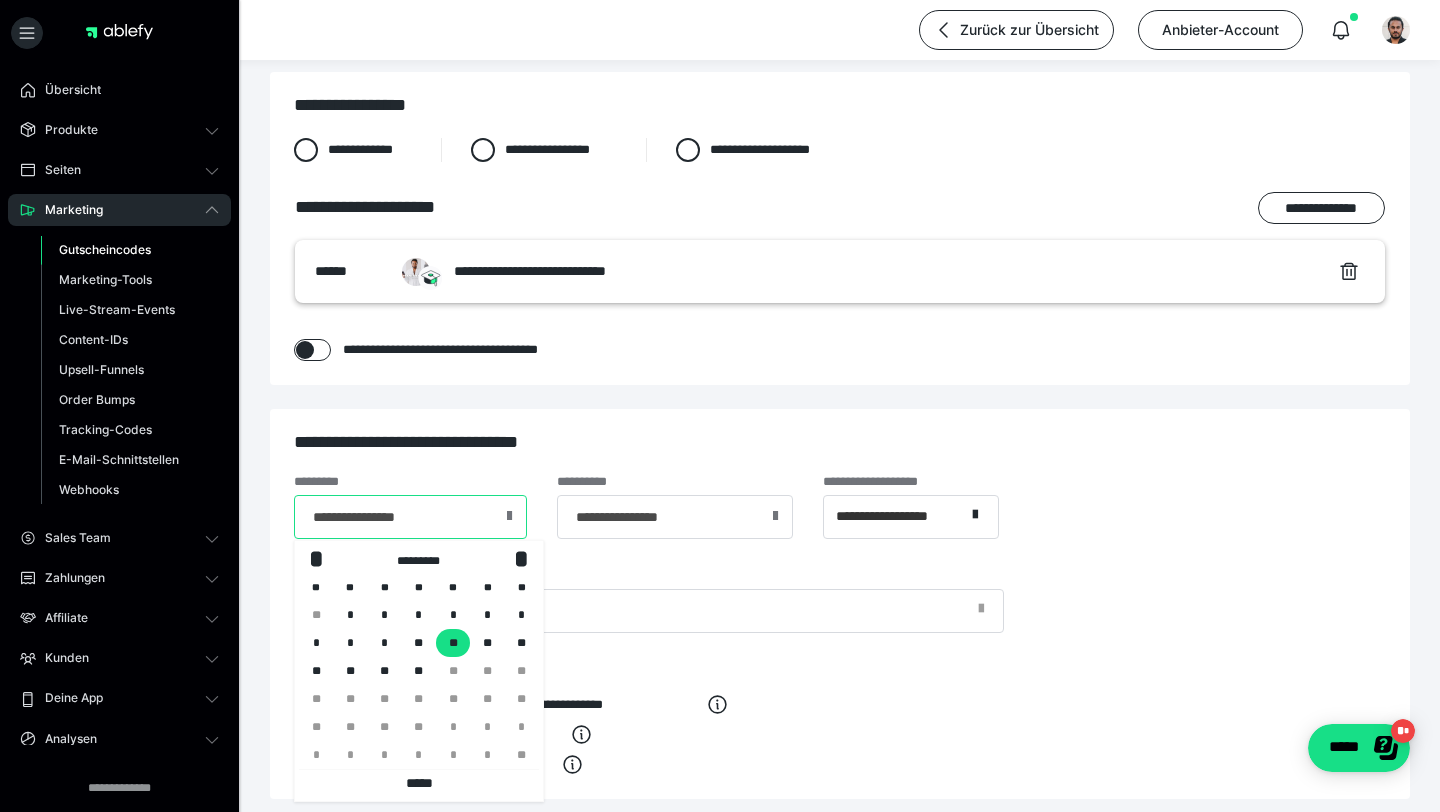 click on "**********" at bounding box center [410, 517] 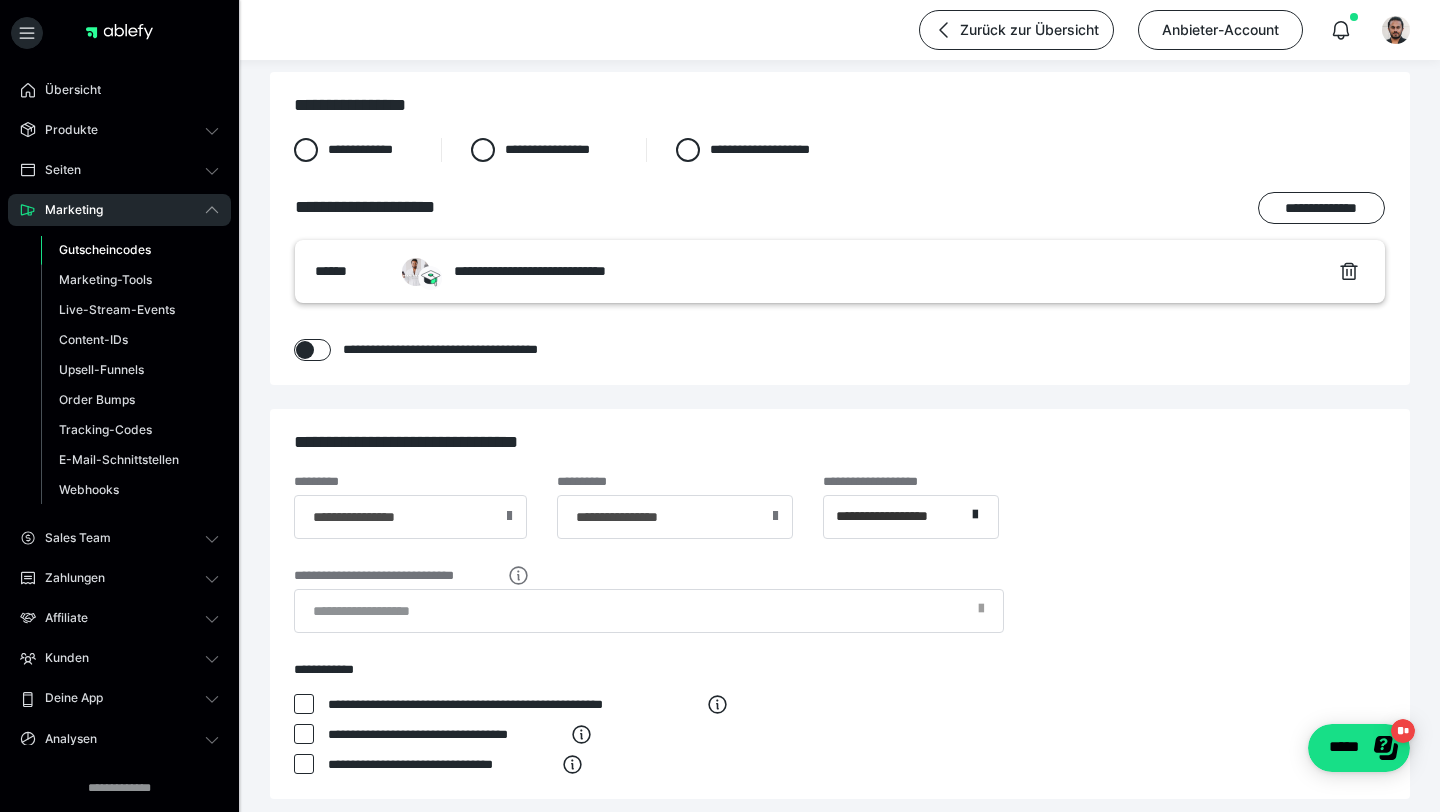 click on "**********" at bounding box center (840, 522) 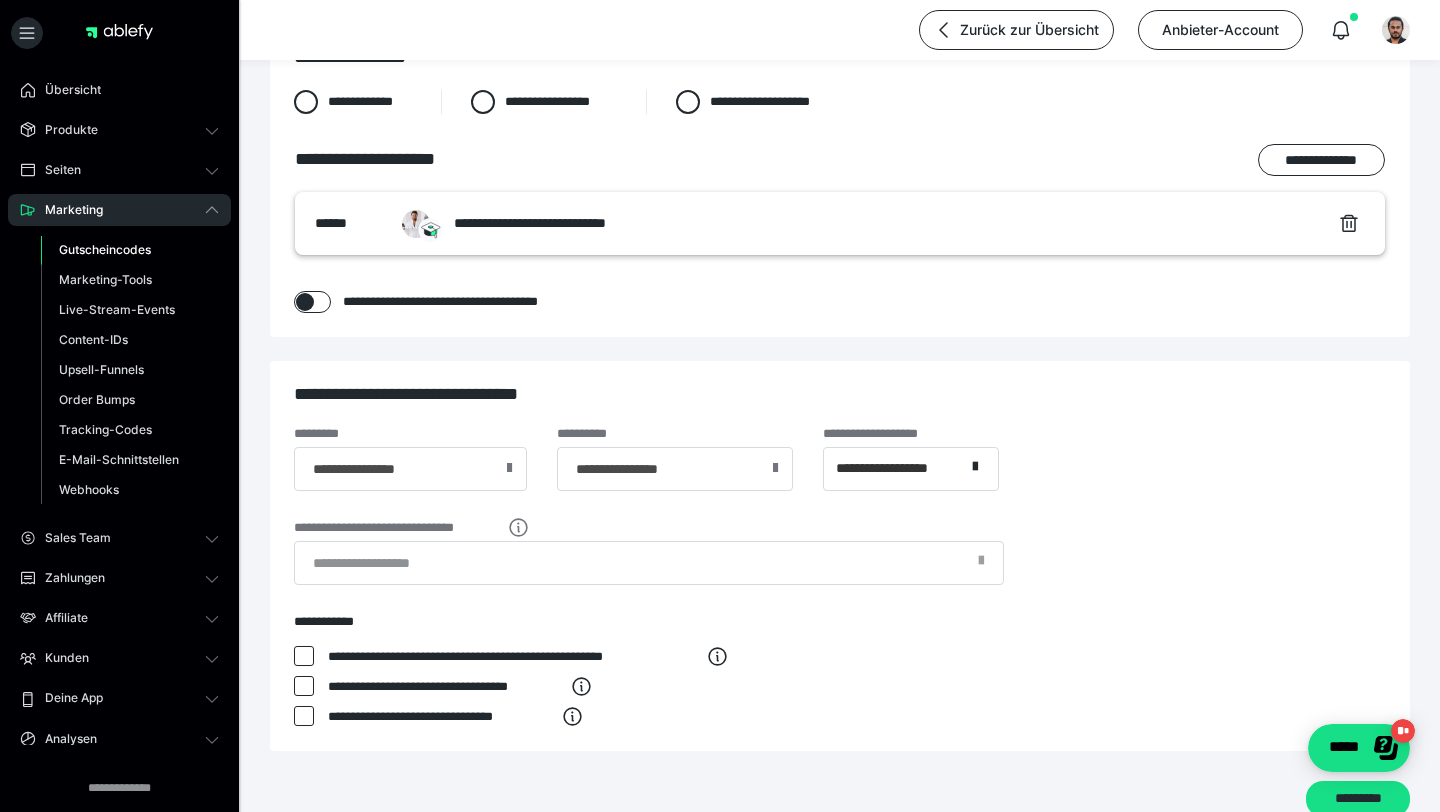 scroll, scrollTop: 499, scrollLeft: 0, axis: vertical 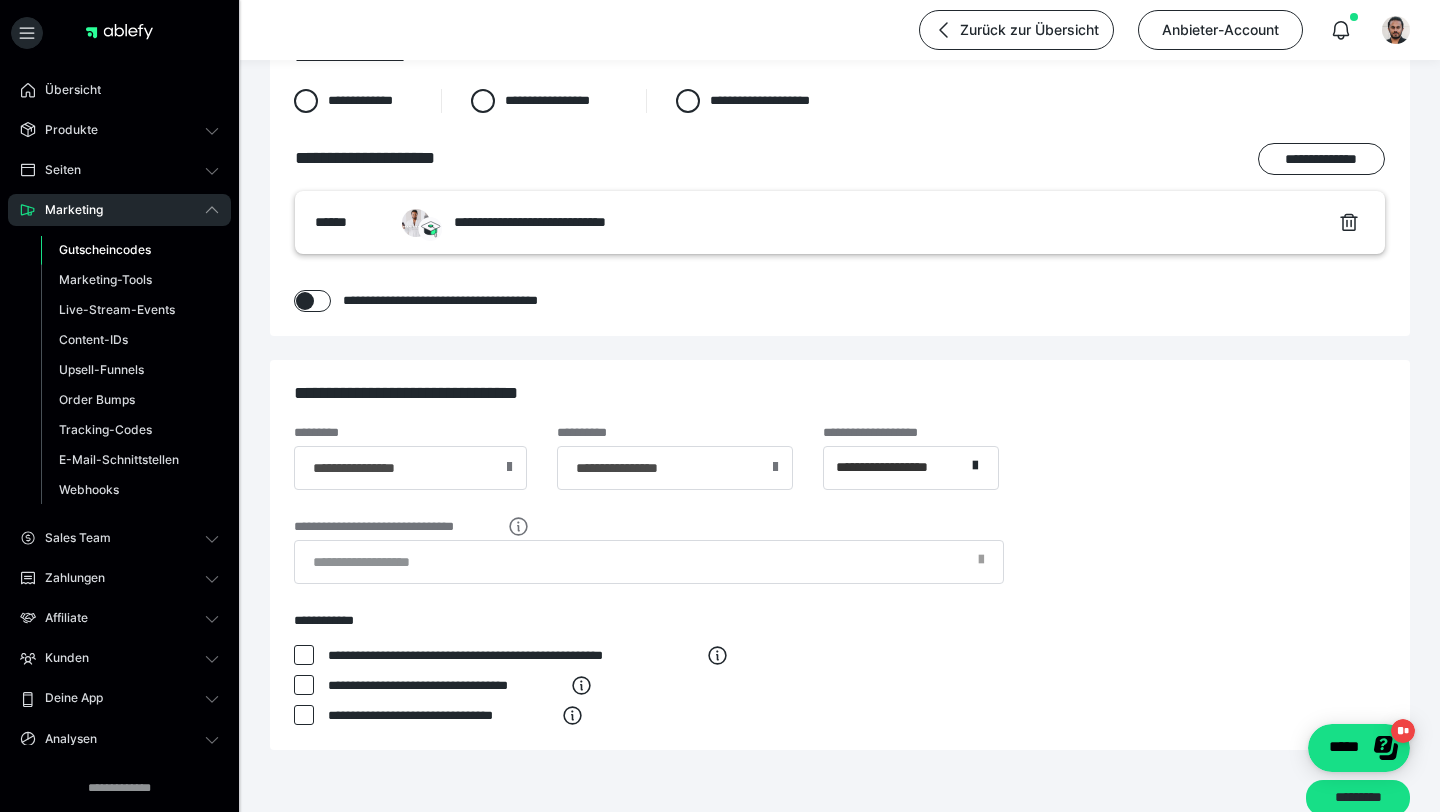 click at bounding box center (509, 467) 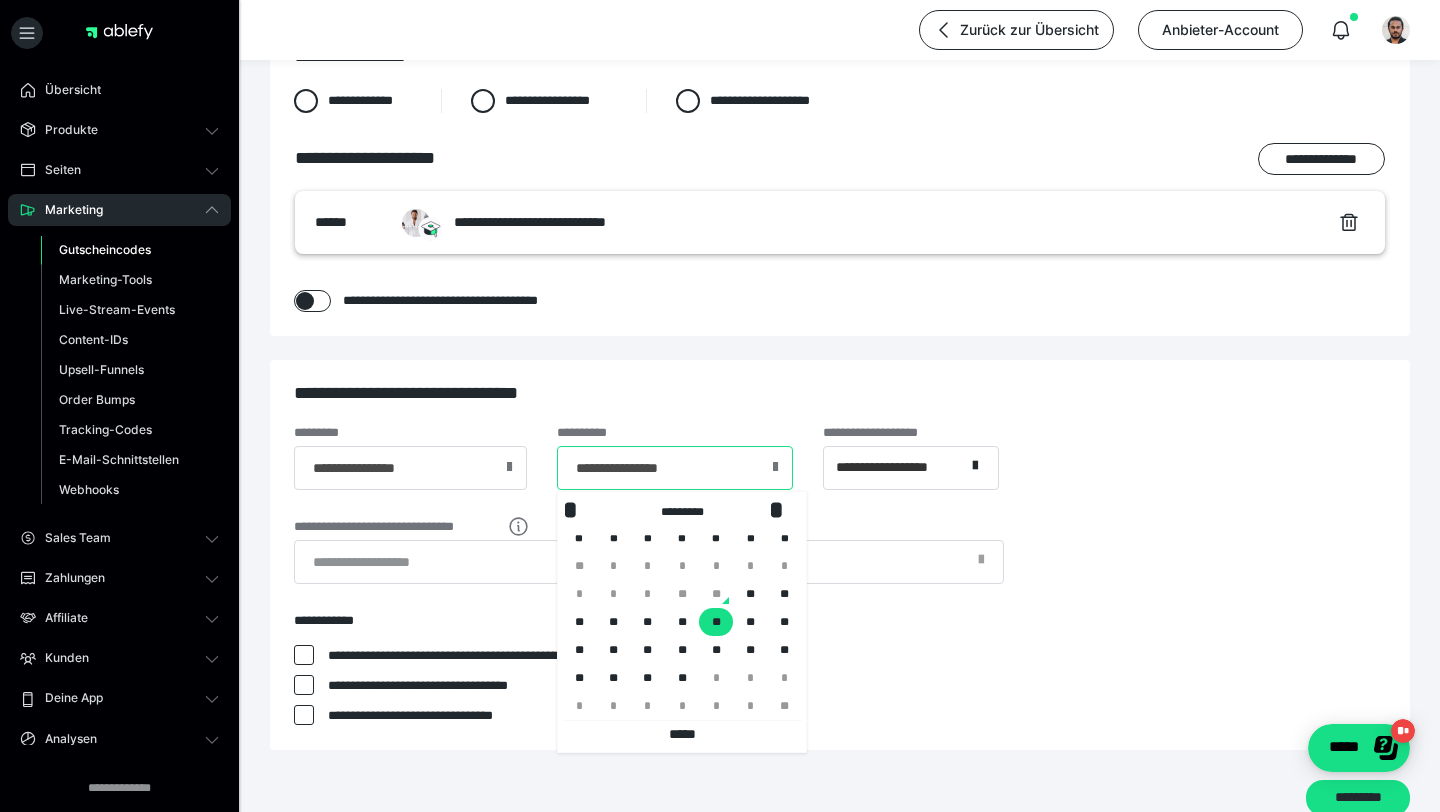 click on "**********" at bounding box center [675, 468] 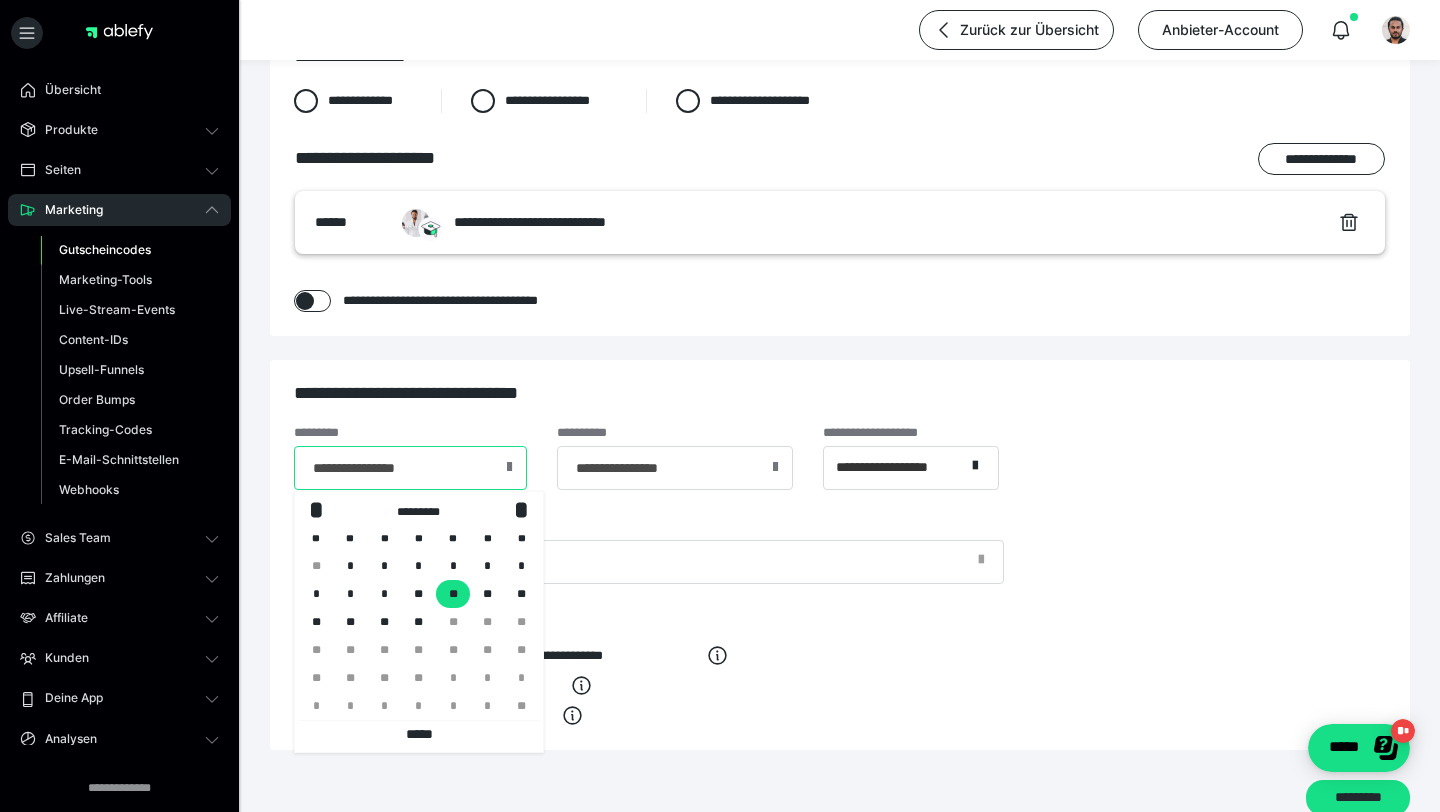 click on "**********" at bounding box center (410, 468) 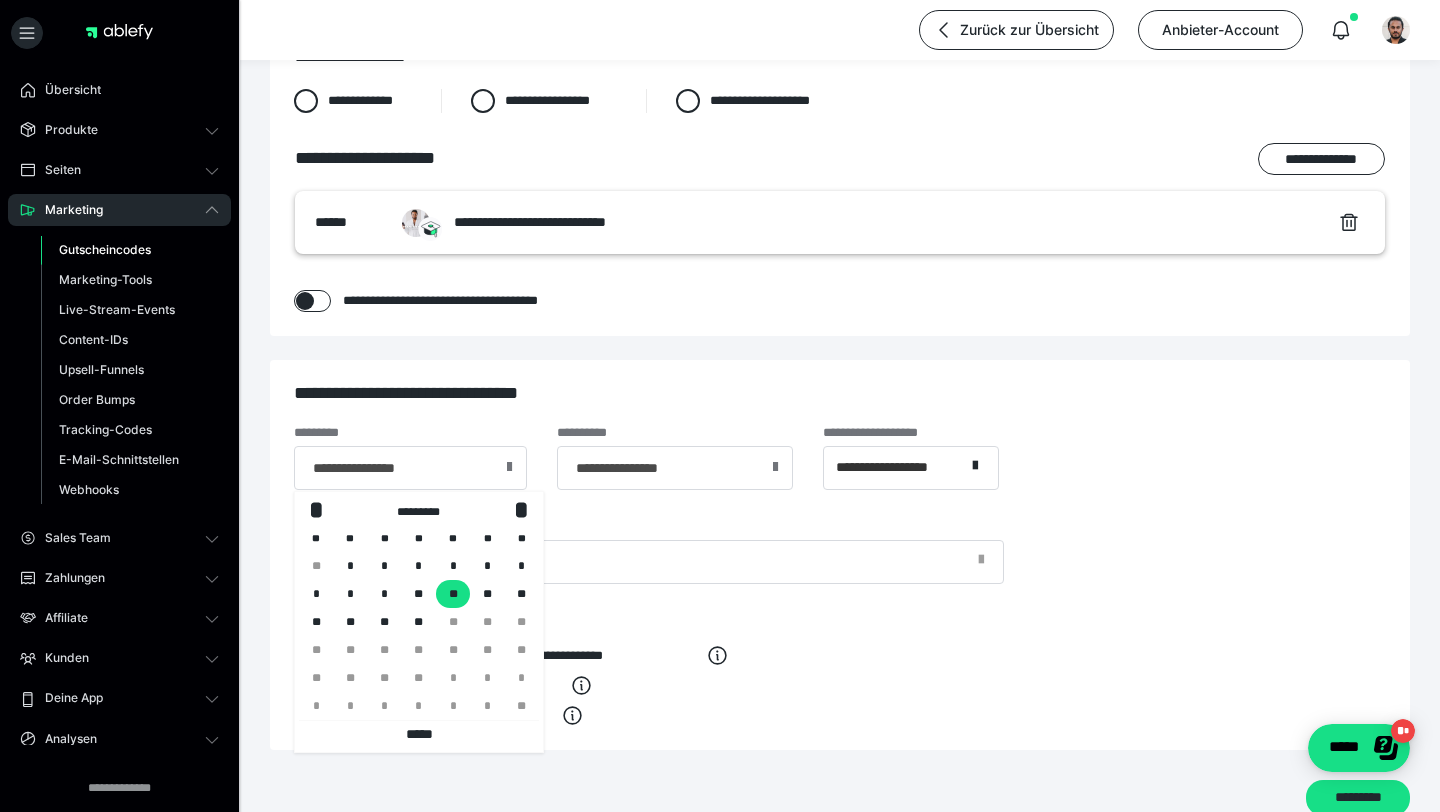 click on "**" at bounding box center (453, 594) 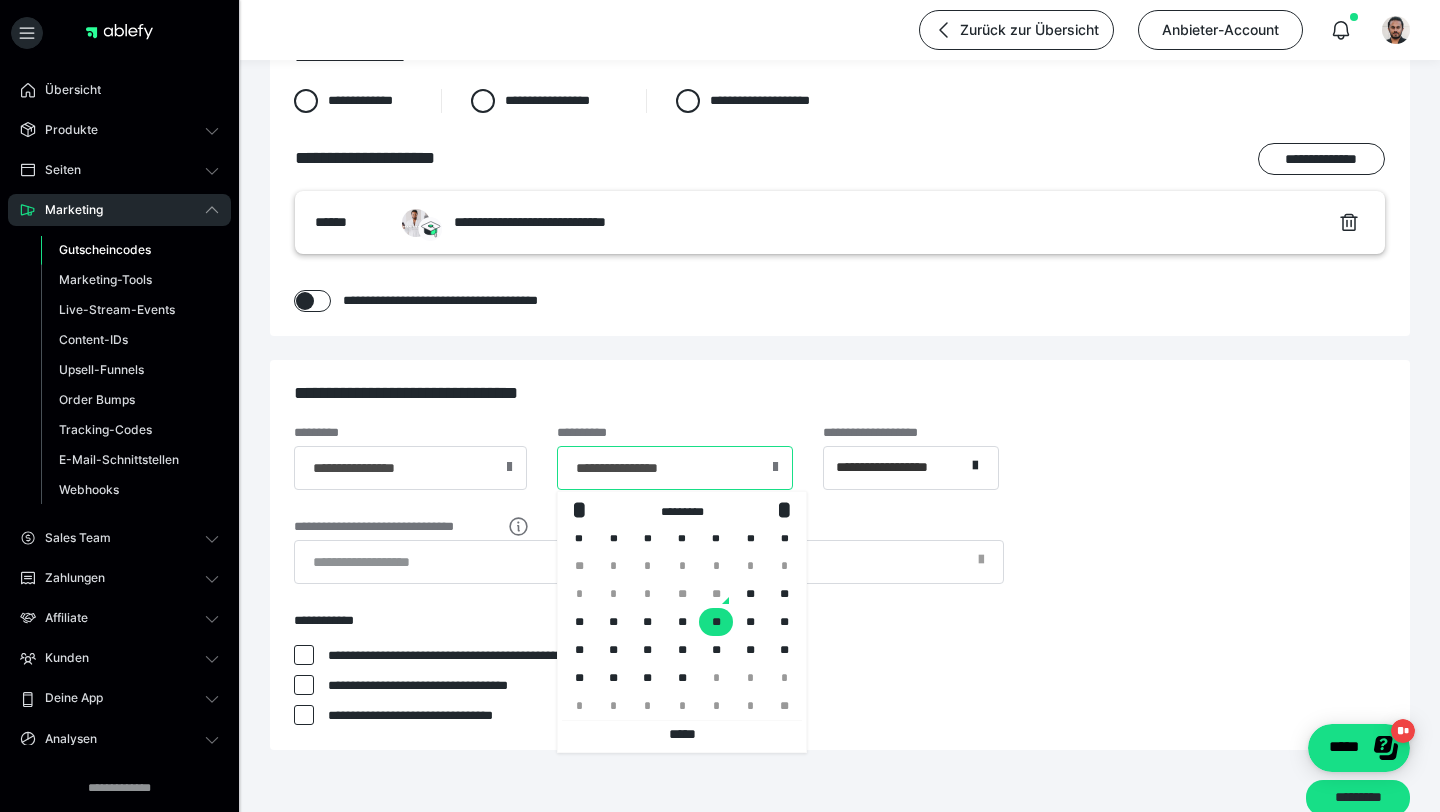 click on "**********" at bounding box center [675, 468] 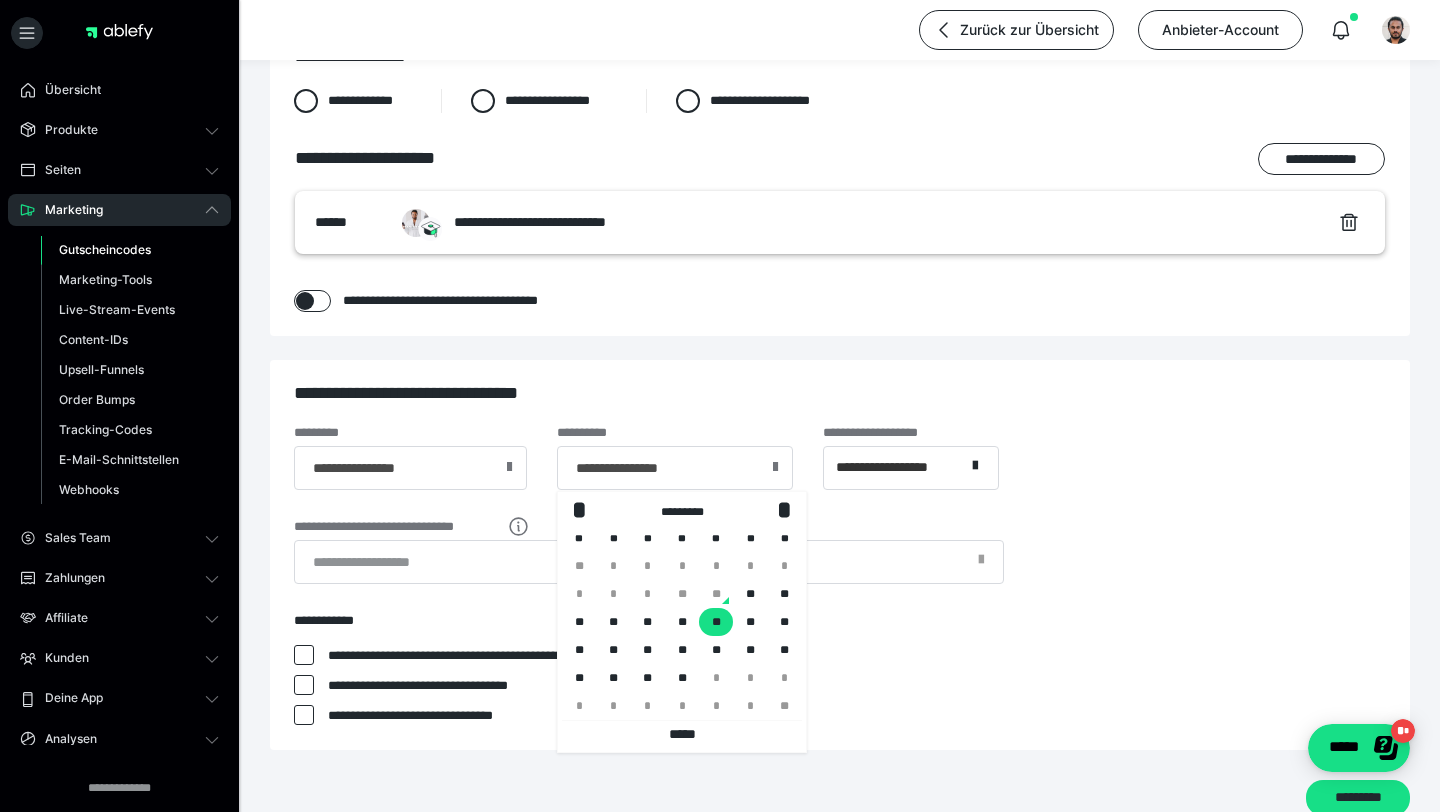 click on "**" at bounding box center (716, 622) 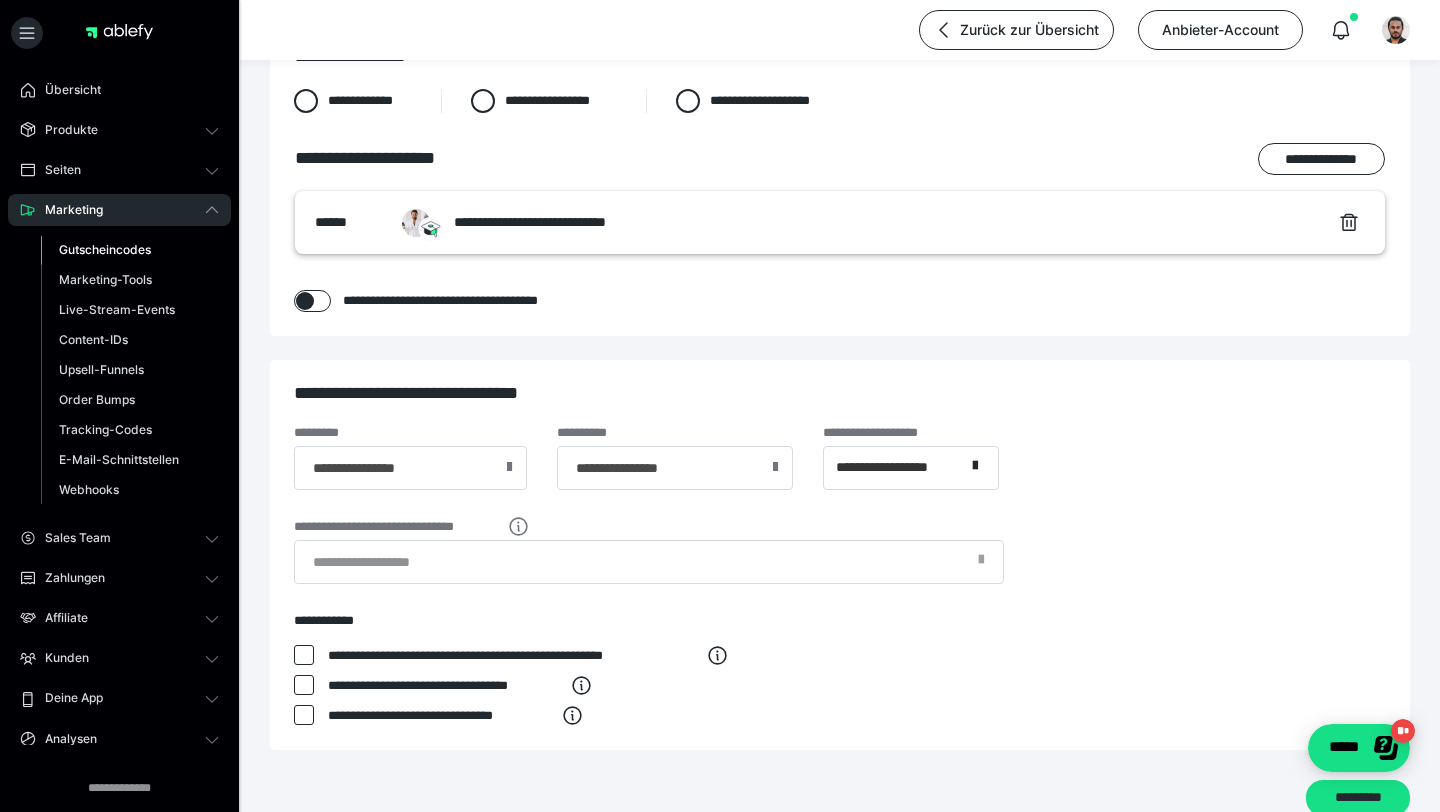 click at bounding box center (981, 566) 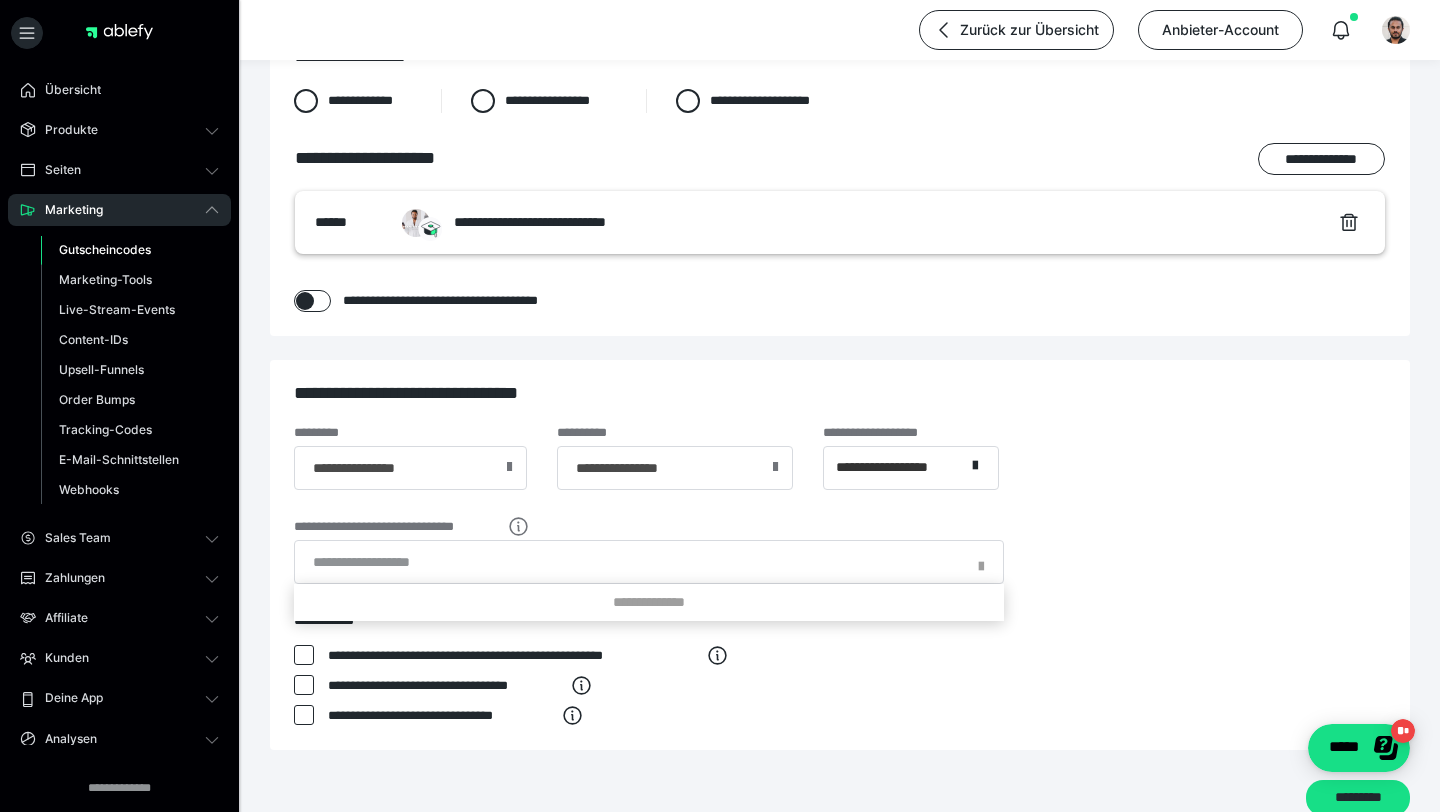 click at bounding box center [720, 406] 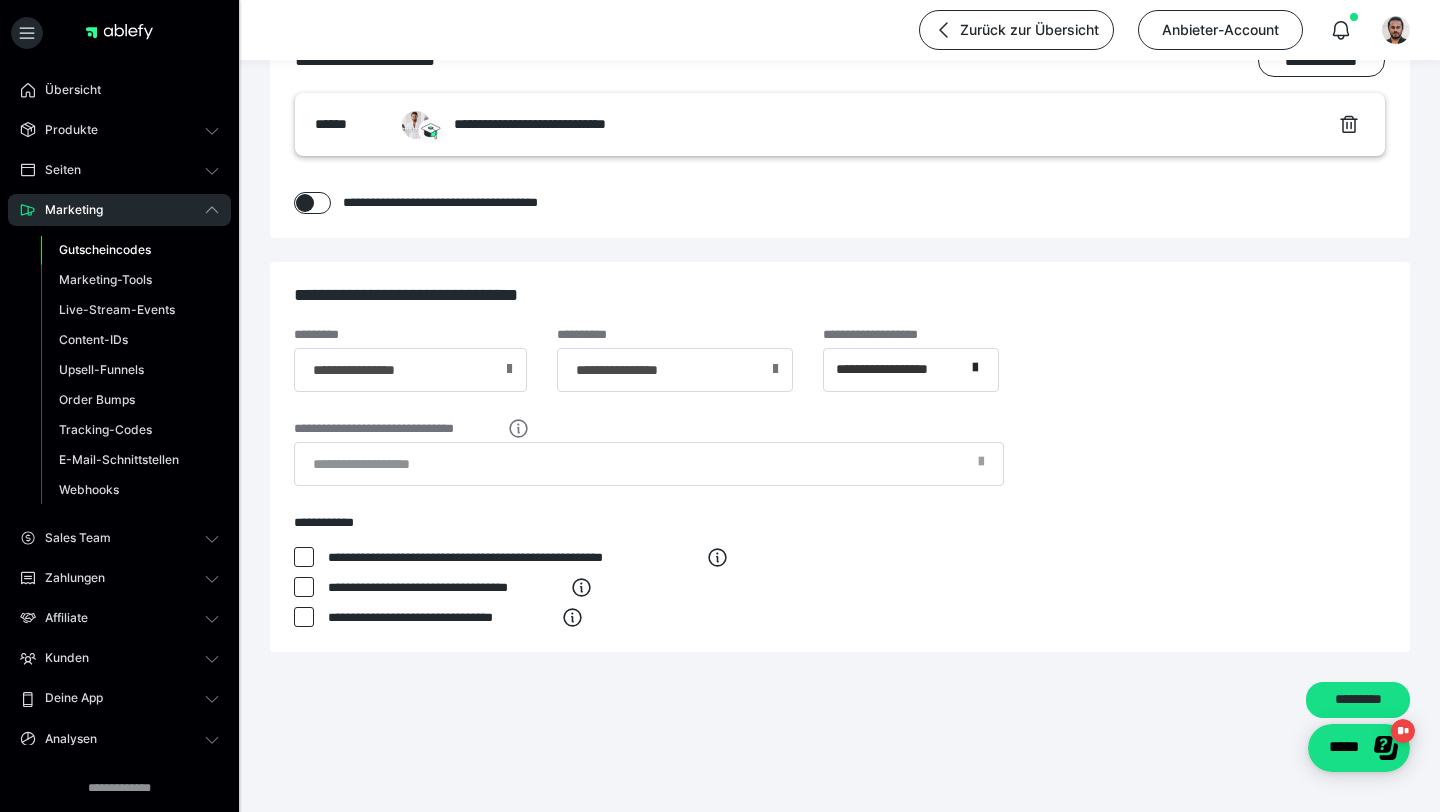 scroll, scrollTop: 602, scrollLeft: 0, axis: vertical 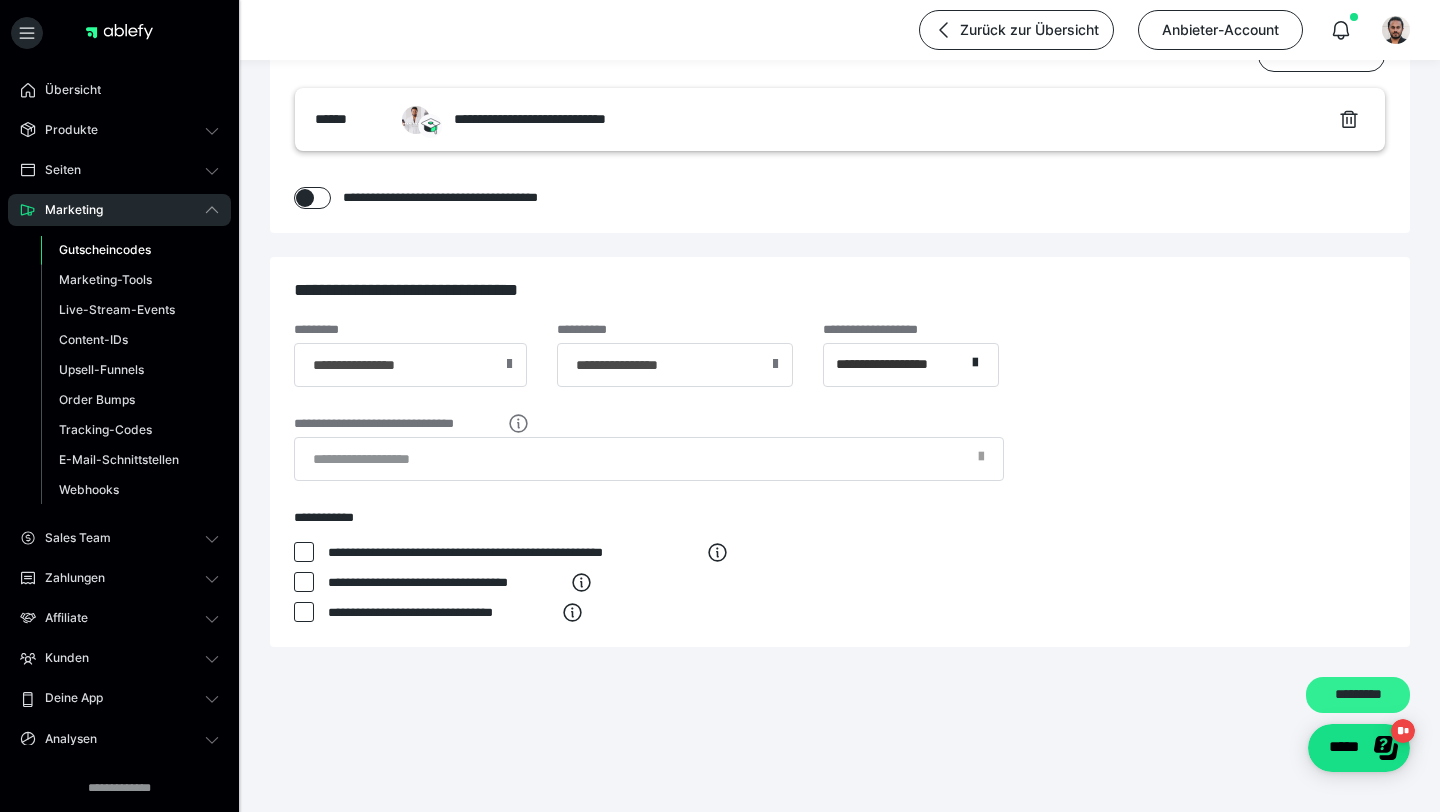 click on "*********" at bounding box center (1358, 695) 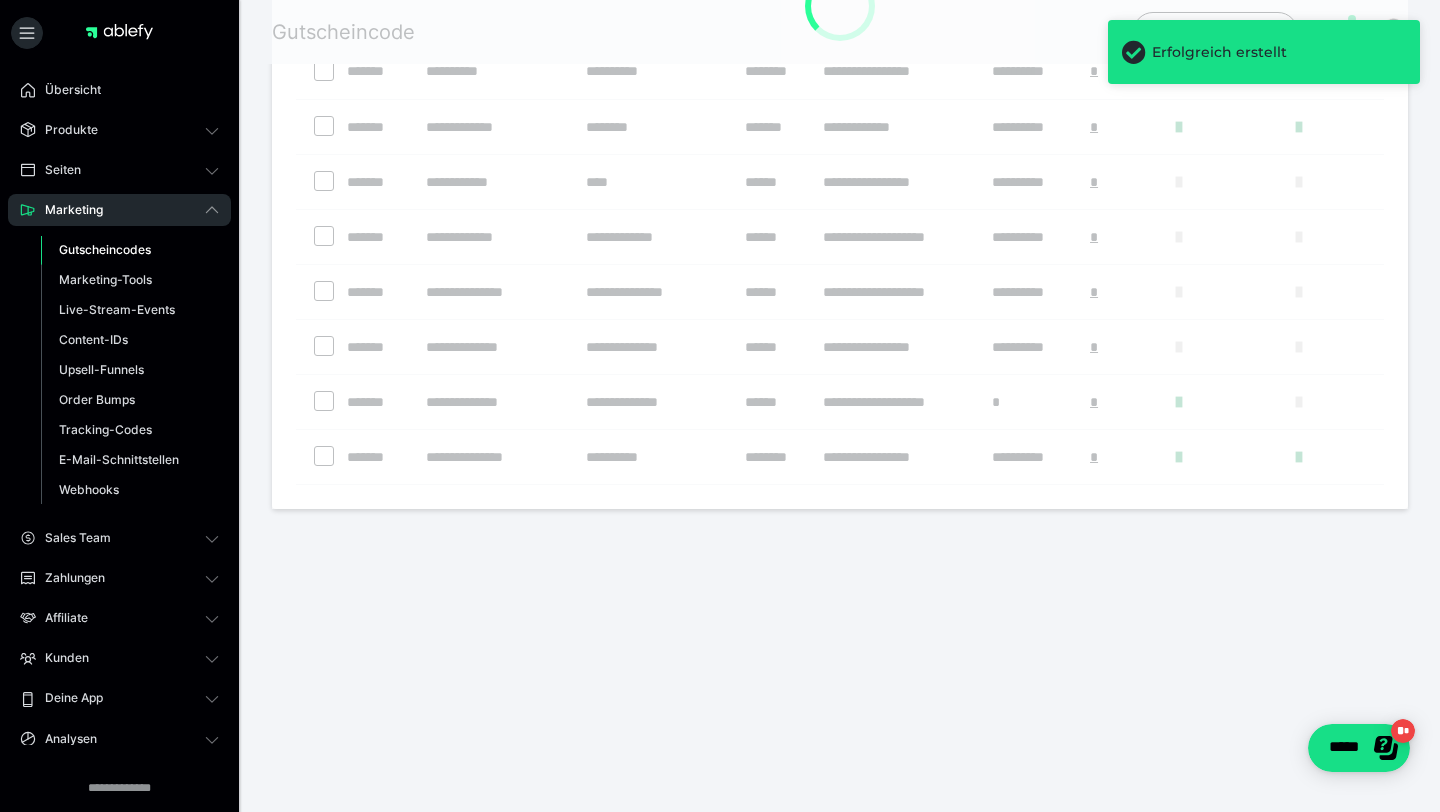 scroll, scrollTop: 0, scrollLeft: 0, axis: both 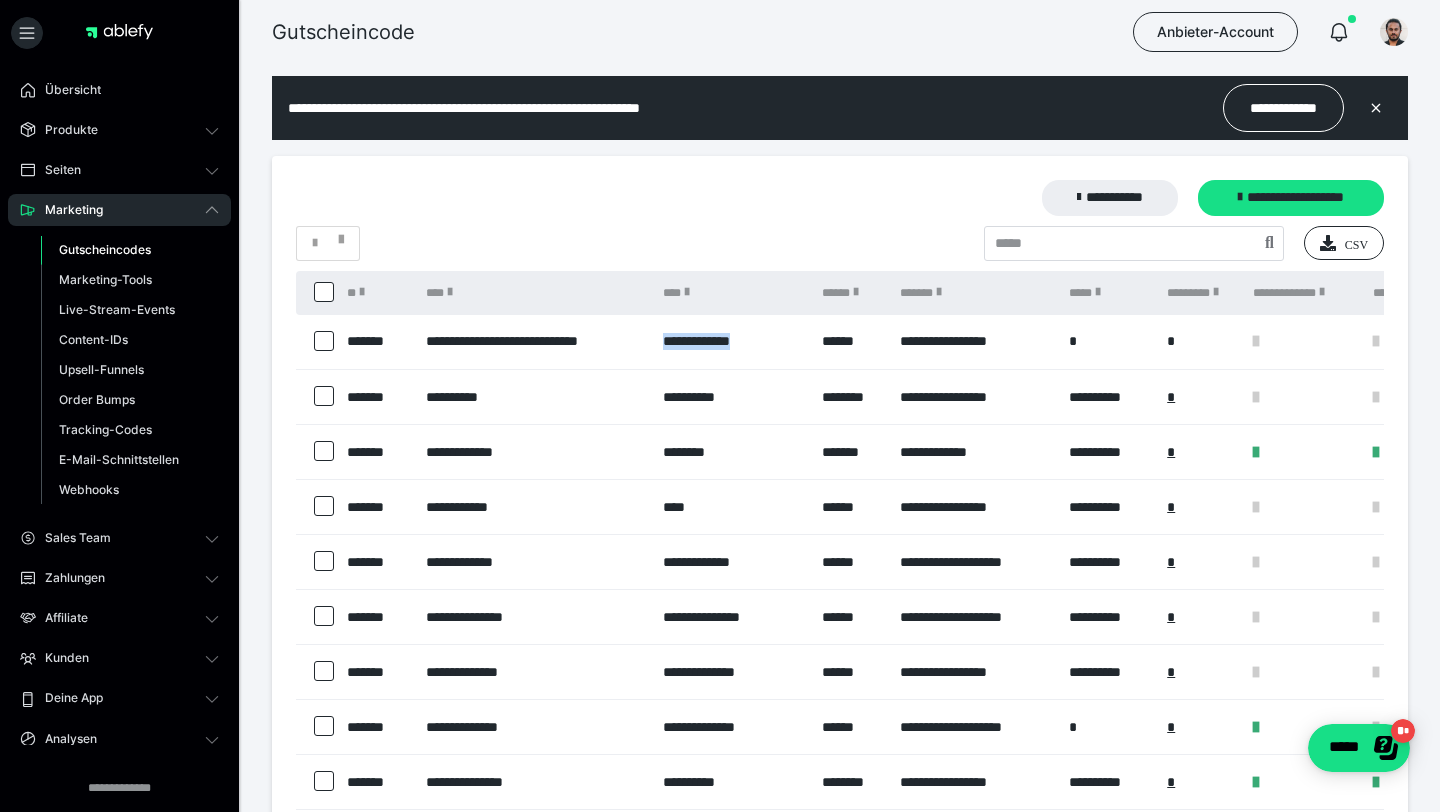 drag, startPoint x: 779, startPoint y: 342, endPoint x: 658, endPoint y: 340, distance: 121.016525 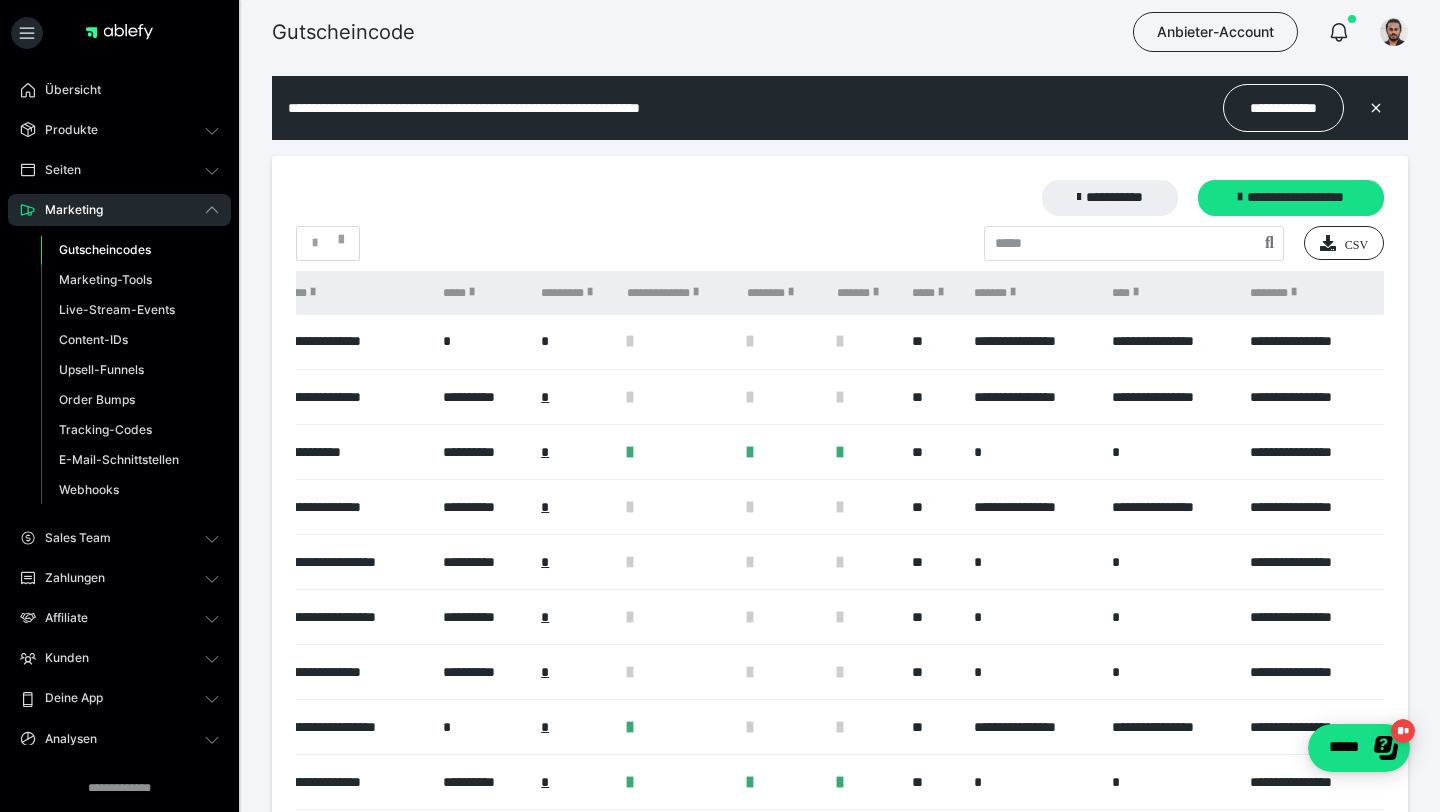 scroll, scrollTop: 0, scrollLeft: 689, axis: horizontal 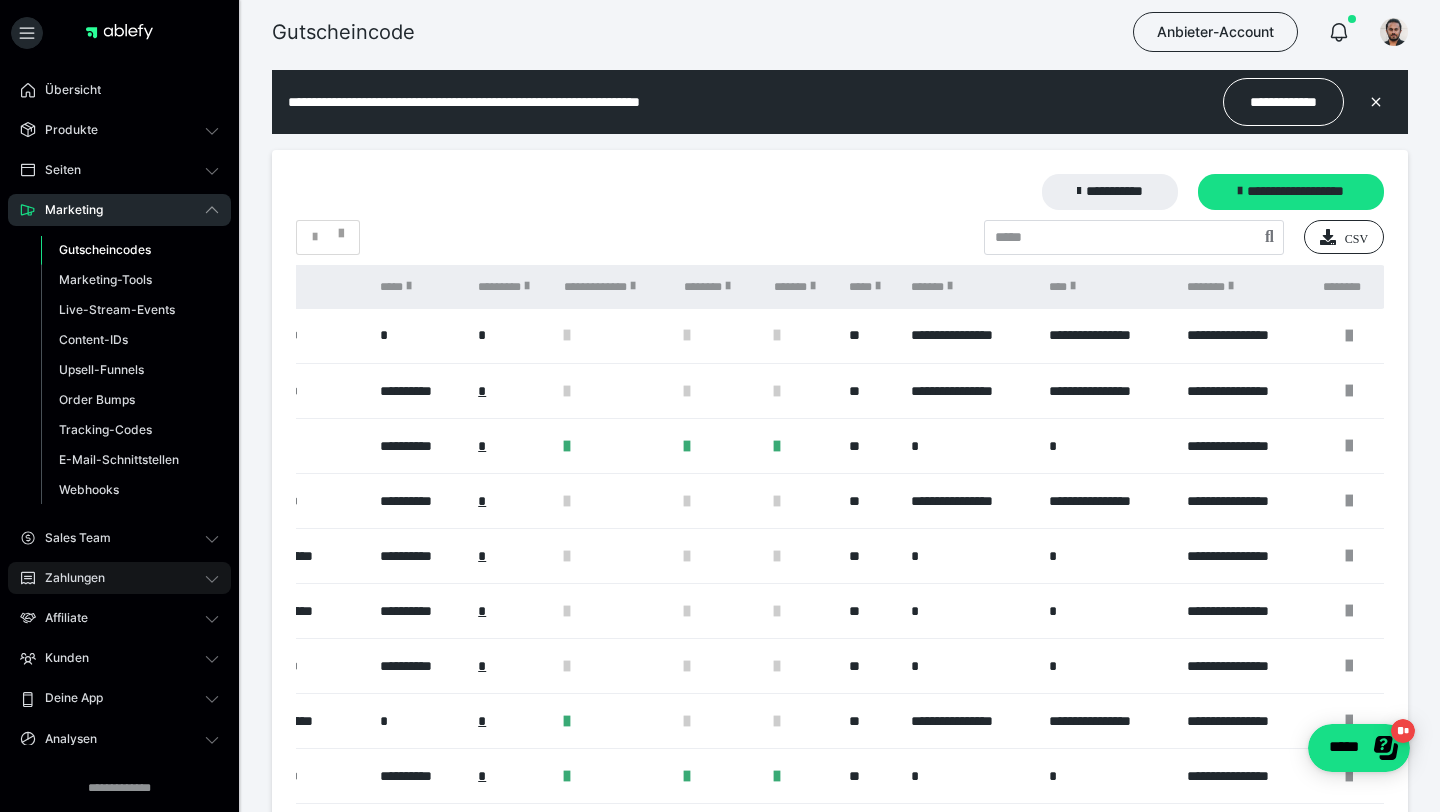 click on "Zahlungen" at bounding box center (68, 578) 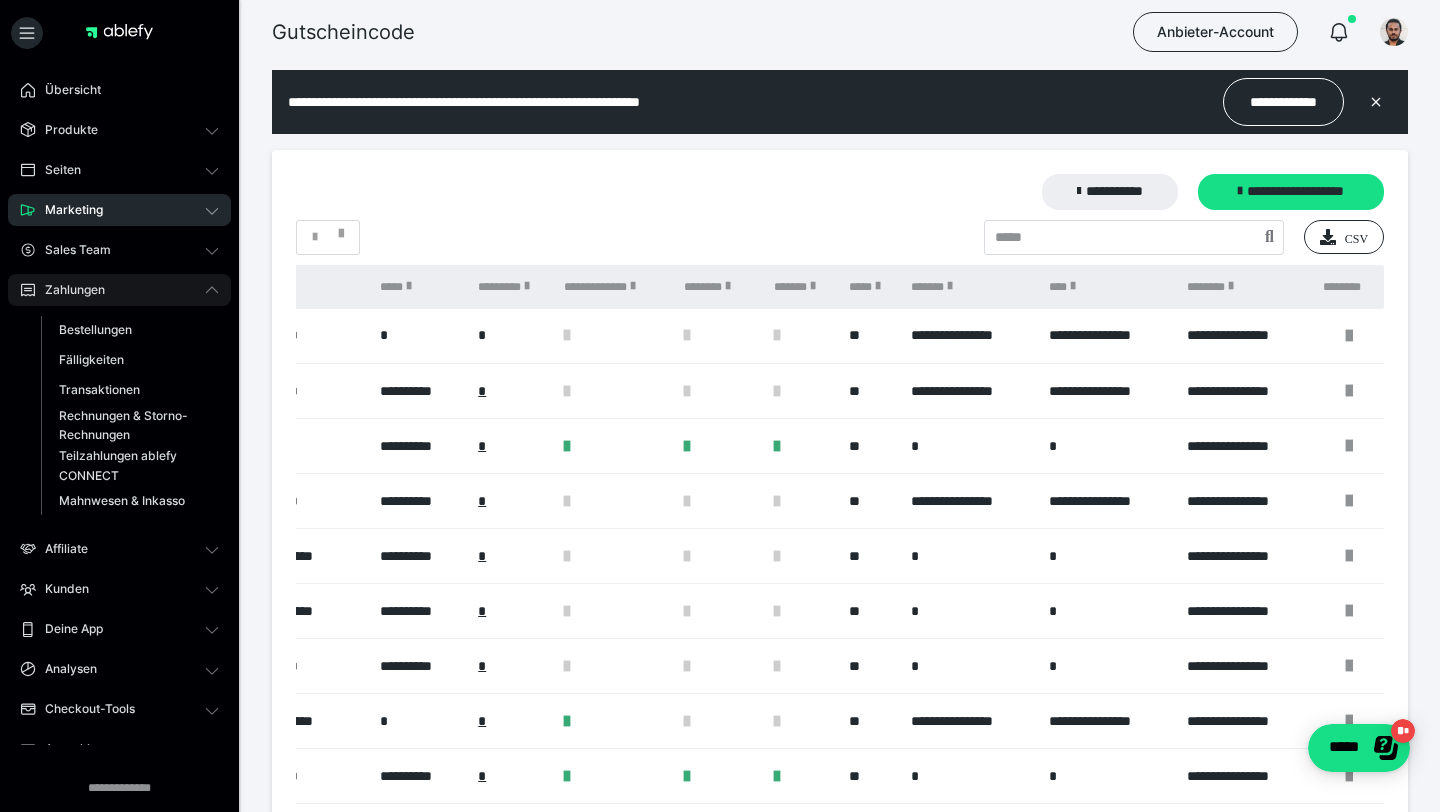 drag, startPoint x: 94, startPoint y: 326, endPoint x: 167, endPoint y: 287, distance: 82.764725 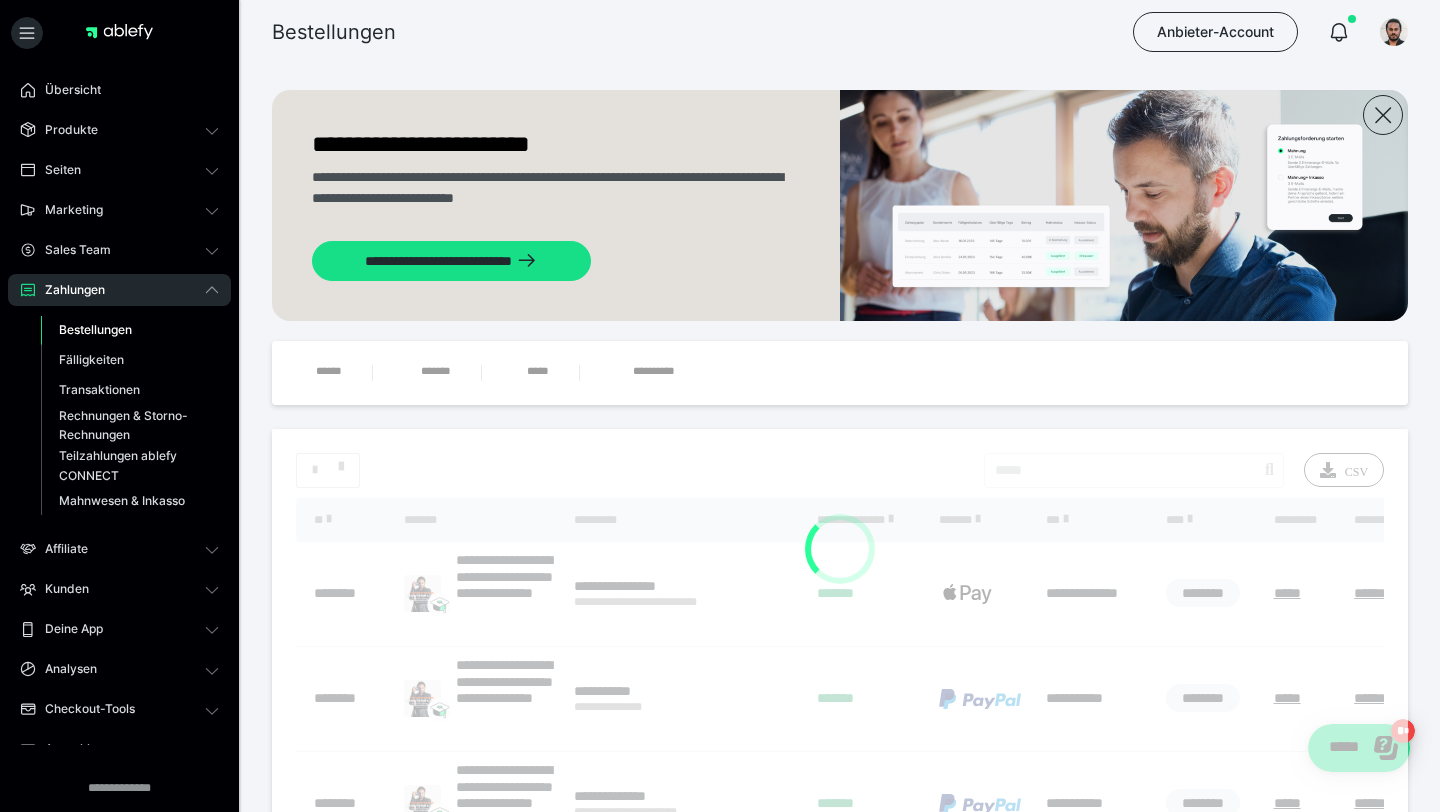 scroll, scrollTop: 0, scrollLeft: 0, axis: both 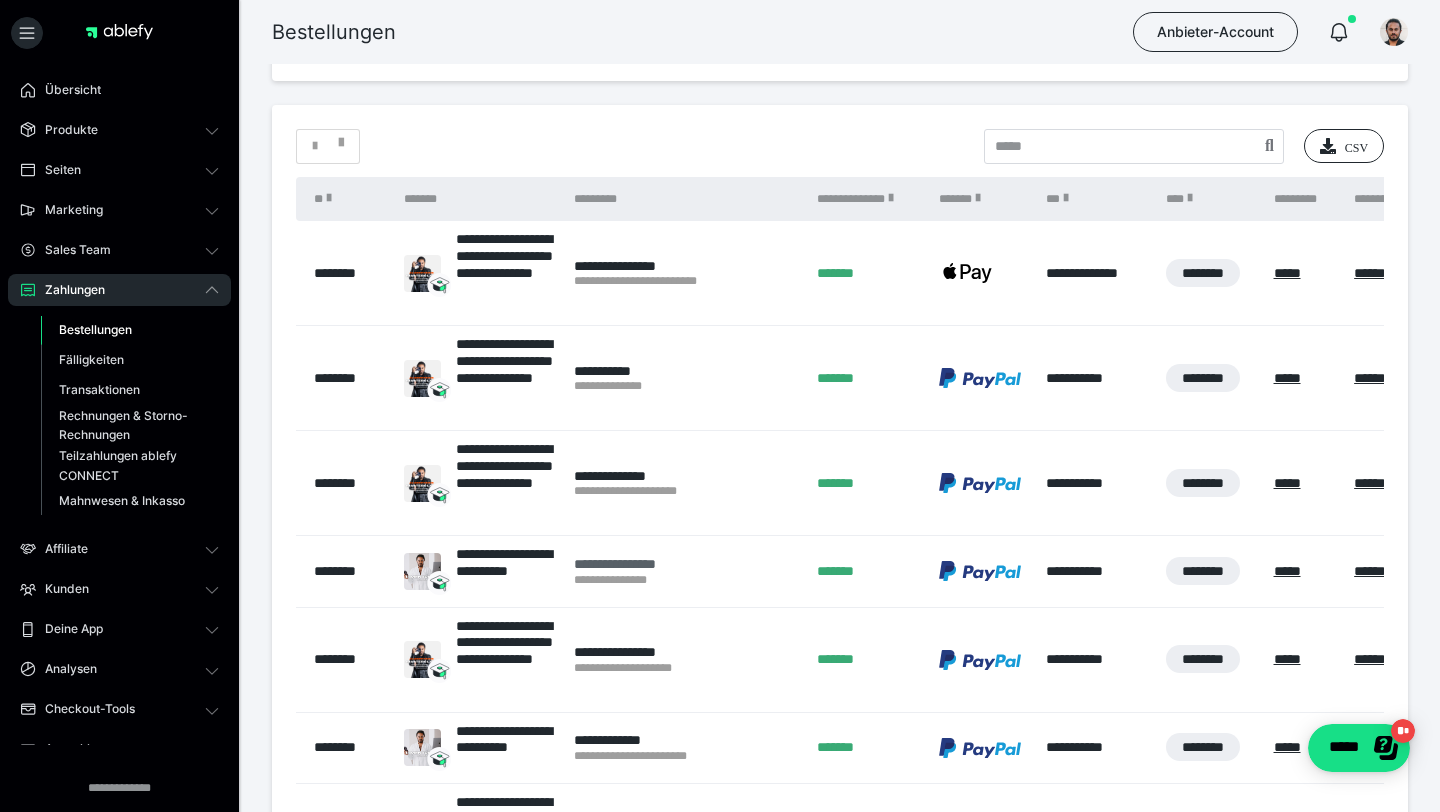 click on "**********" at bounding box center (685, 564) 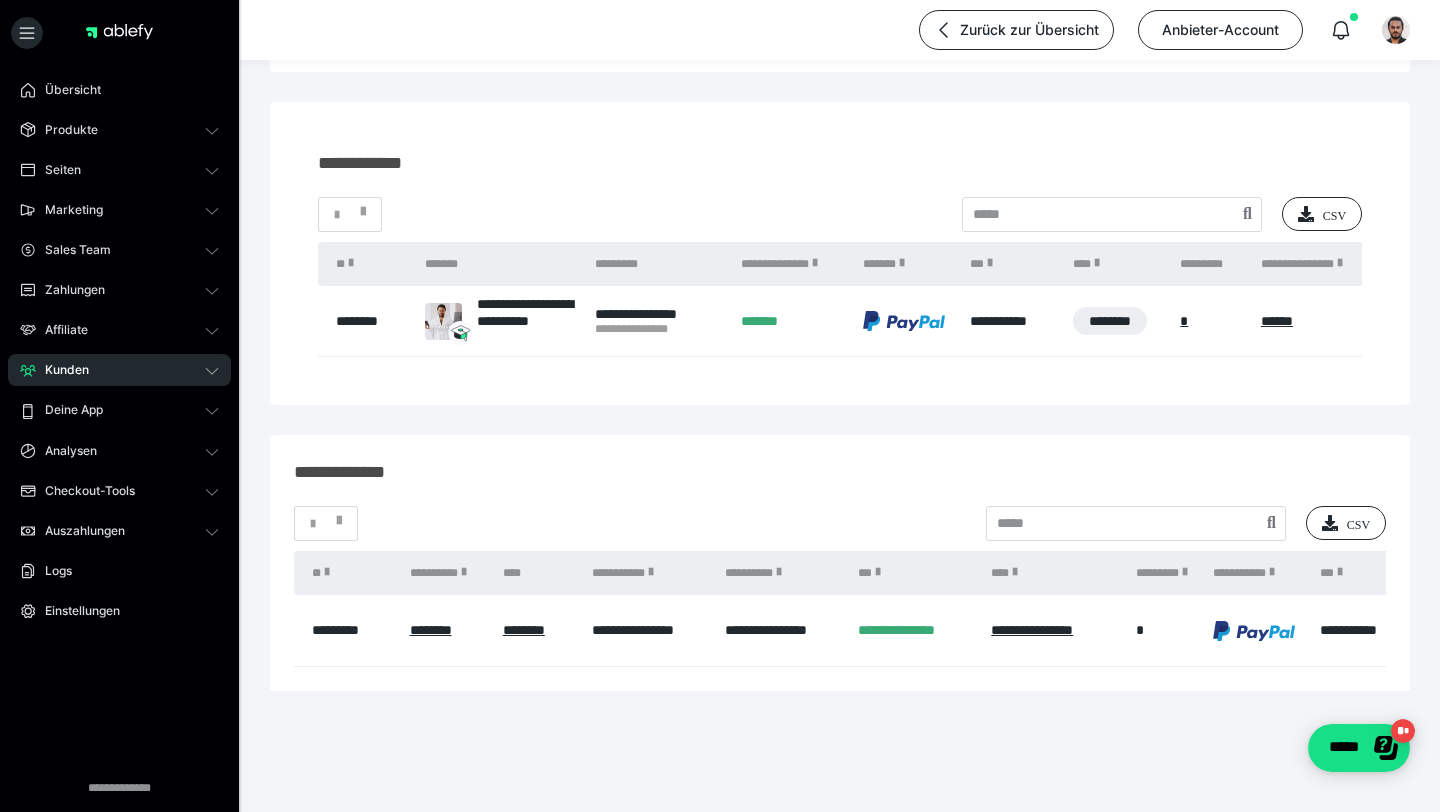 scroll, scrollTop: 152, scrollLeft: 0, axis: vertical 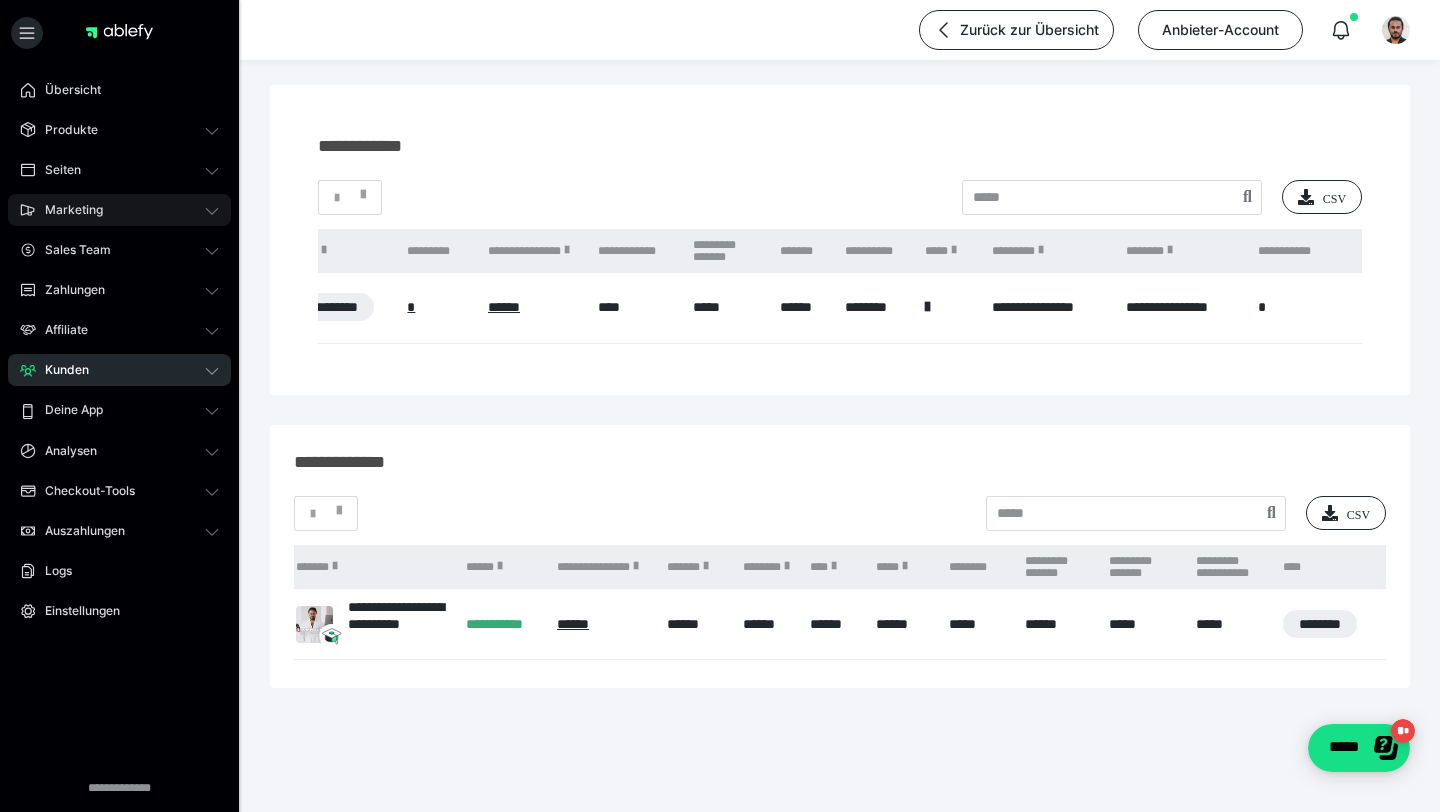 click on "Marketing" at bounding box center (119, 210) 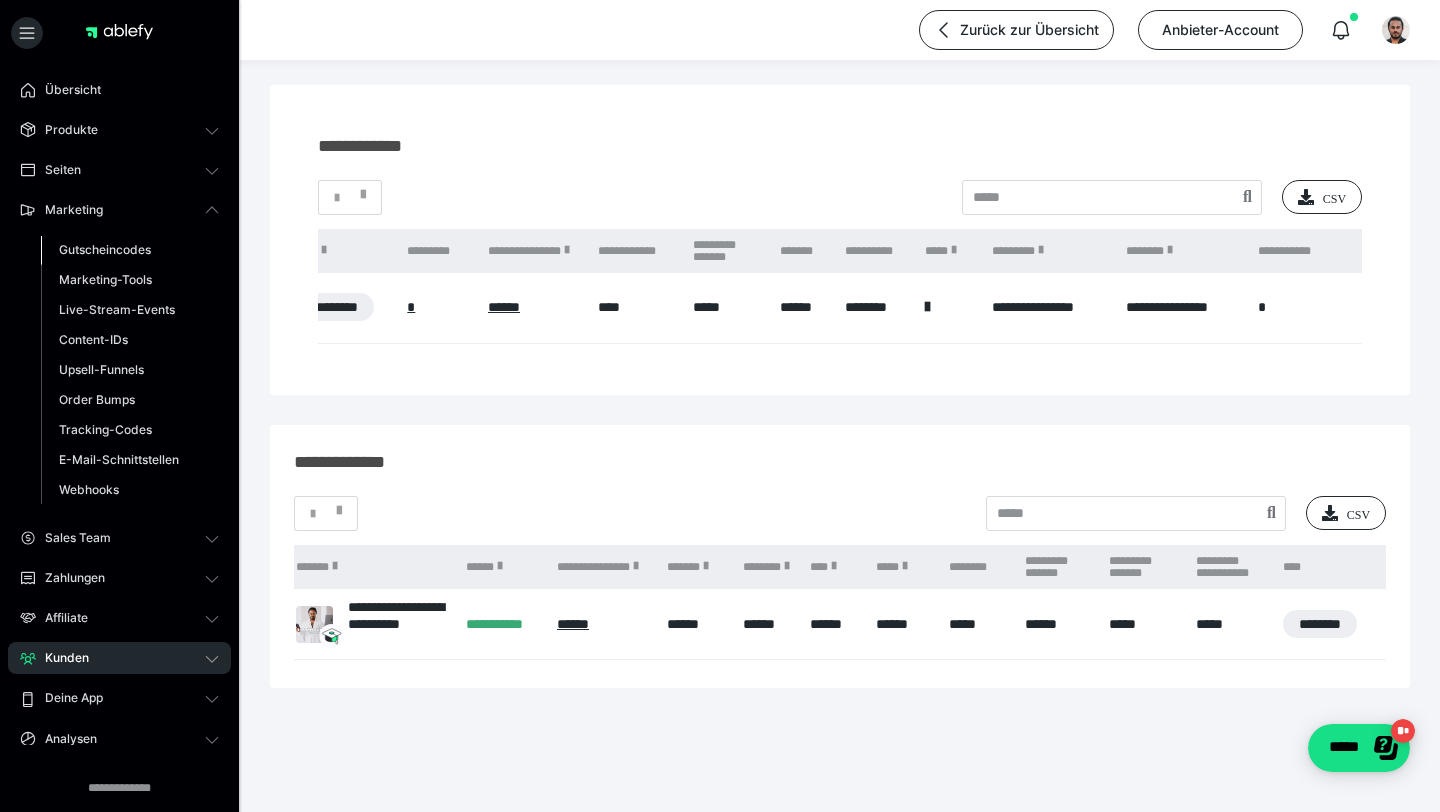 click on "Gutscheincodes" at bounding box center (130, 250) 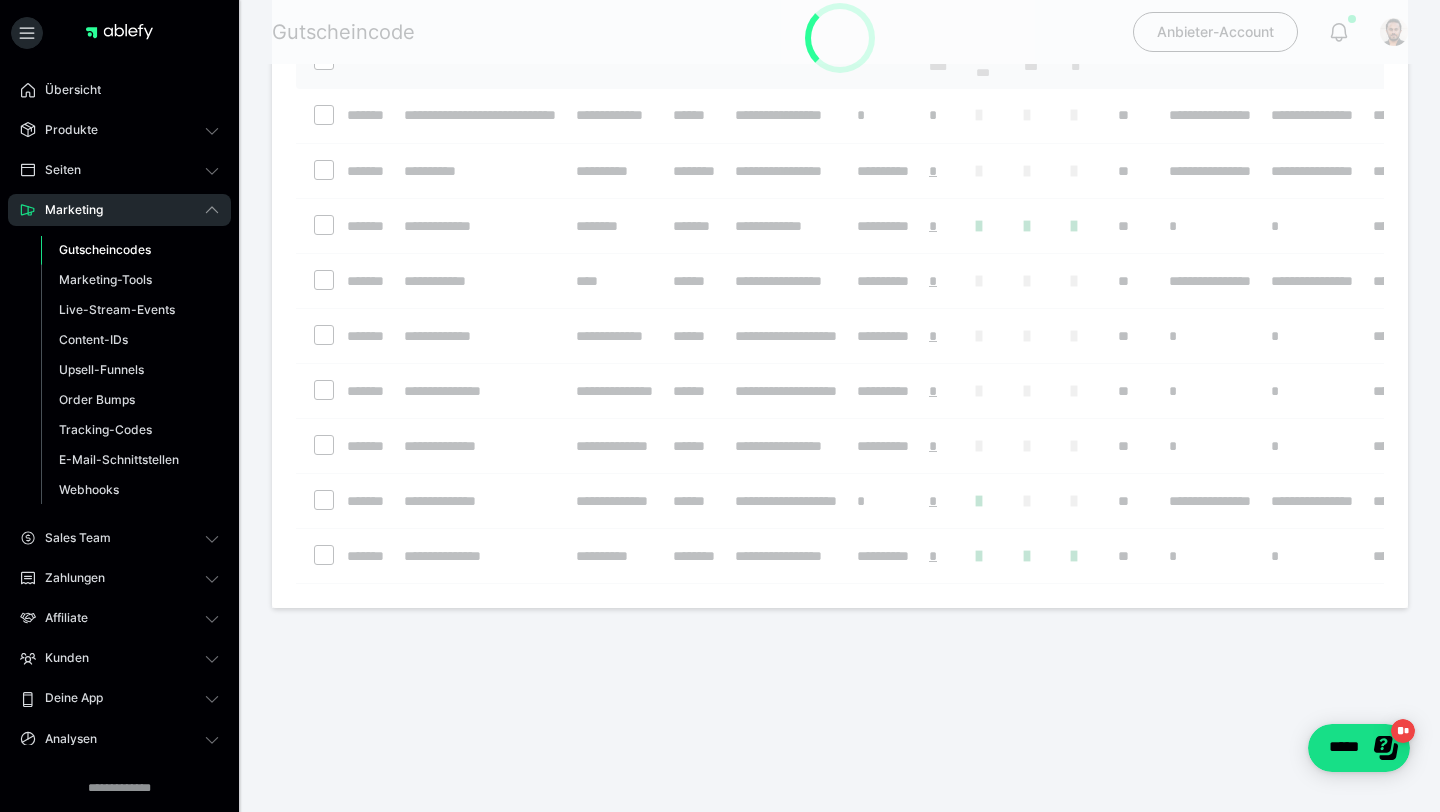 scroll, scrollTop: 0, scrollLeft: 0, axis: both 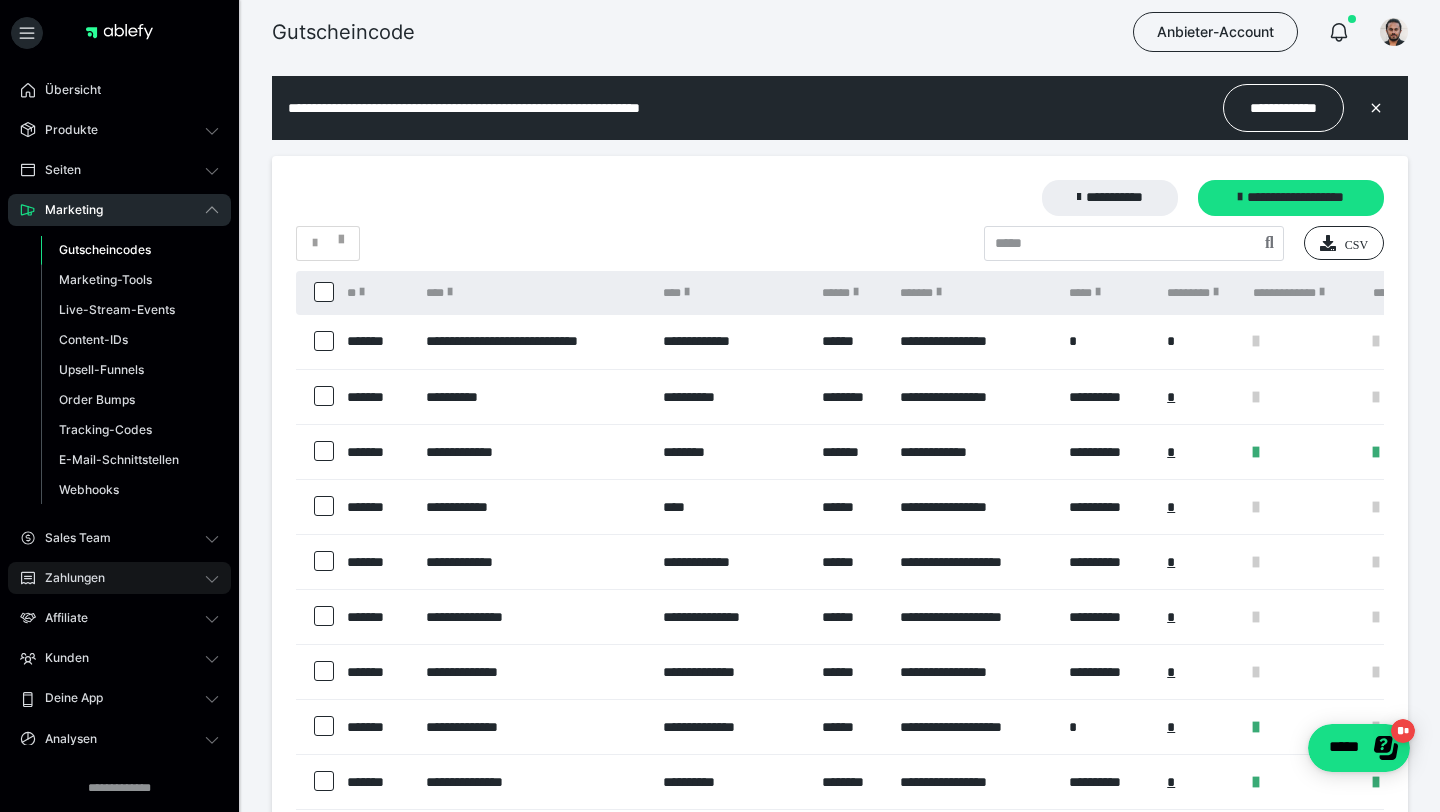 click on "Zahlungen" at bounding box center [68, 578] 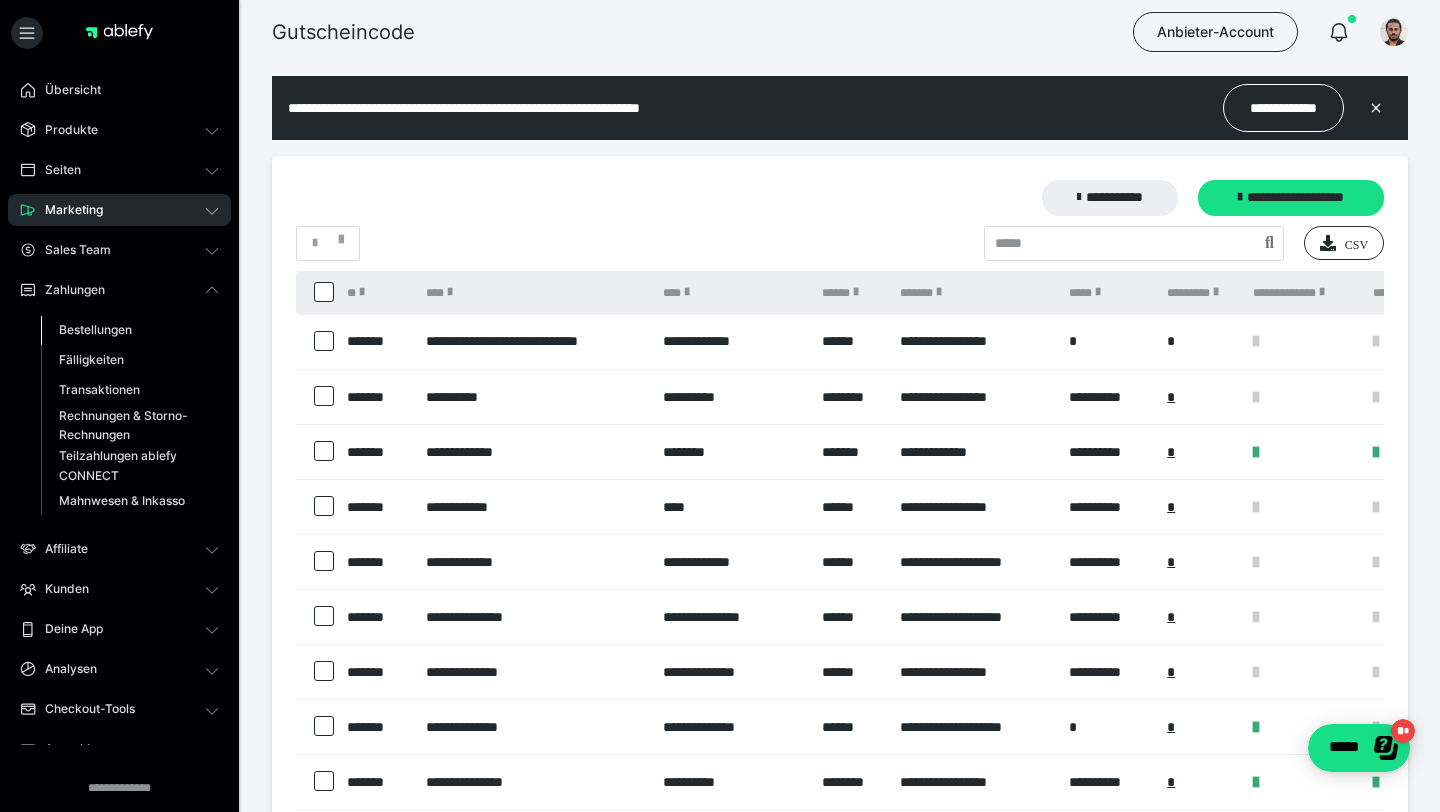 click on "Bestellungen" at bounding box center [95, 329] 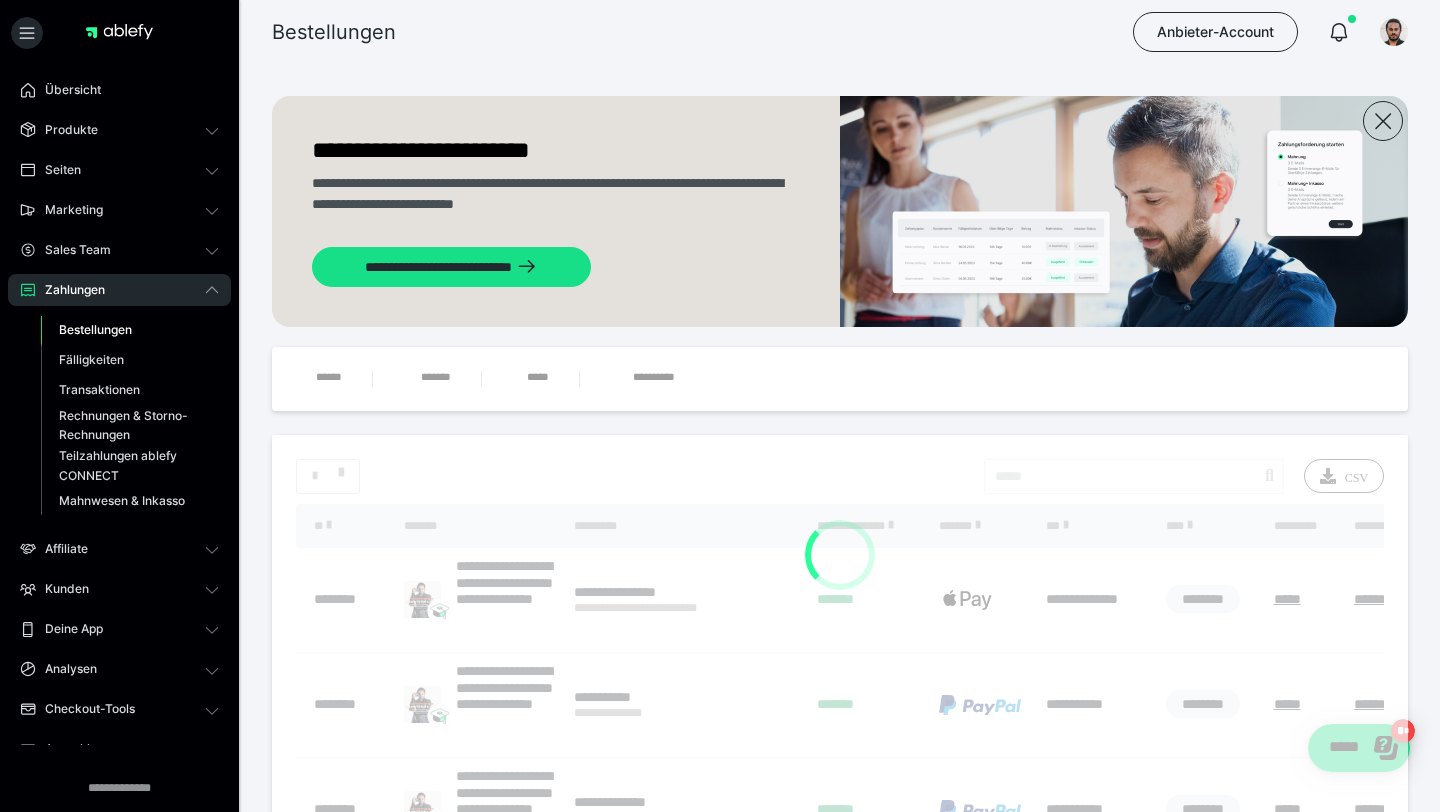 scroll, scrollTop: 0, scrollLeft: 0, axis: both 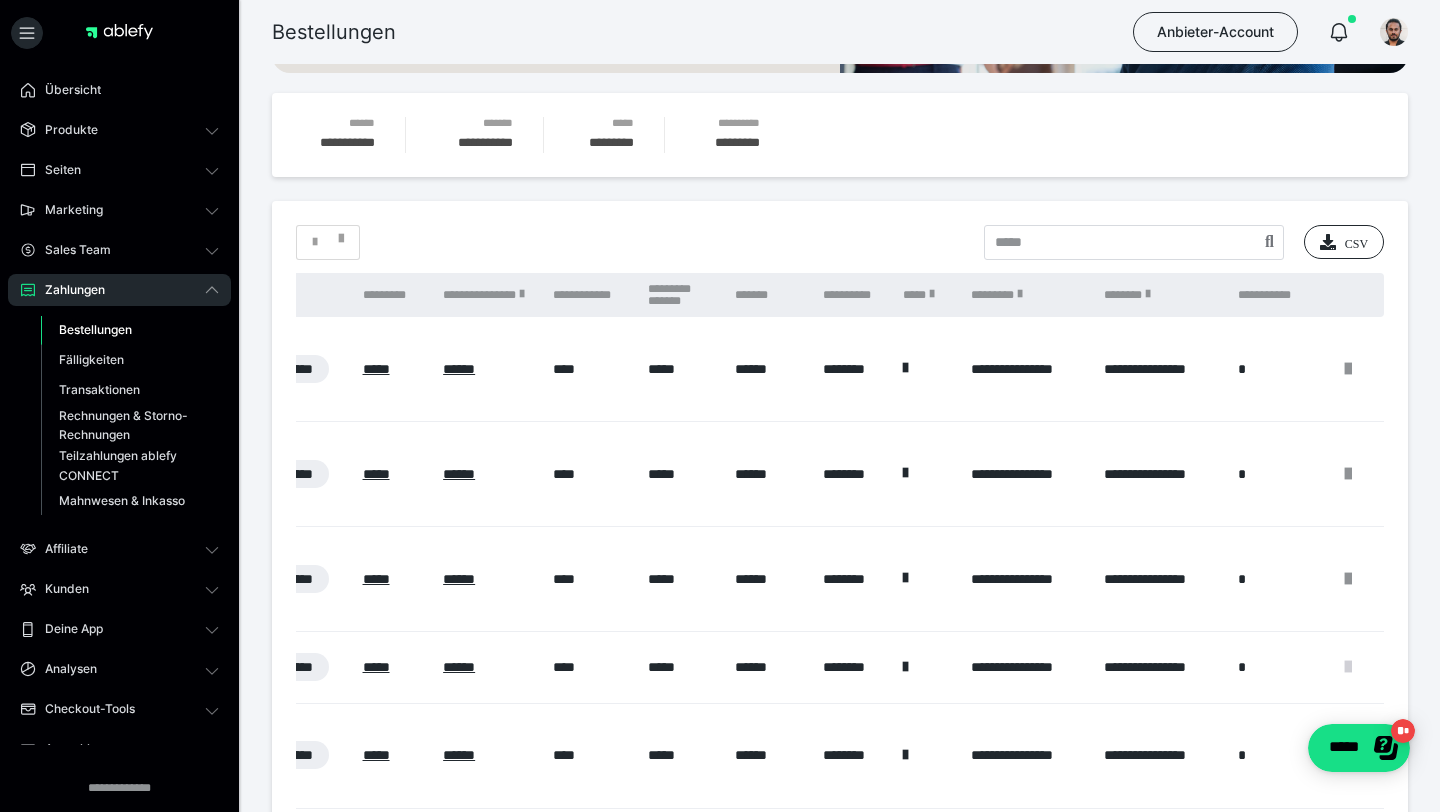 click at bounding box center (1348, 667) 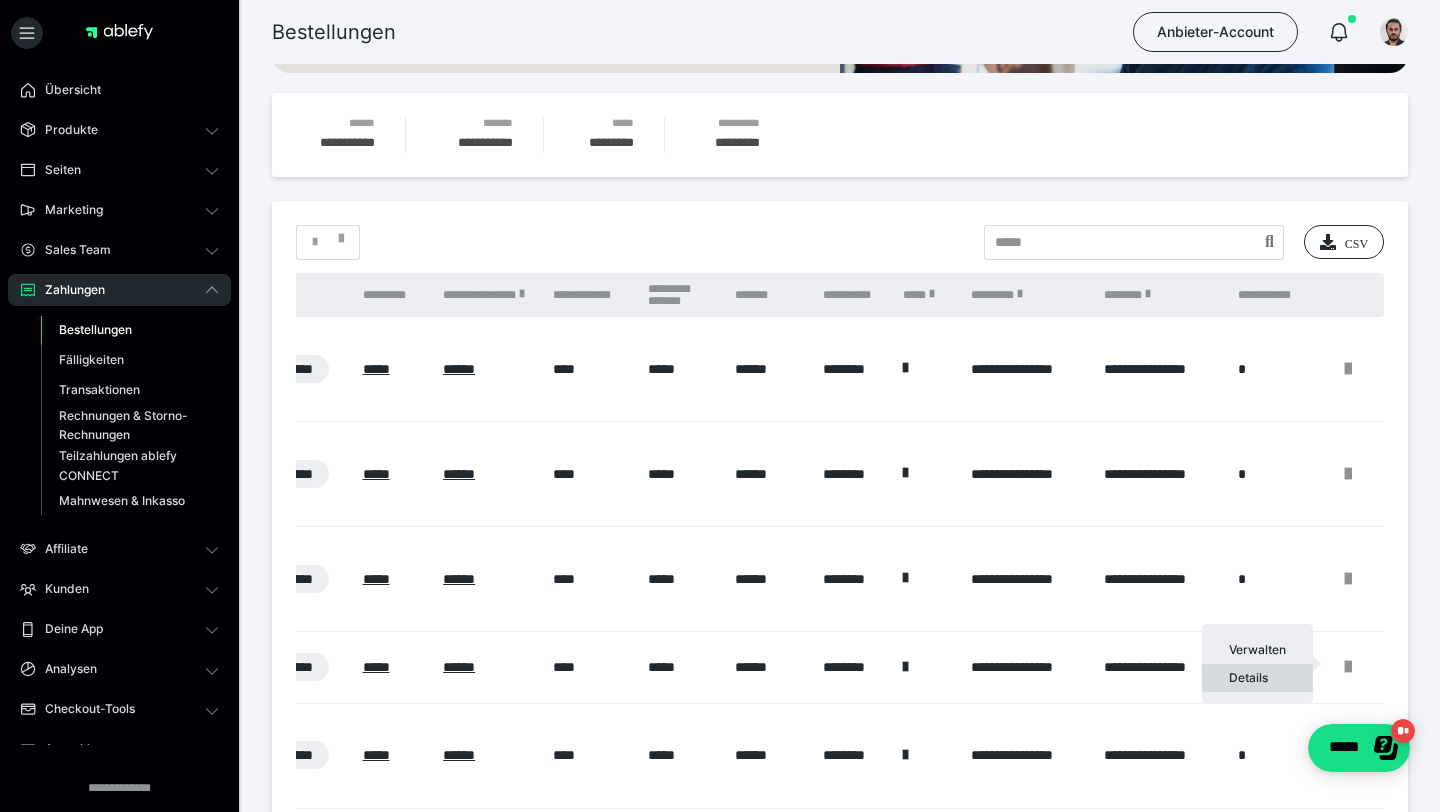 click on "Details" at bounding box center [1257, 678] 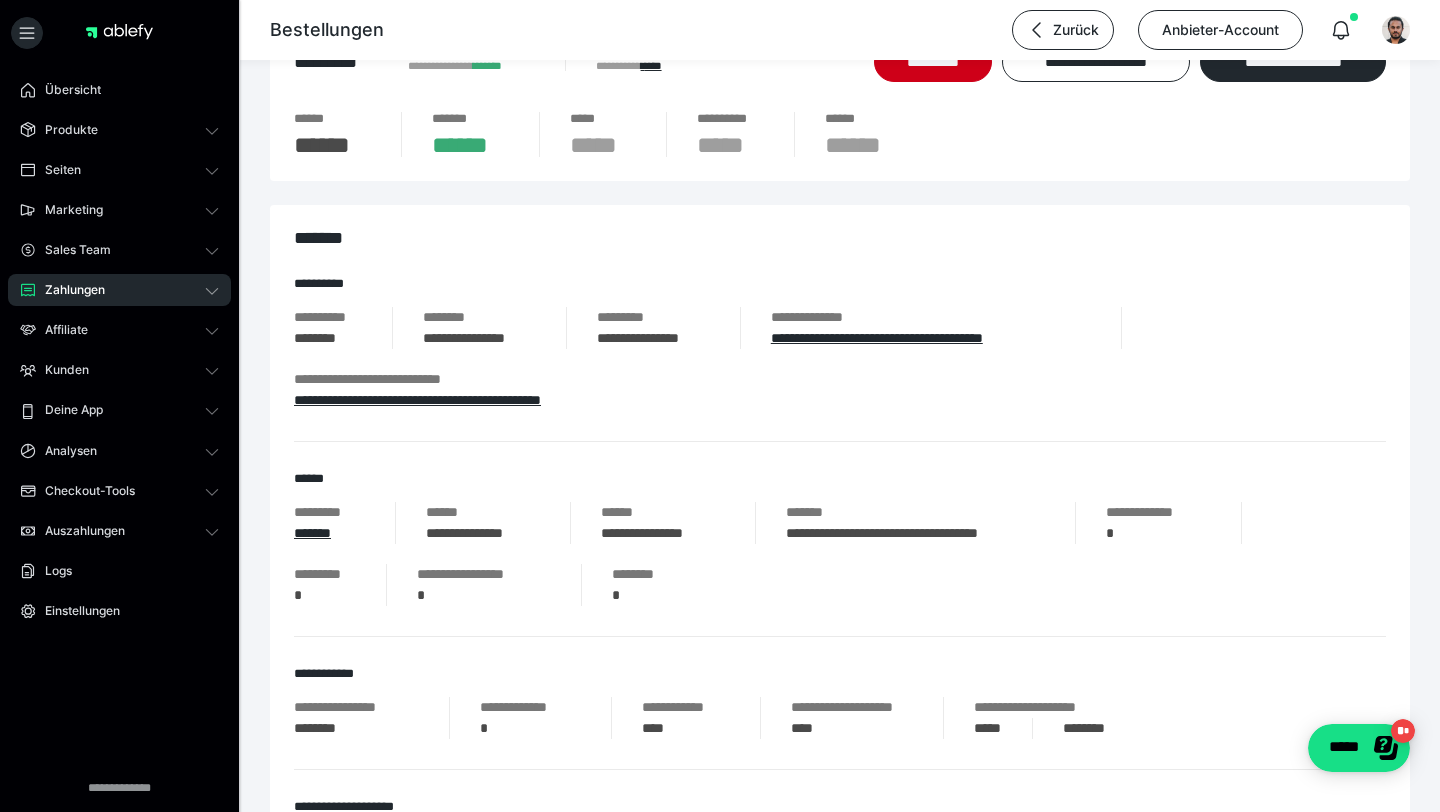 scroll, scrollTop: 0, scrollLeft: 0, axis: both 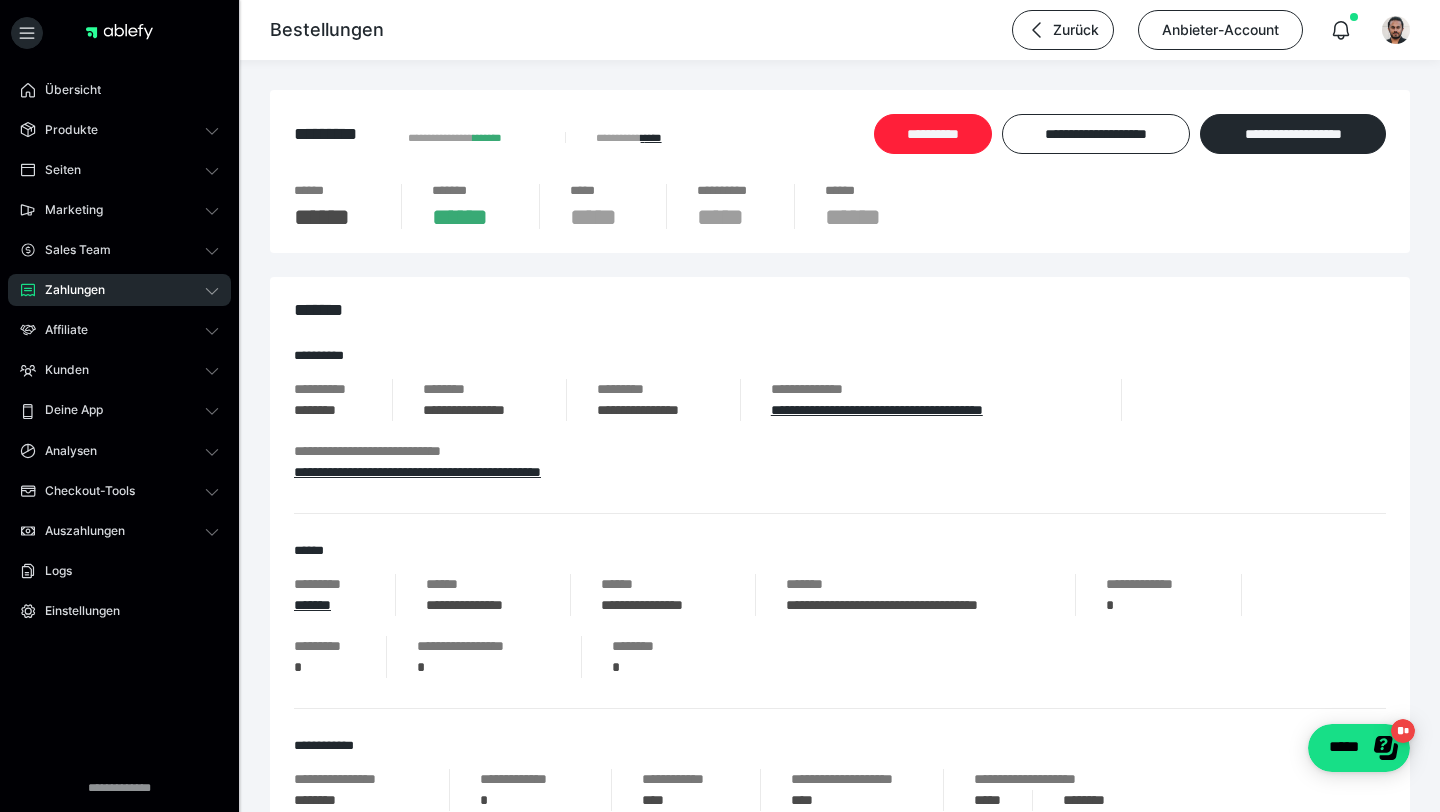 click on "**********" at bounding box center (933, 134) 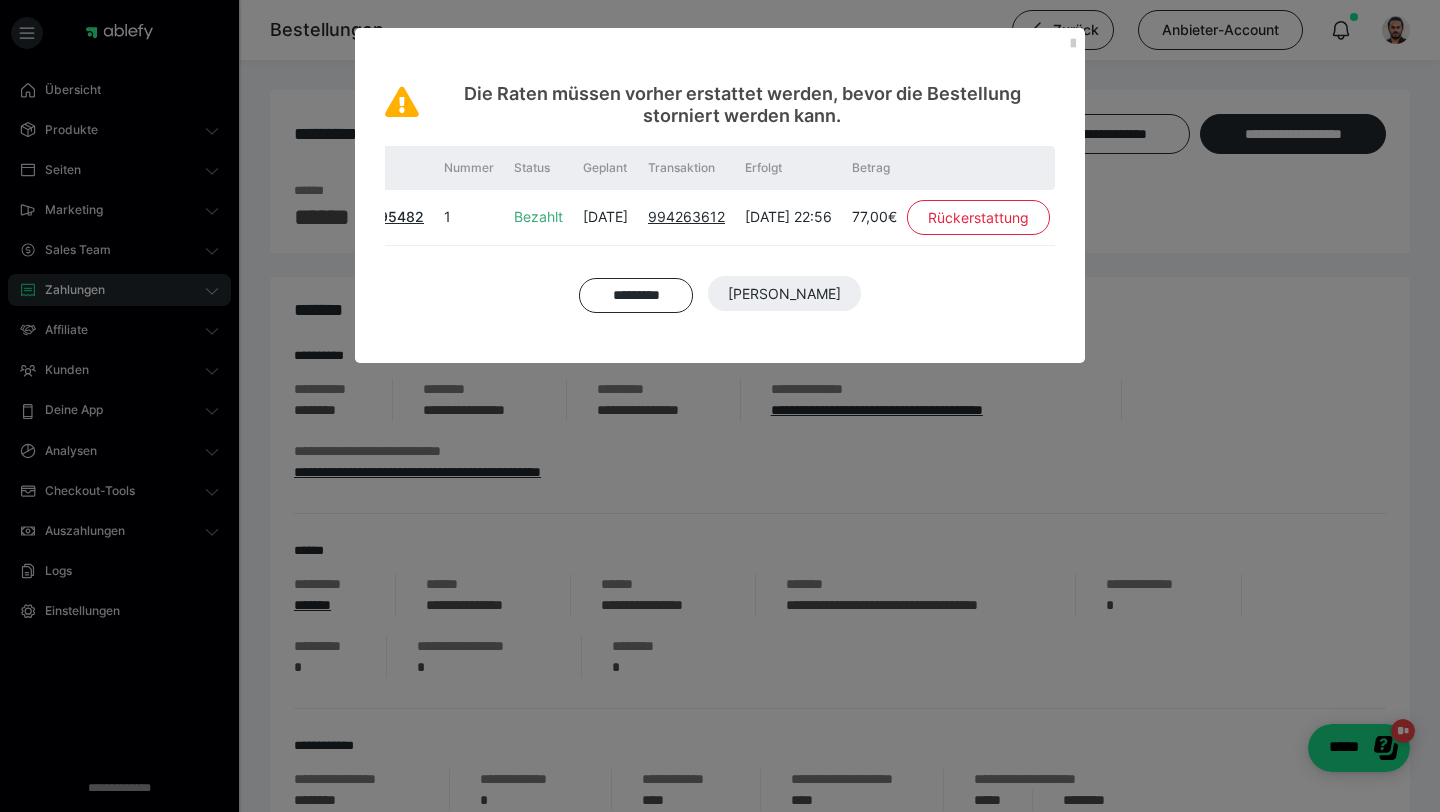 scroll, scrollTop: 0, scrollLeft: 106, axis: horizontal 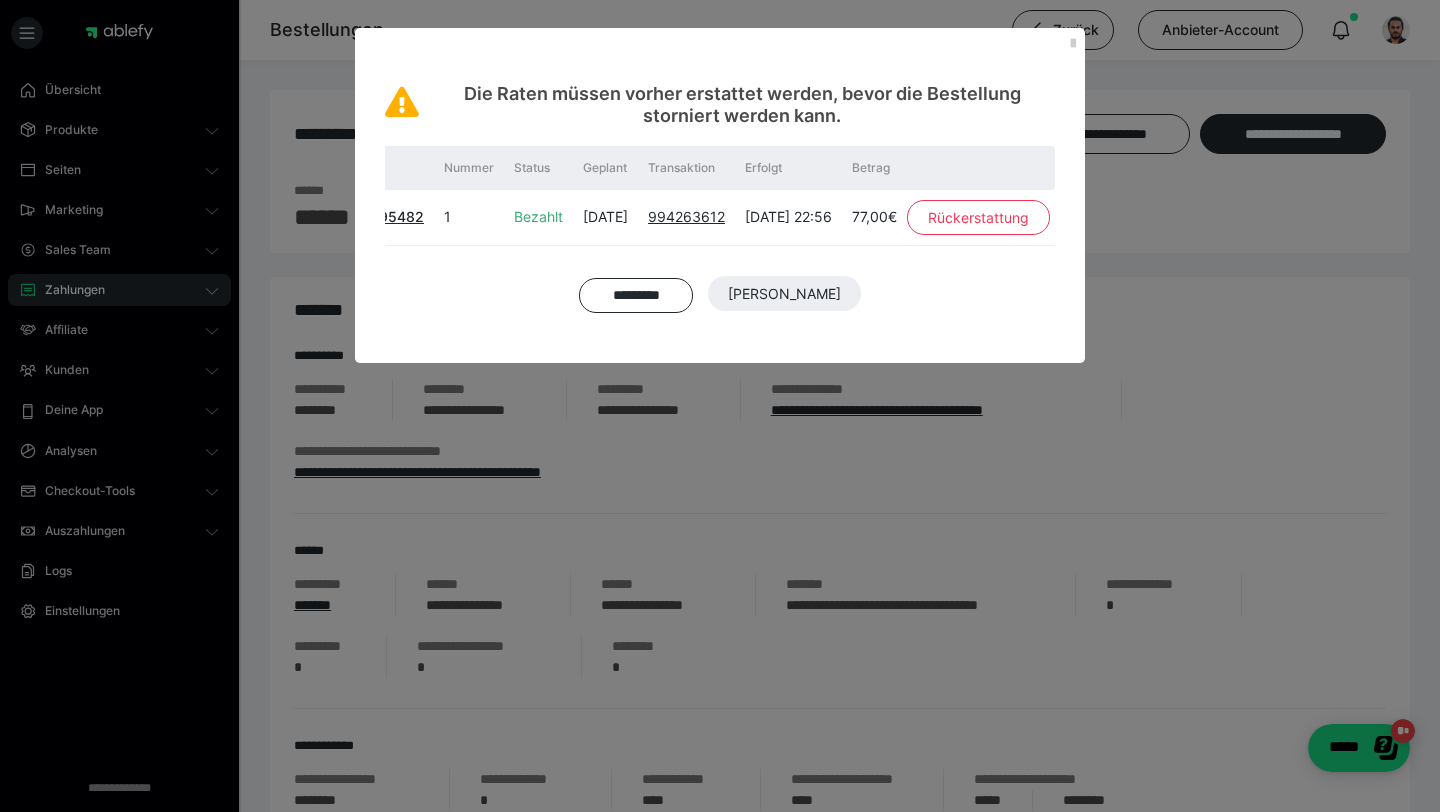 click on "Rückerstattung" at bounding box center [978, 218] 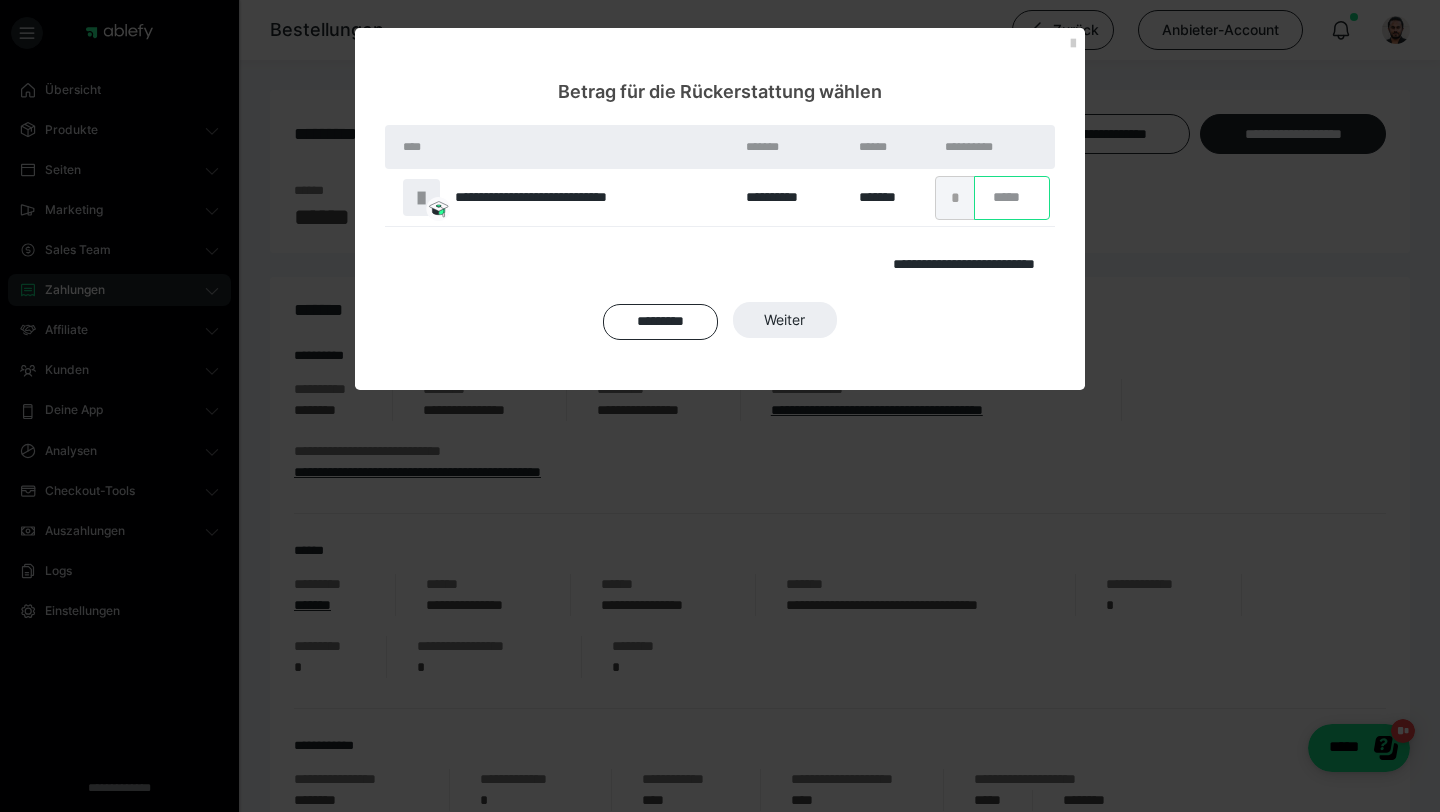 click on "*" at bounding box center [1012, 198] 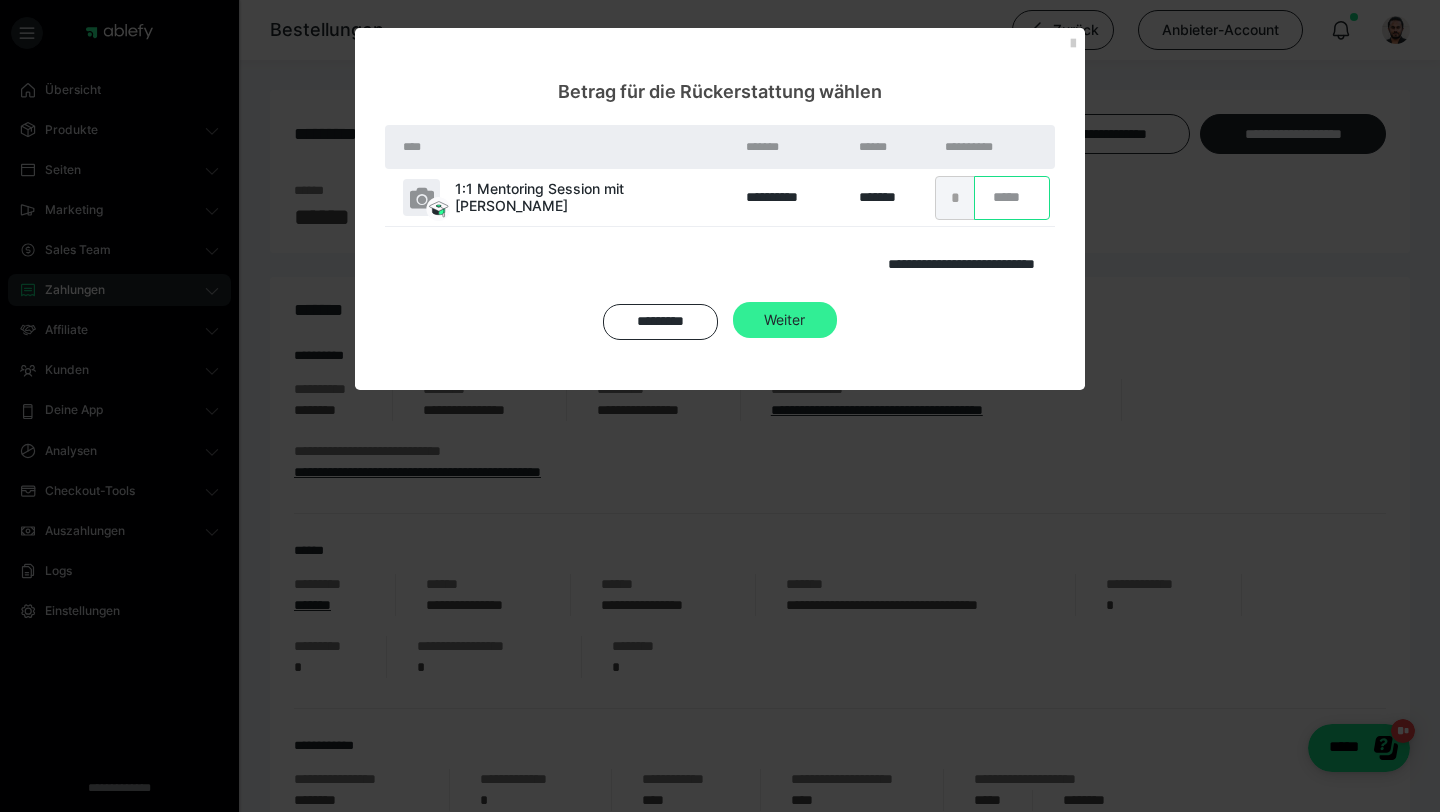 type on "**" 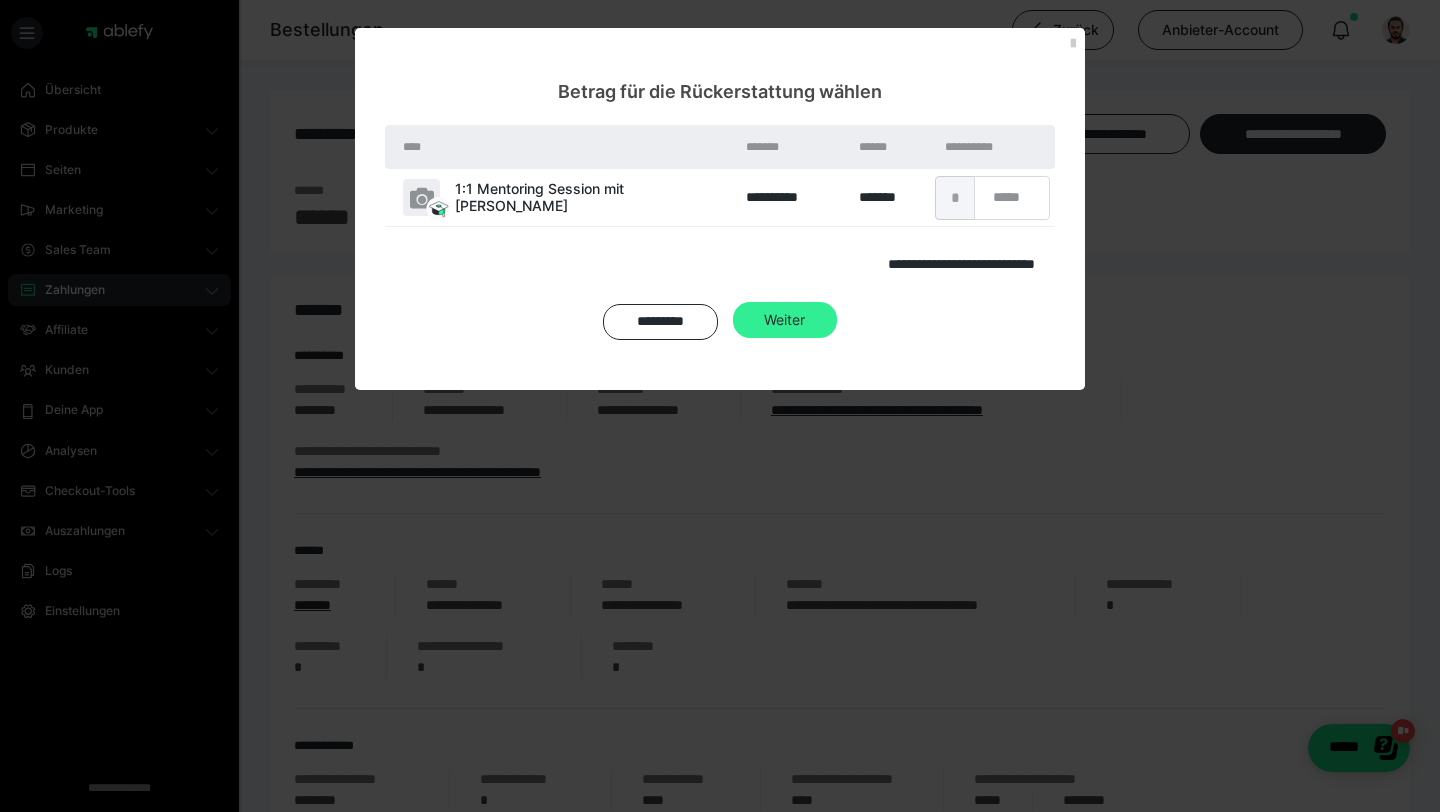 click on "Weiter" at bounding box center [784, 294] 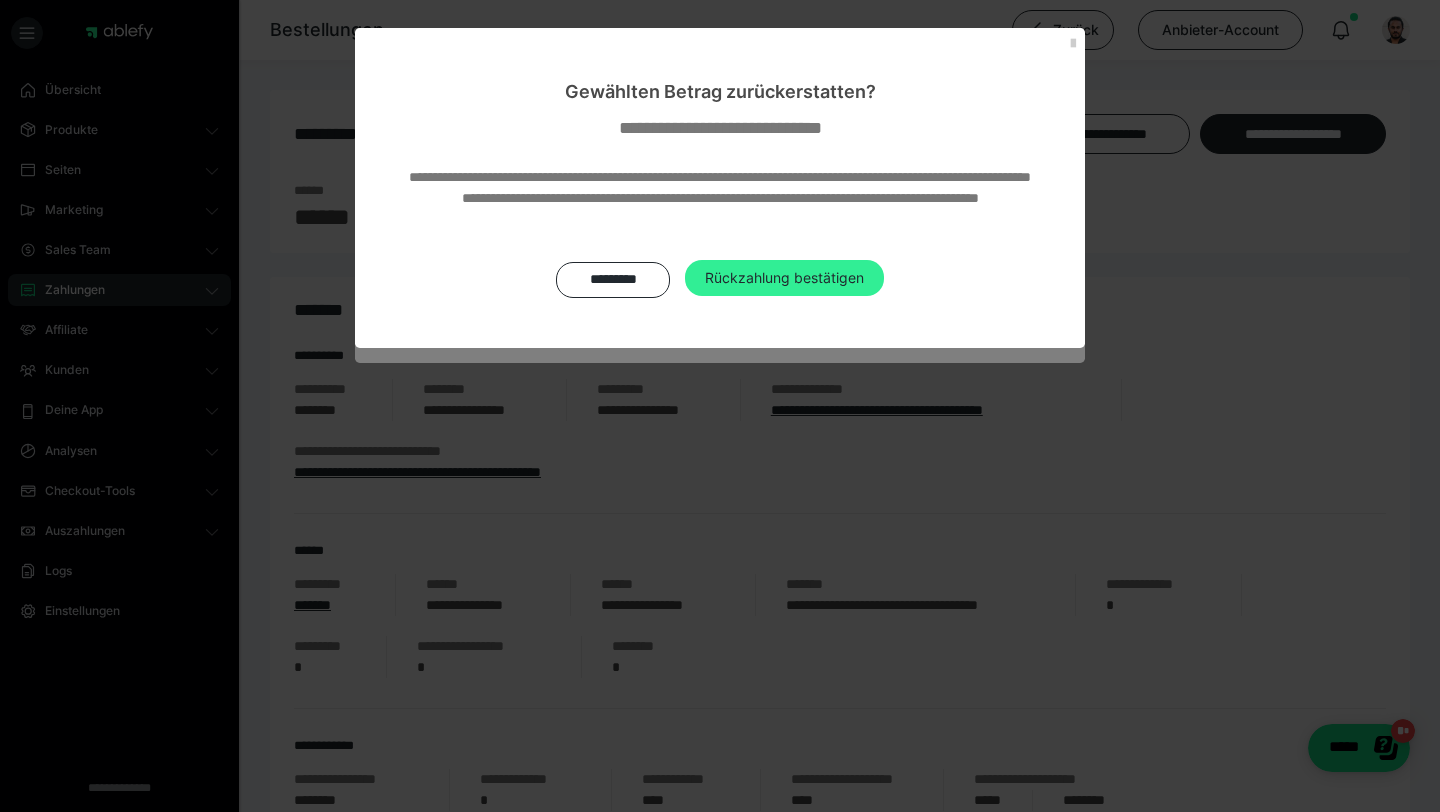 click on "Rückzahlung bestätigen" at bounding box center [784, 278] 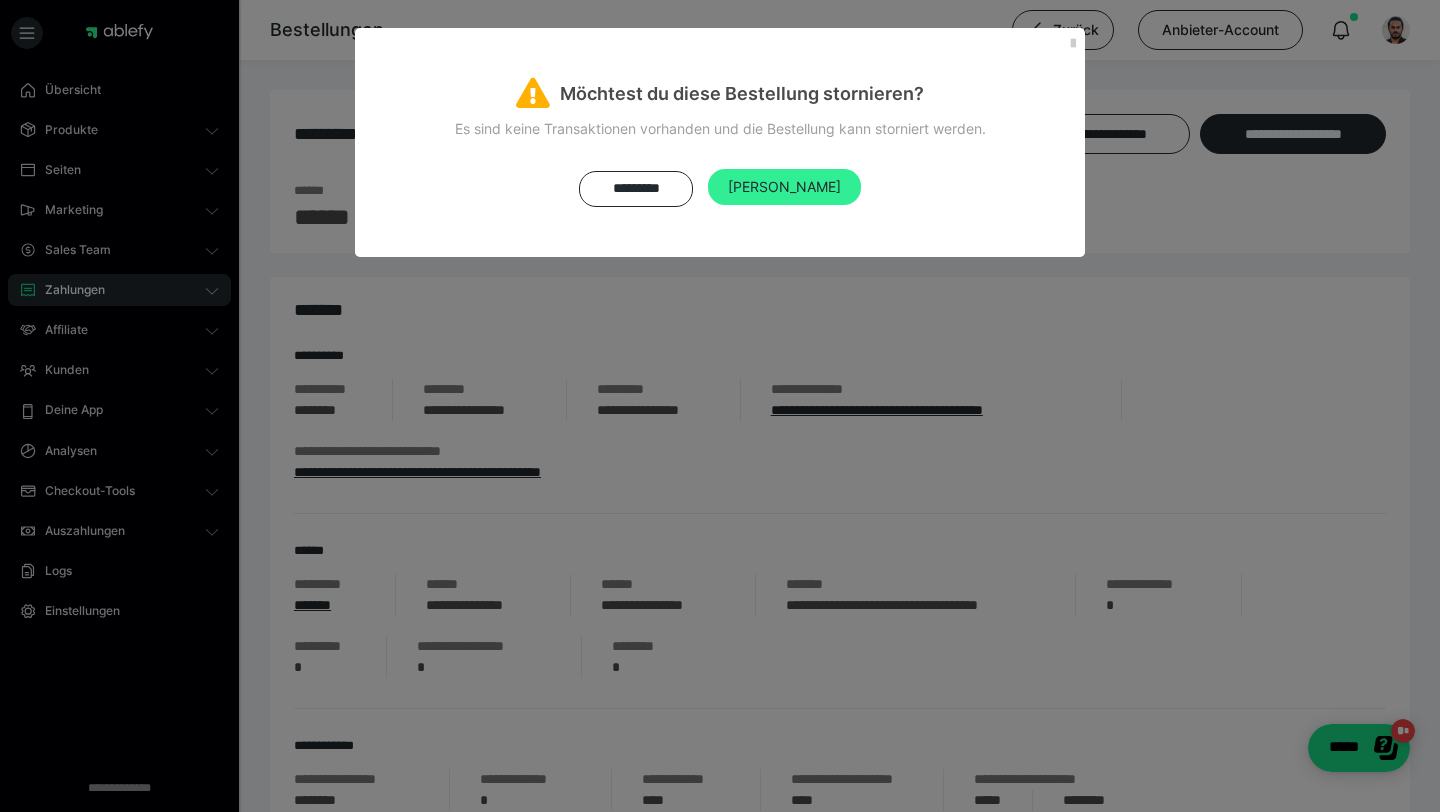click on "[PERSON_NAME]" at bounding box center [784, 186] 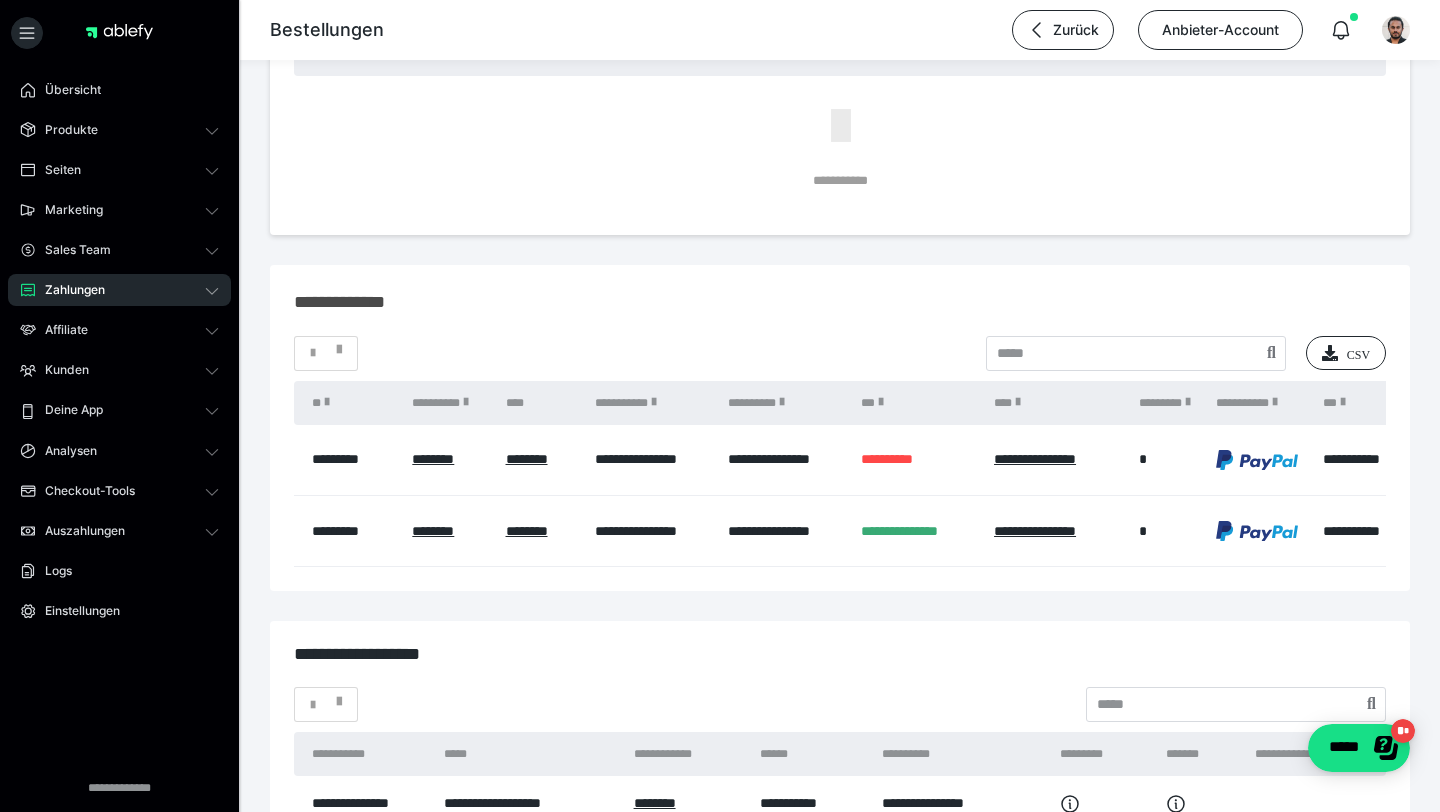 scroll, scrollTop: 2226, scrollLeft: 0, axis: vertical 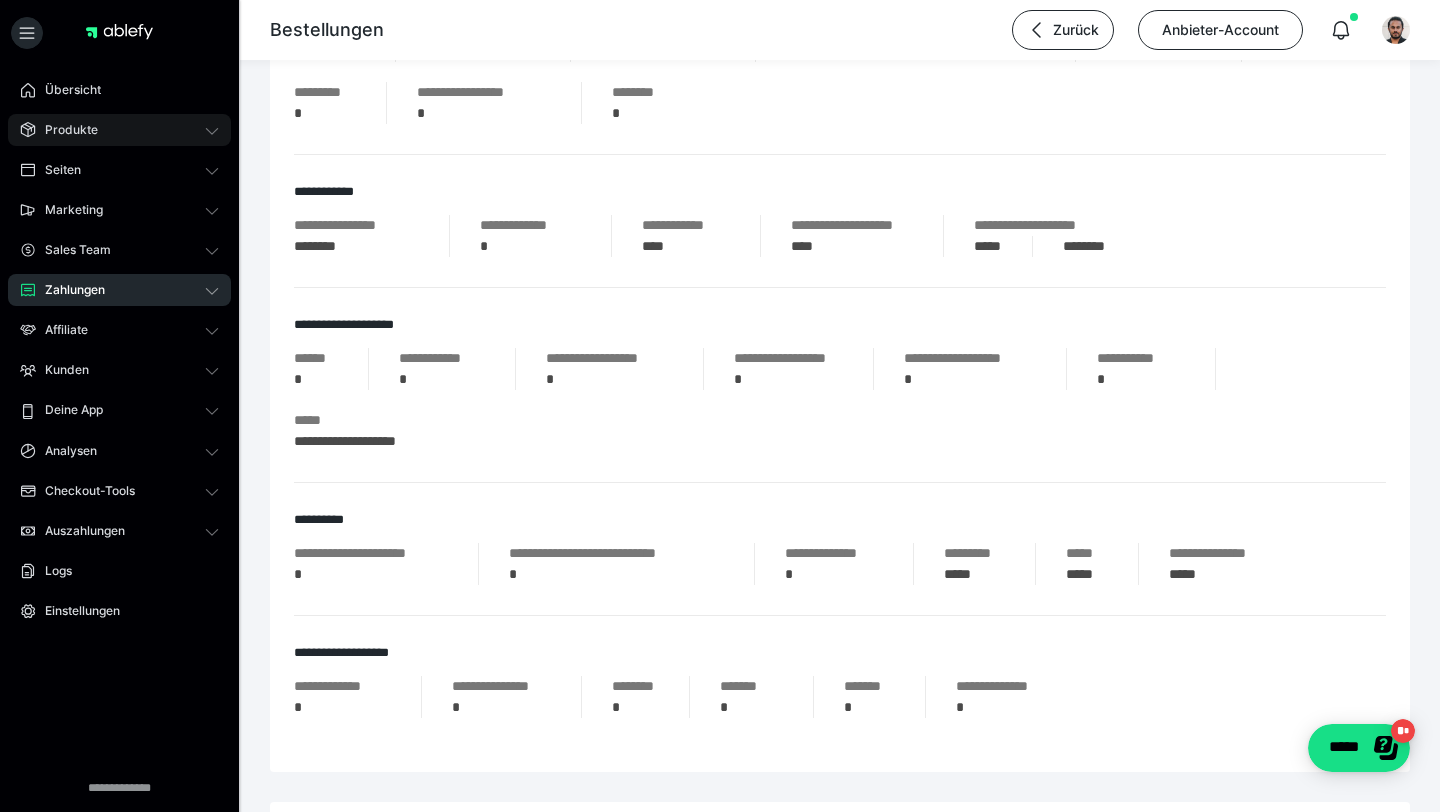 click on "Produkte" at bounding box center [119, 130] 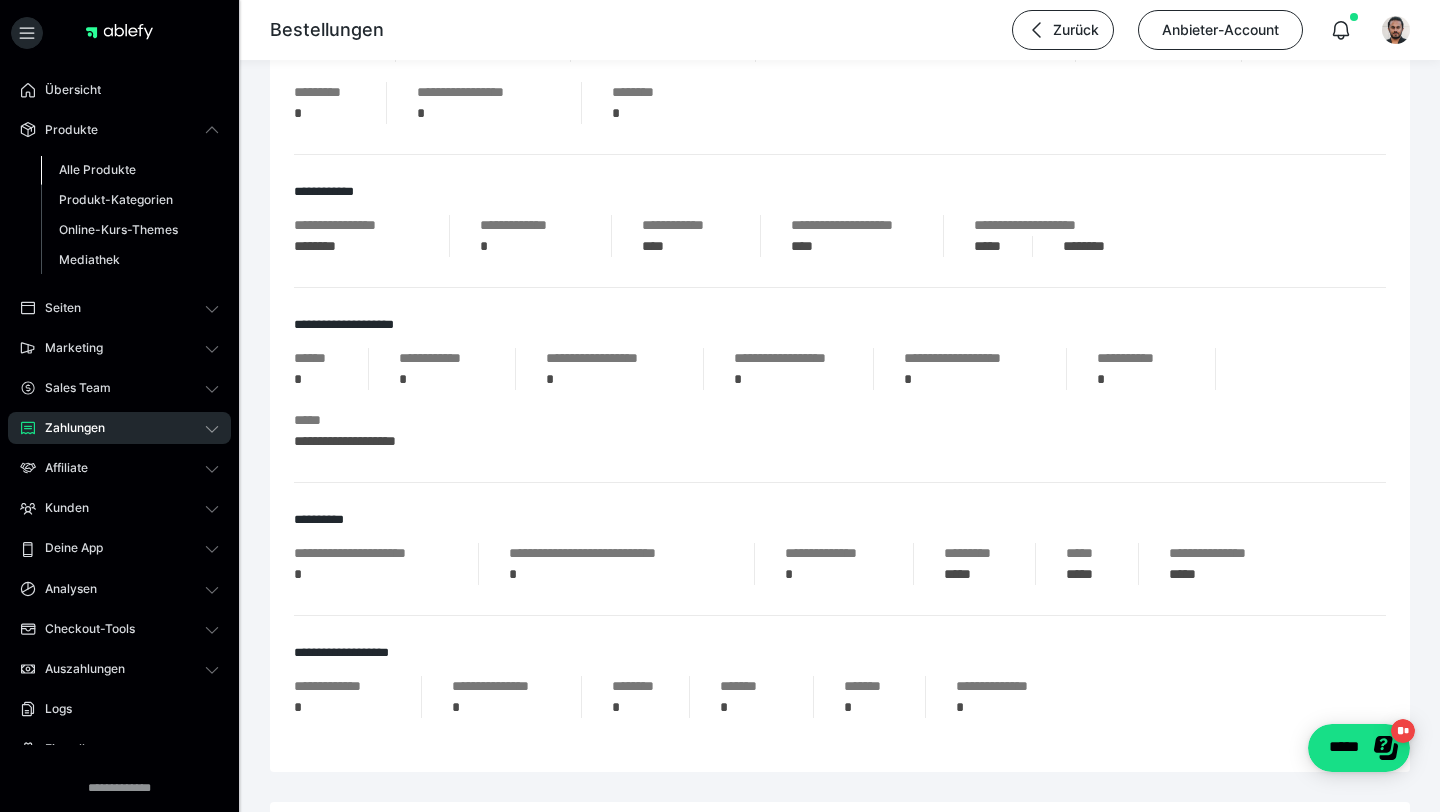 click on "Alle Produkte" at bounding box center [97, 169] 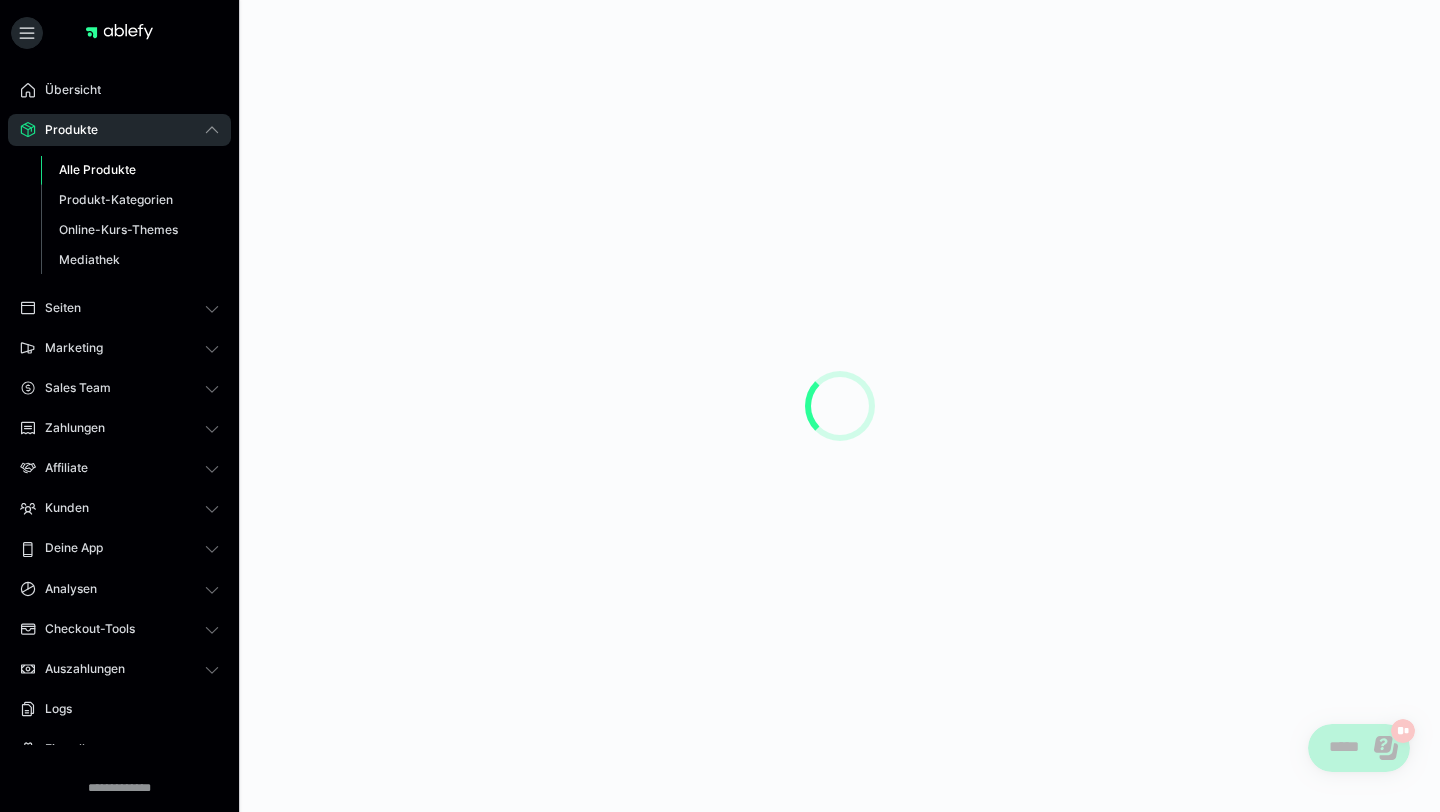 scroll, scrollTop: 0, scrollLeft: 0, axis: both 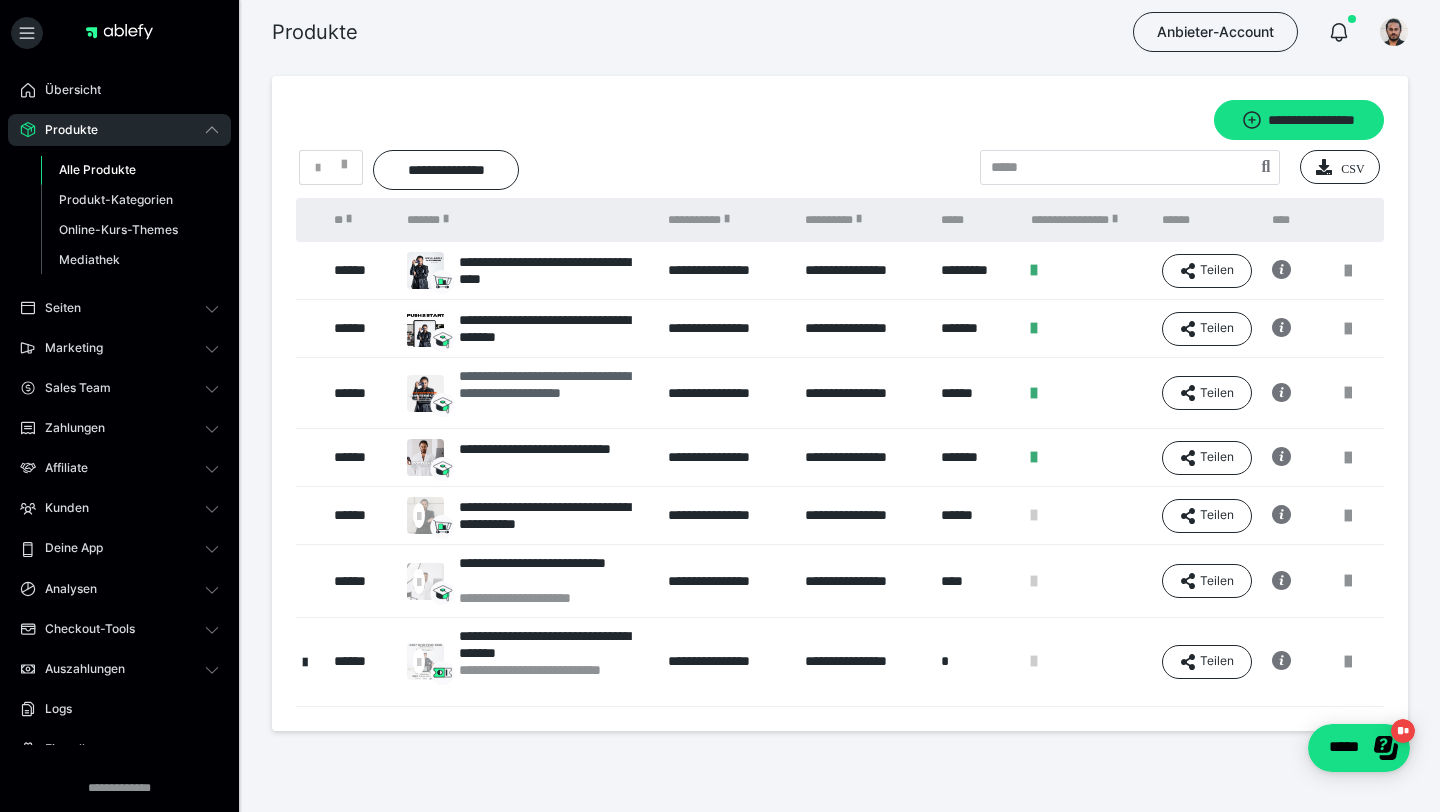click on "**********" at bounding box center (553, 393) 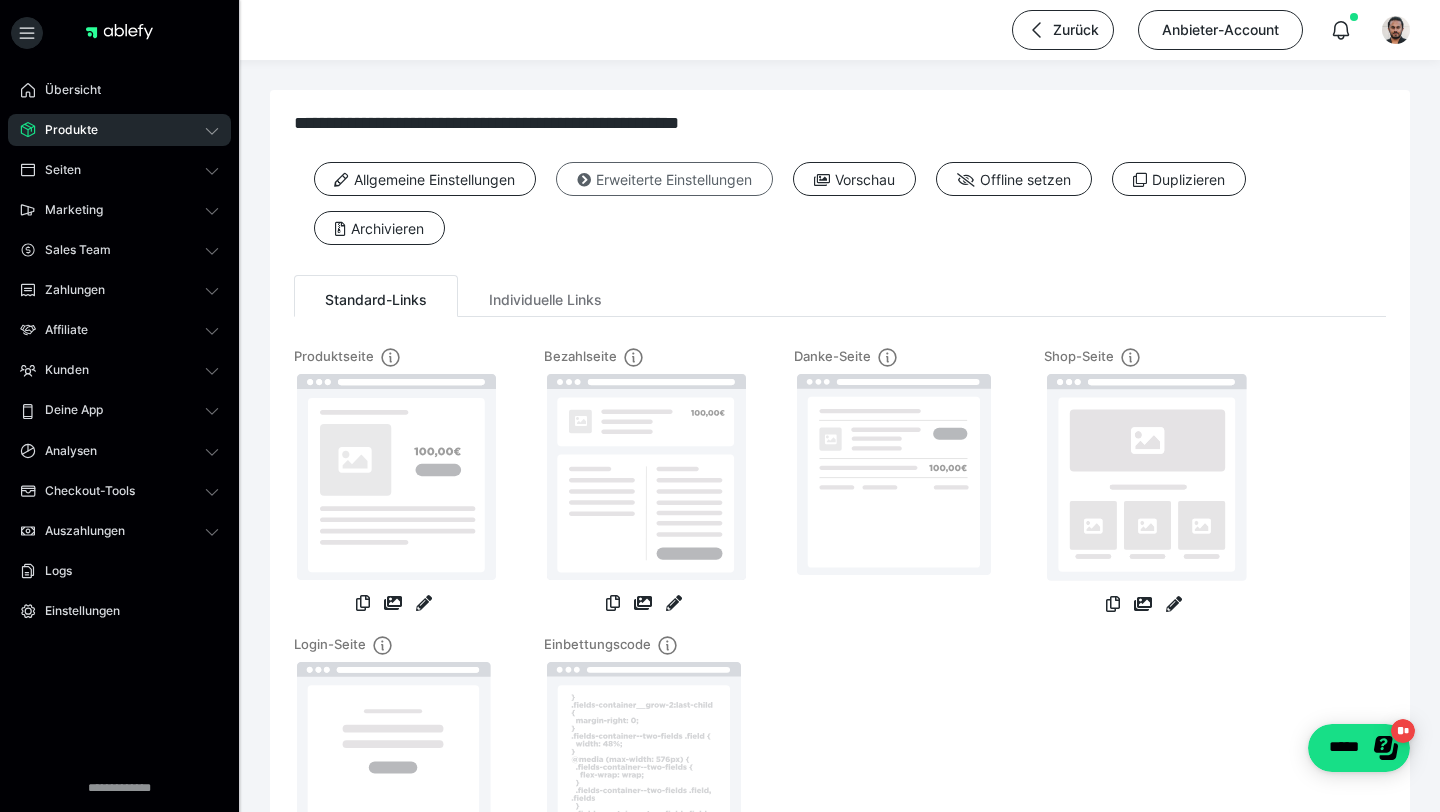 click on "Erweiterte Einstellungen" at bounding box center [664, 179] 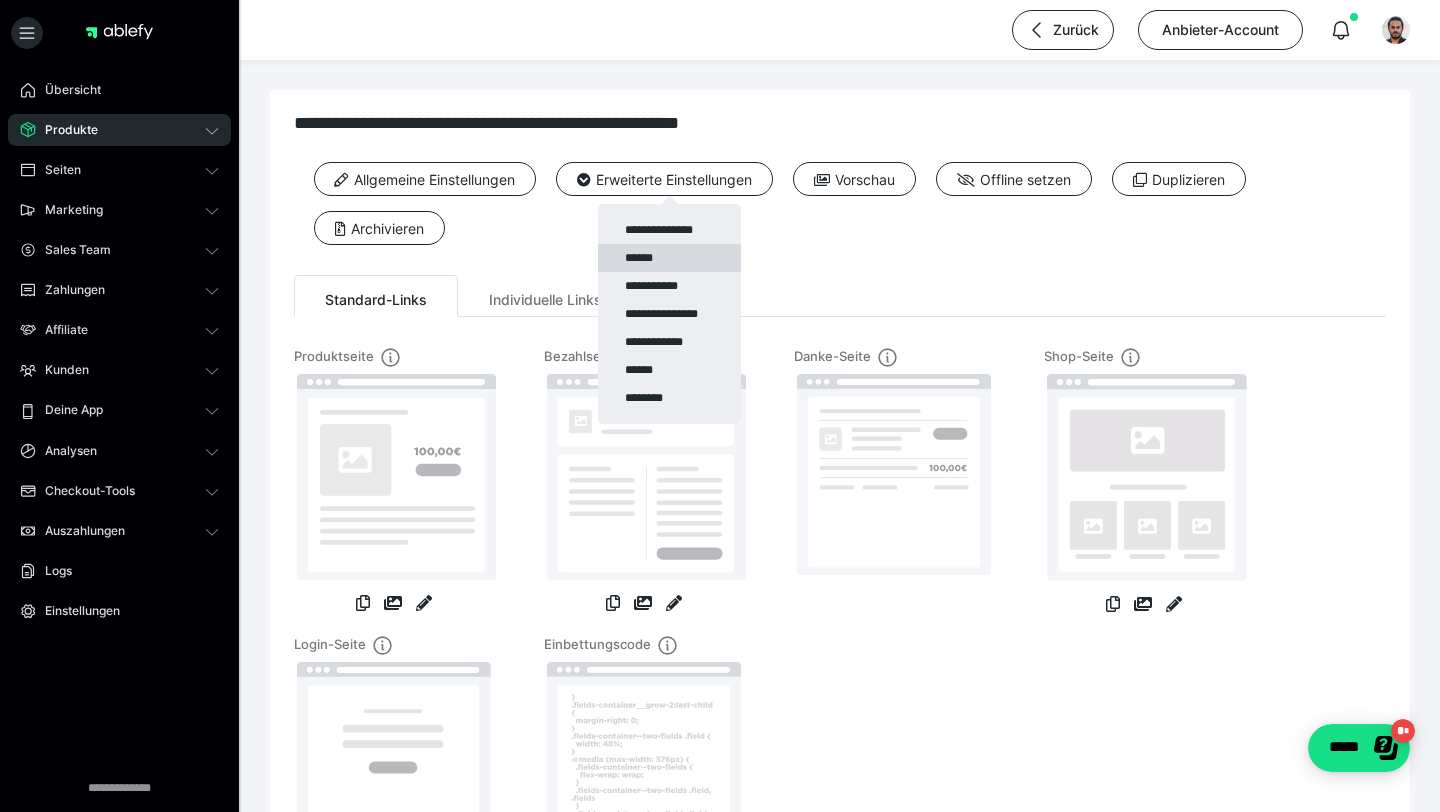 click on "******" at bounding box center (669, 258) 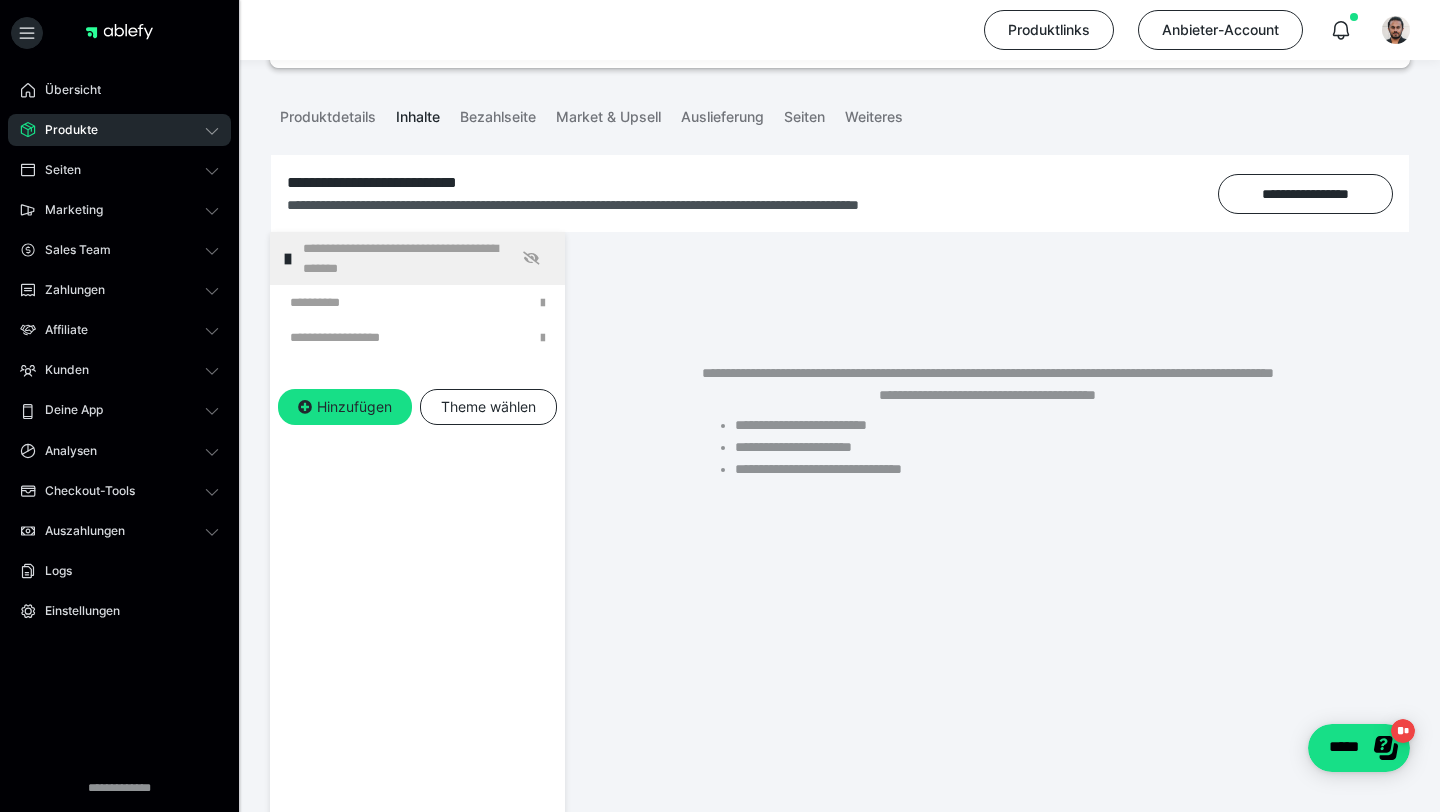 scroll, scrollTop: 201, scrollLeft: 0, axis: vertical 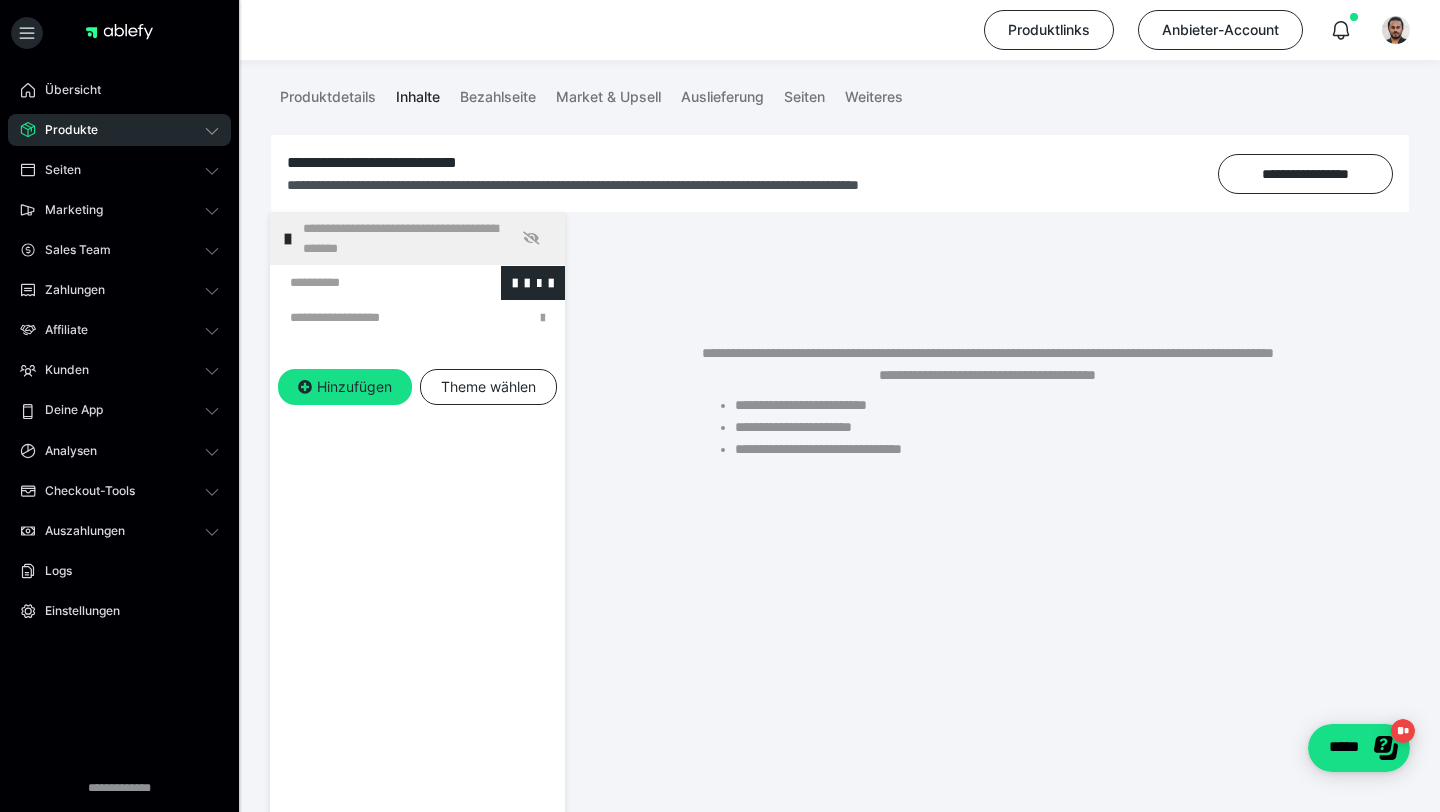 click at bounding box center [365, 283] 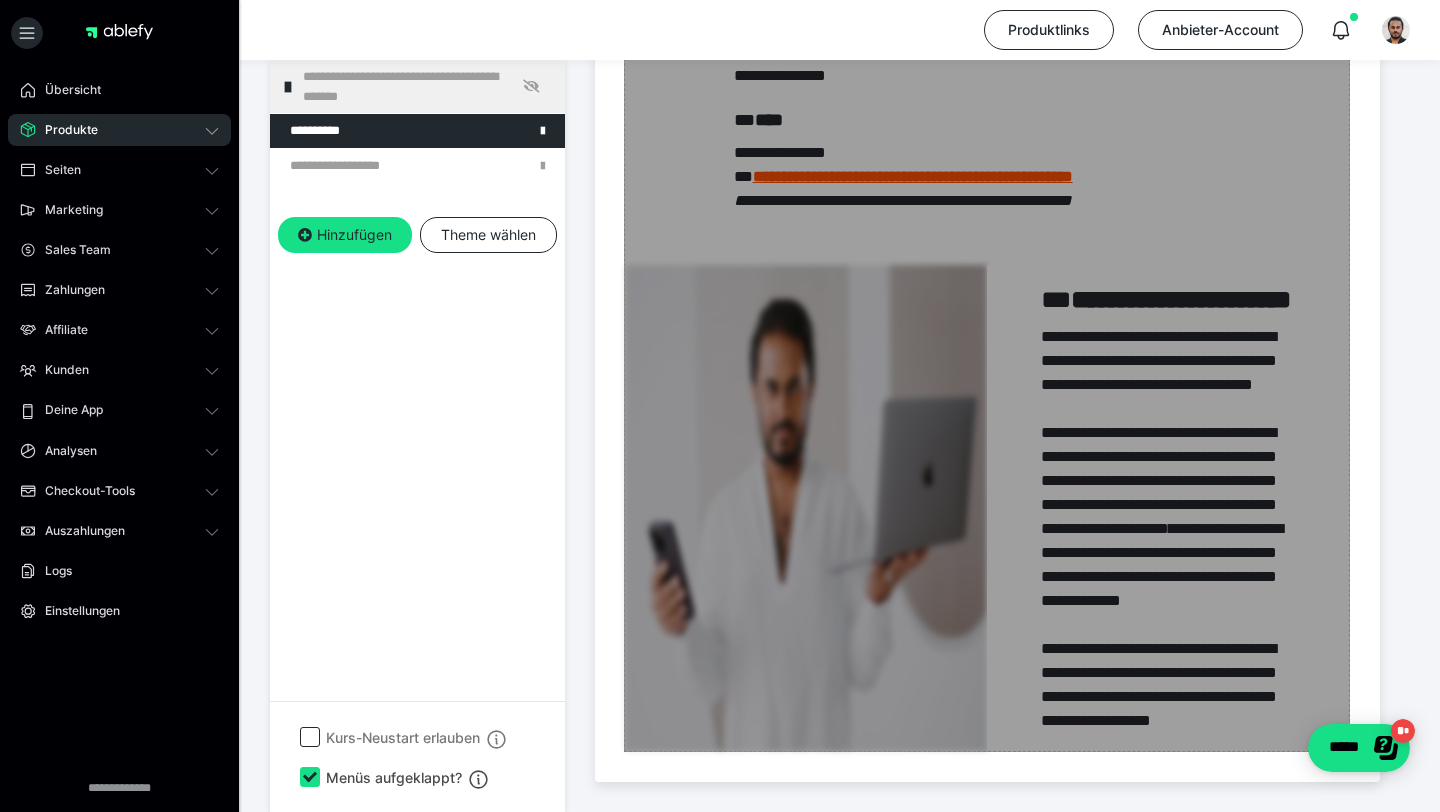scroll, scrollTop: 1743, scrollLeft: 0, axis: vertical 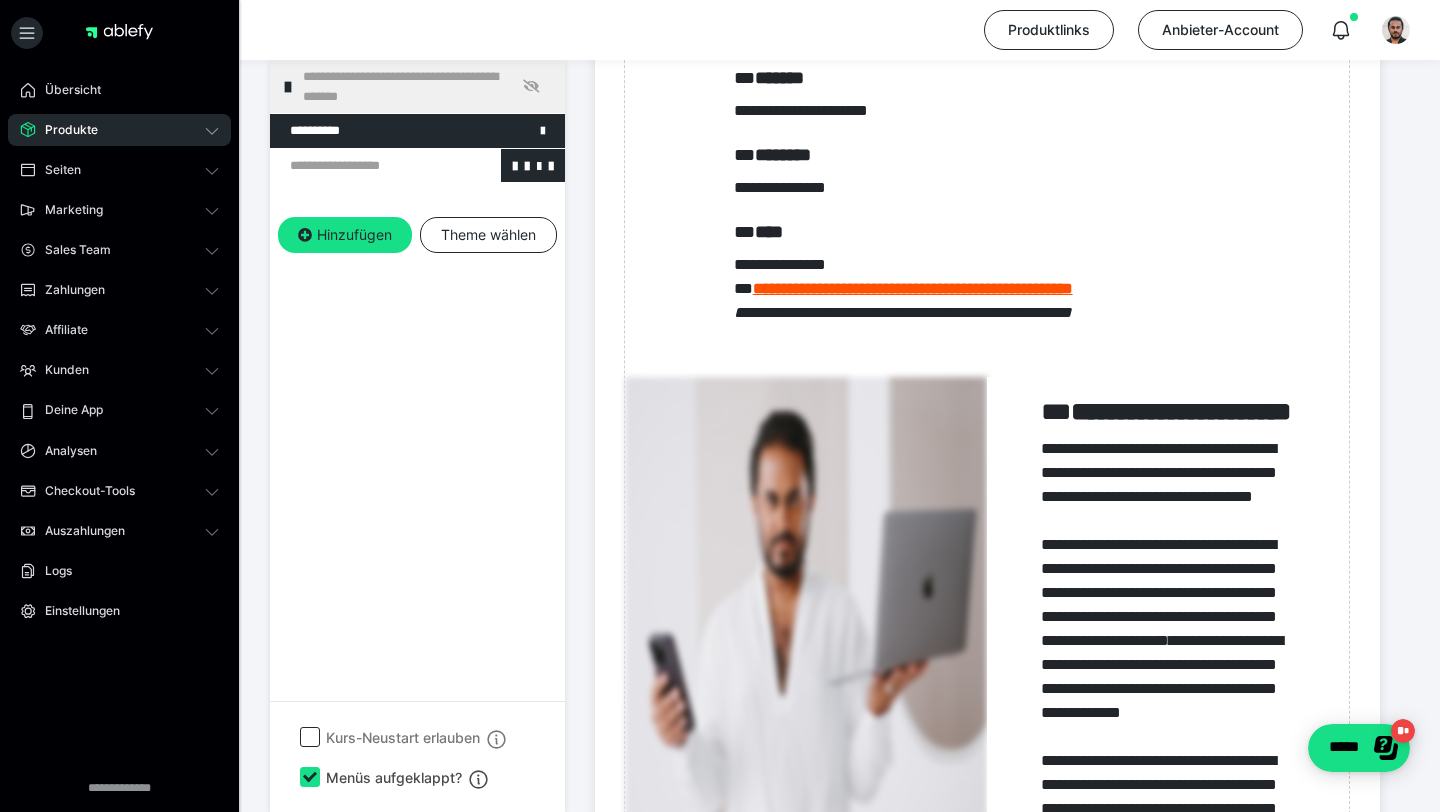 click at bounding box center (365, 166) 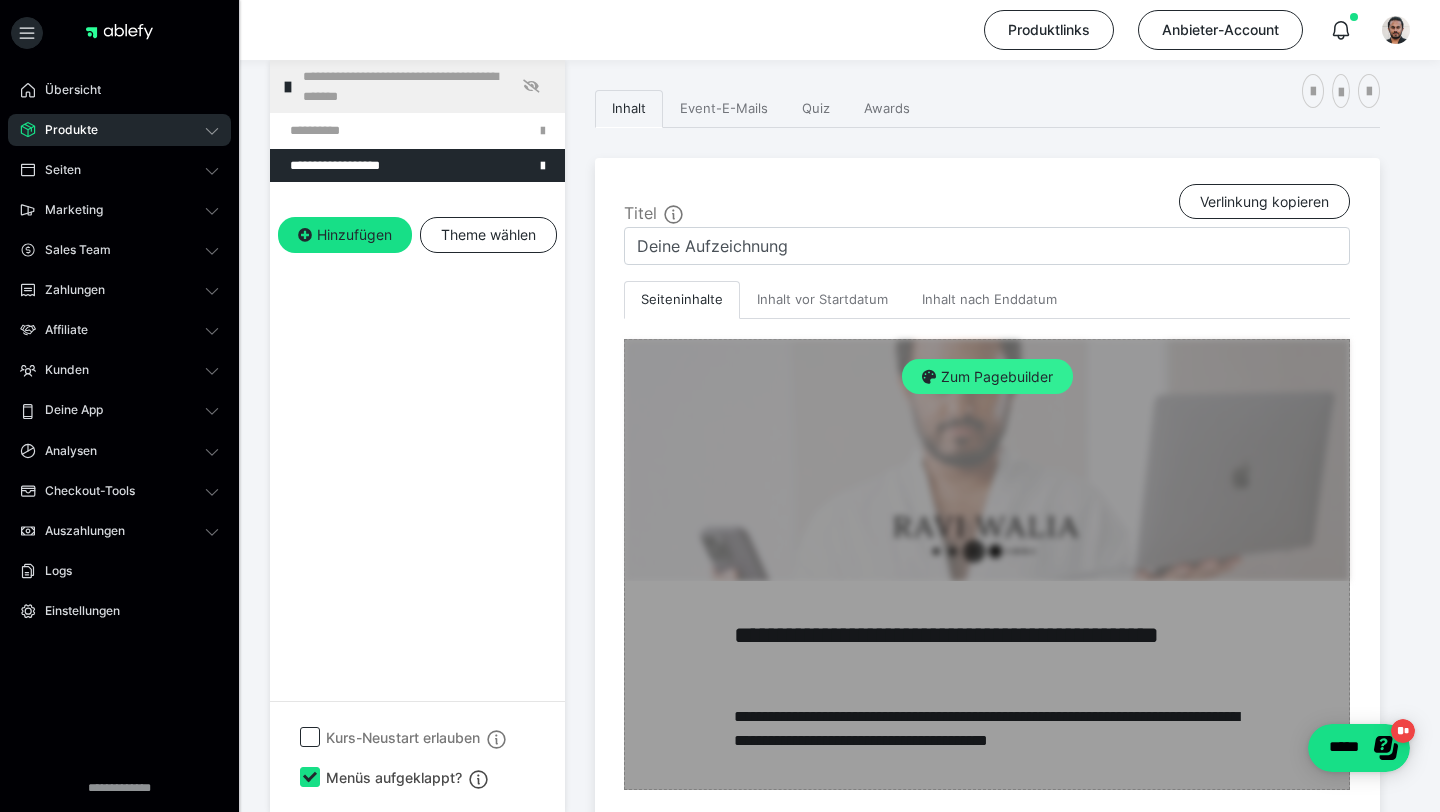 scroll, scrollTop: 529, scrollLeft: 0, axis: vertical 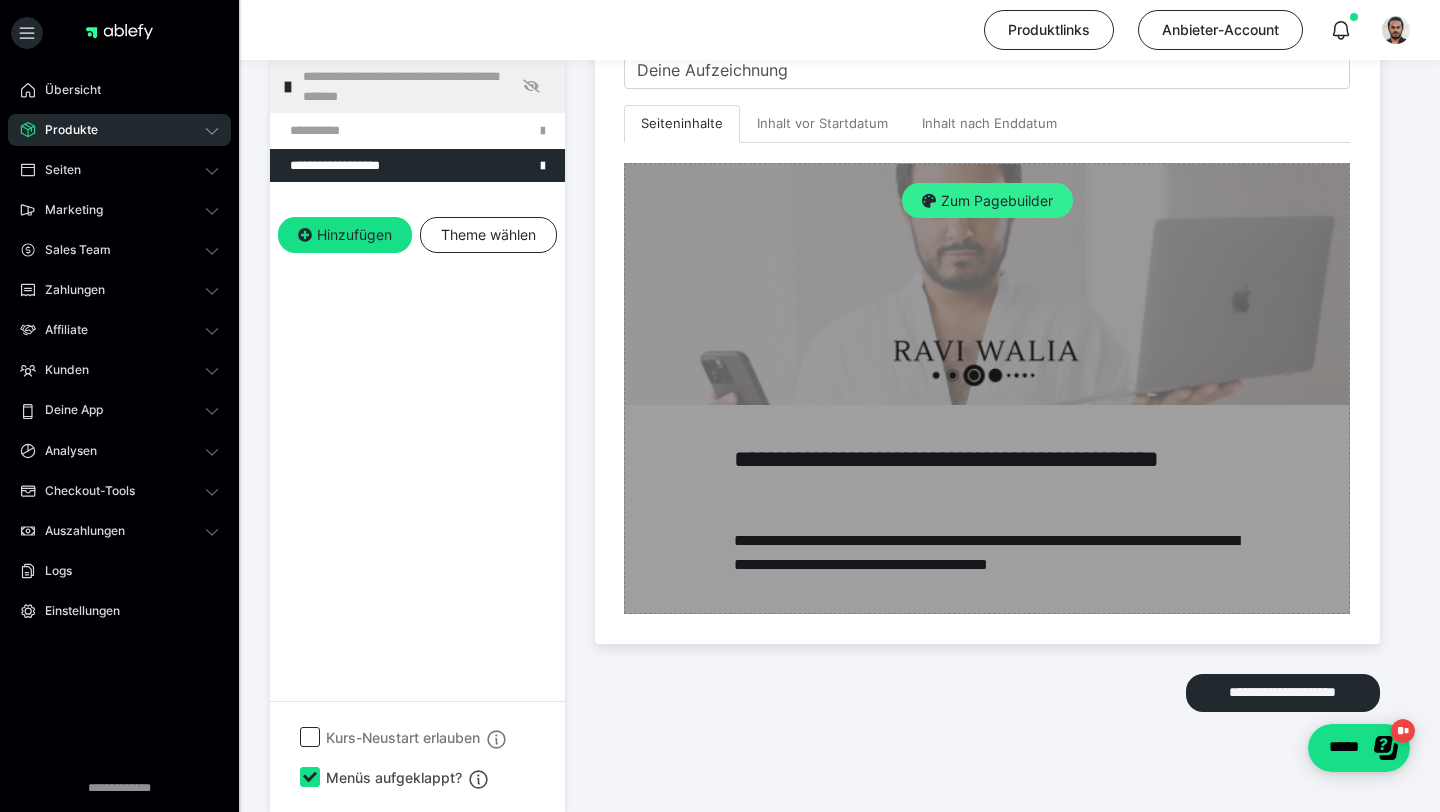 click on "Zum Pagebuilder" at bounding box center (987, 201) 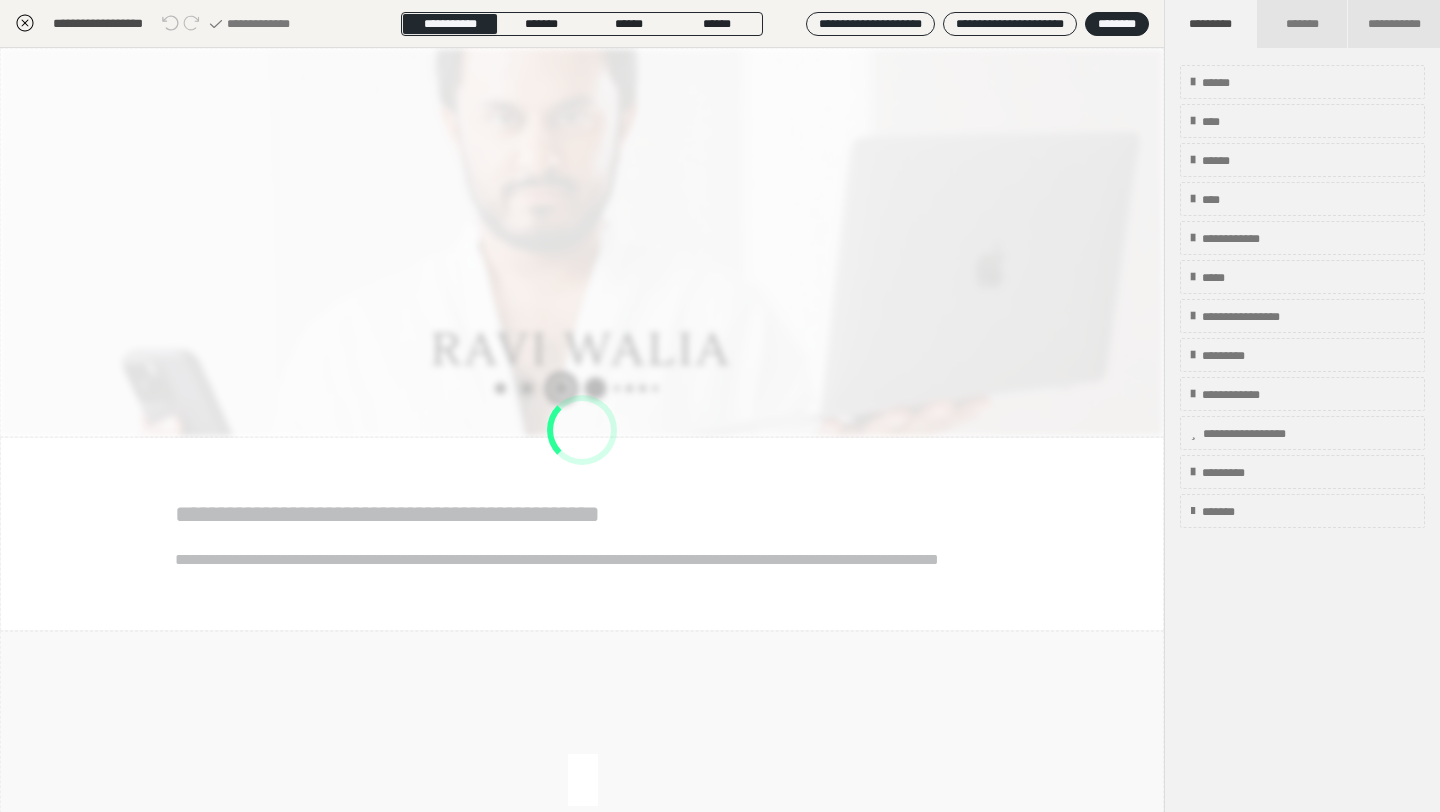 scroll, scrollTop: 353, scrollLeft: 0, axis: vertical 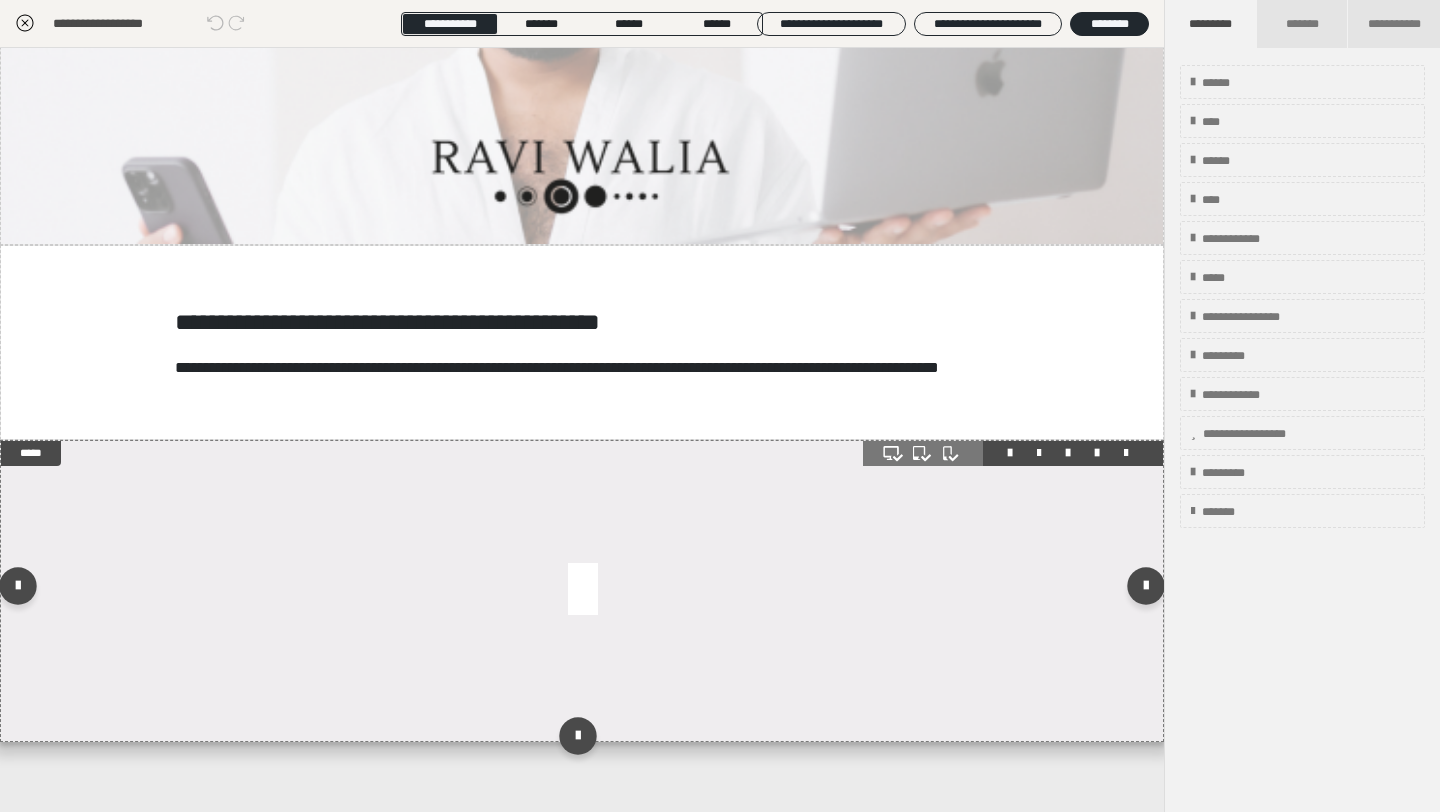 click at bounding box center [582, 591] 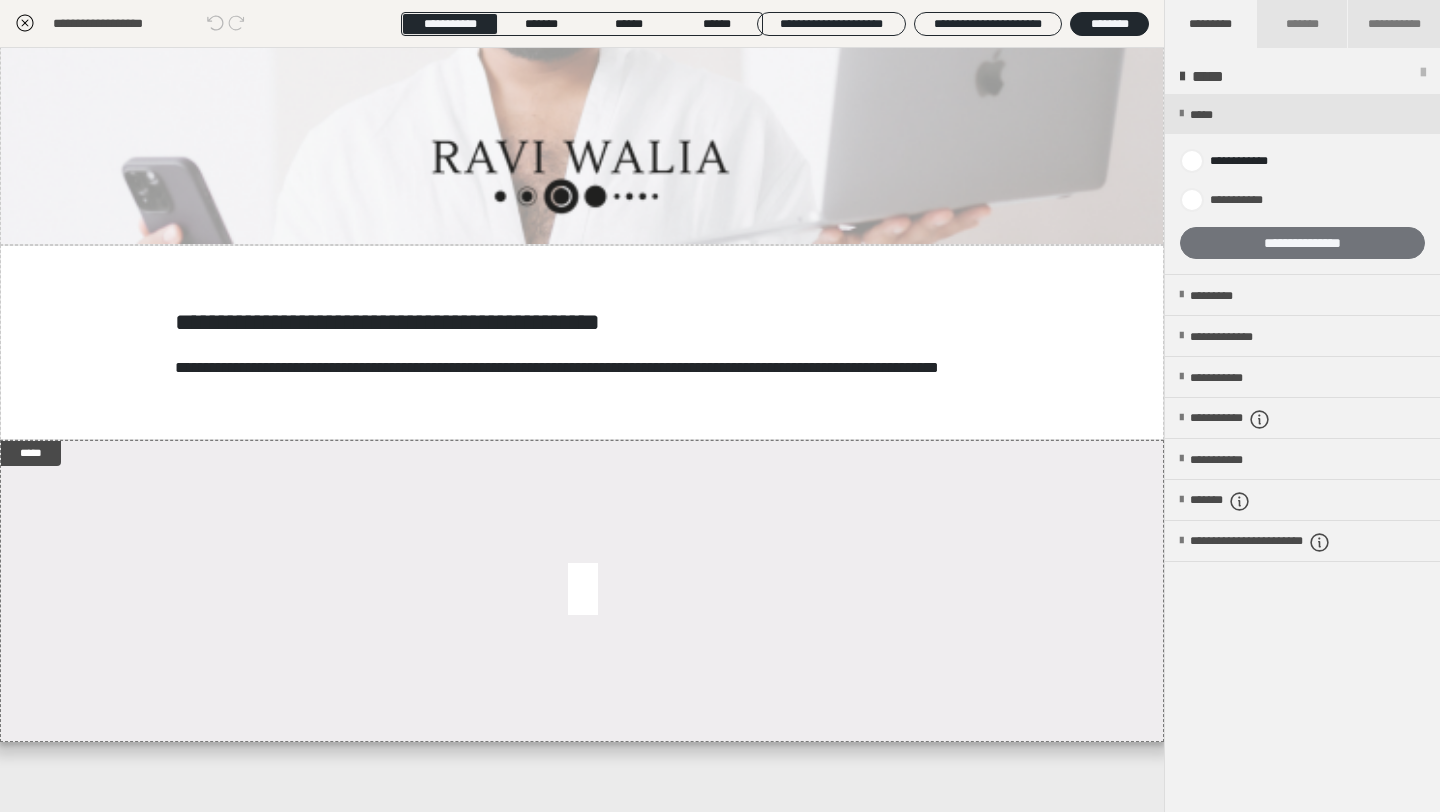 click on "**********" at bounding box center (1302, 243) 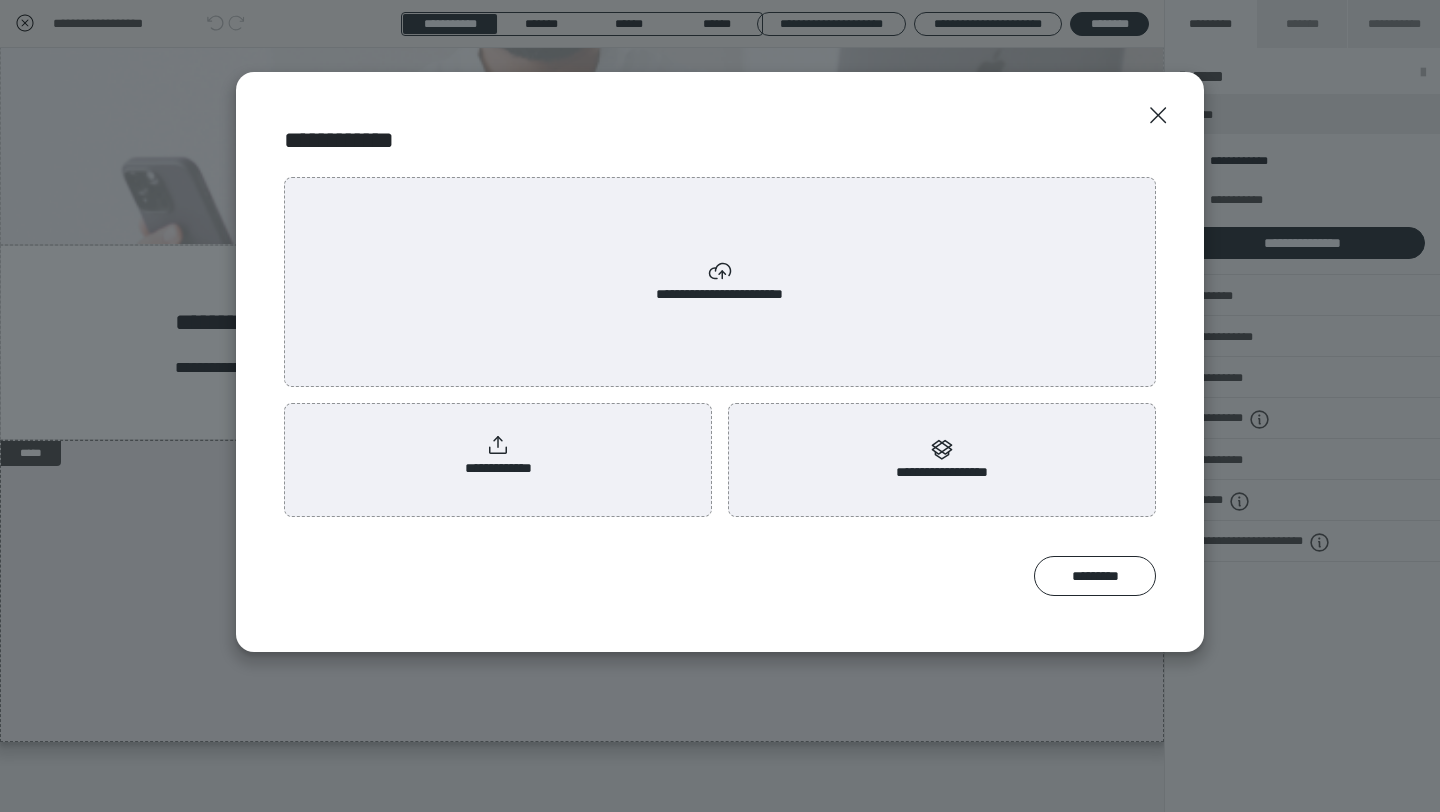 click on "**********" at bounding box center [498, 456] 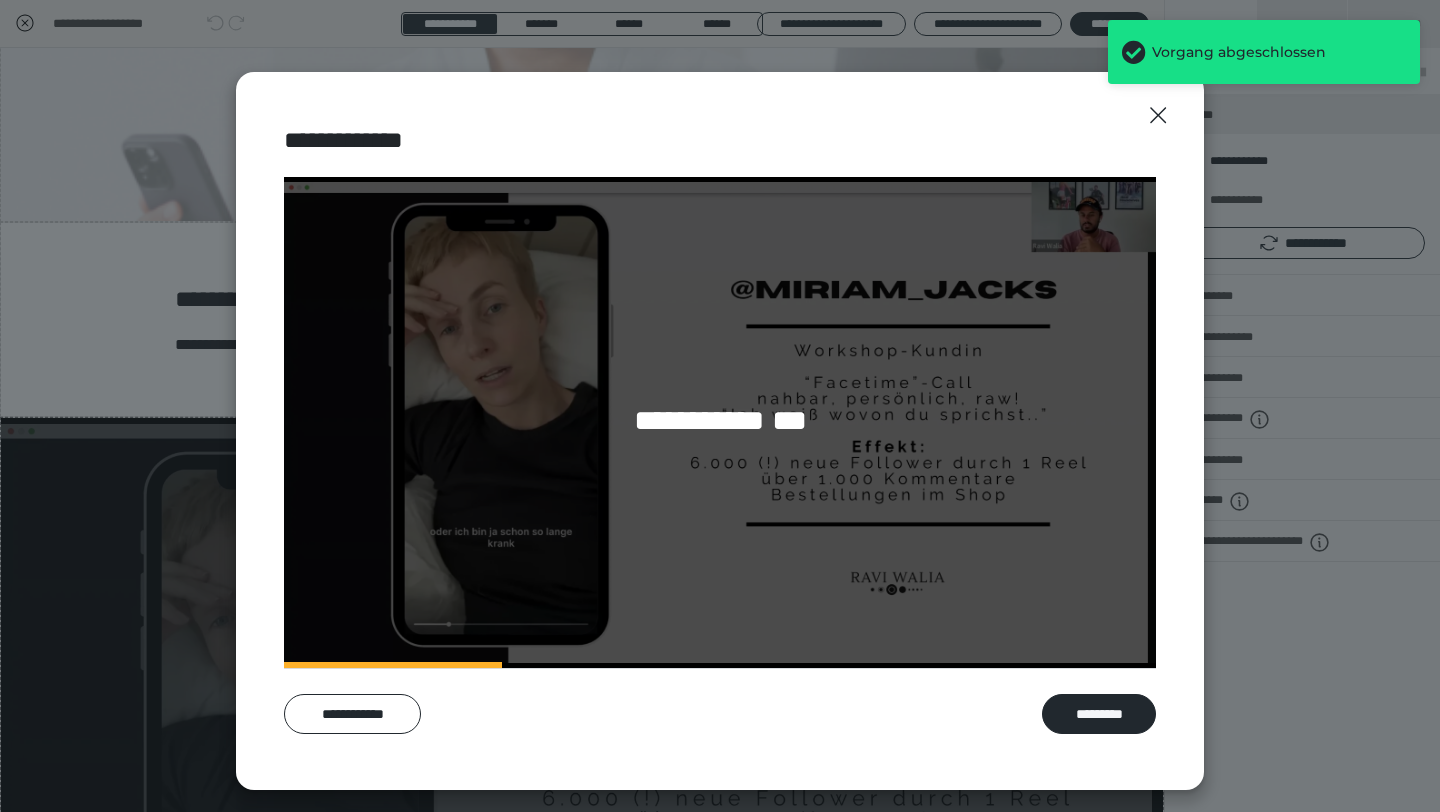 scroll, scrollTop: 0, scrollLeft: 0, axis: both 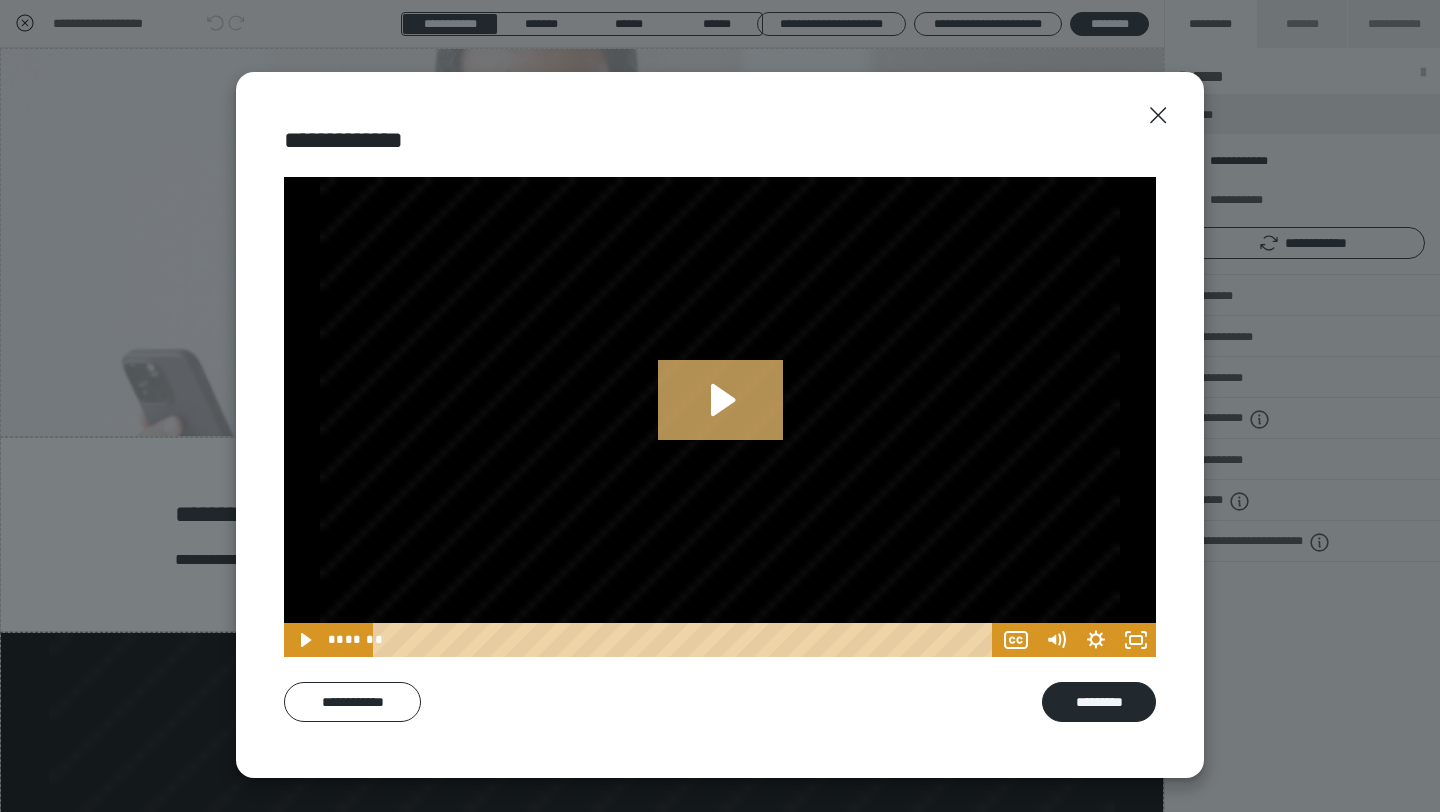 click 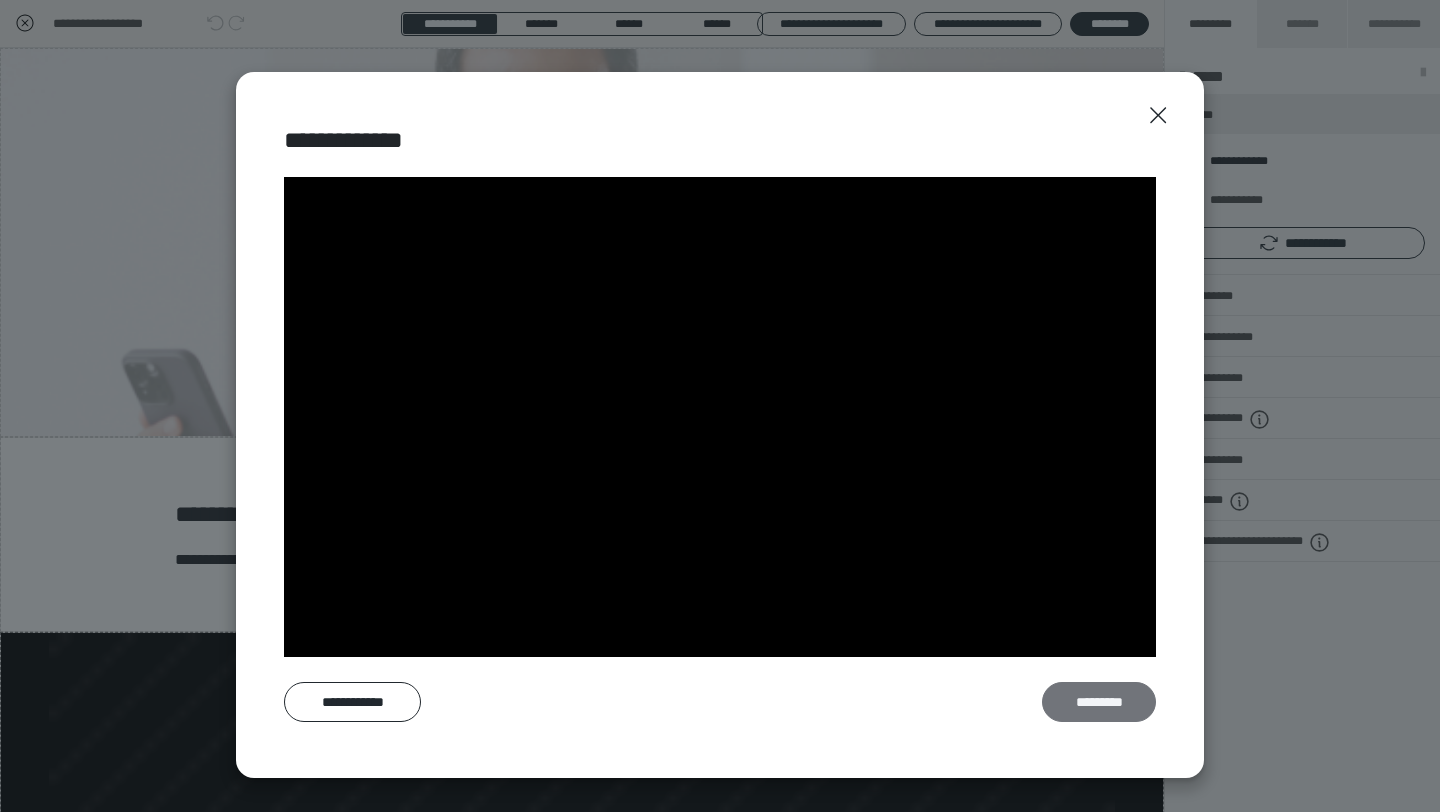 click on "*********" at bounding box center (1099, 702) 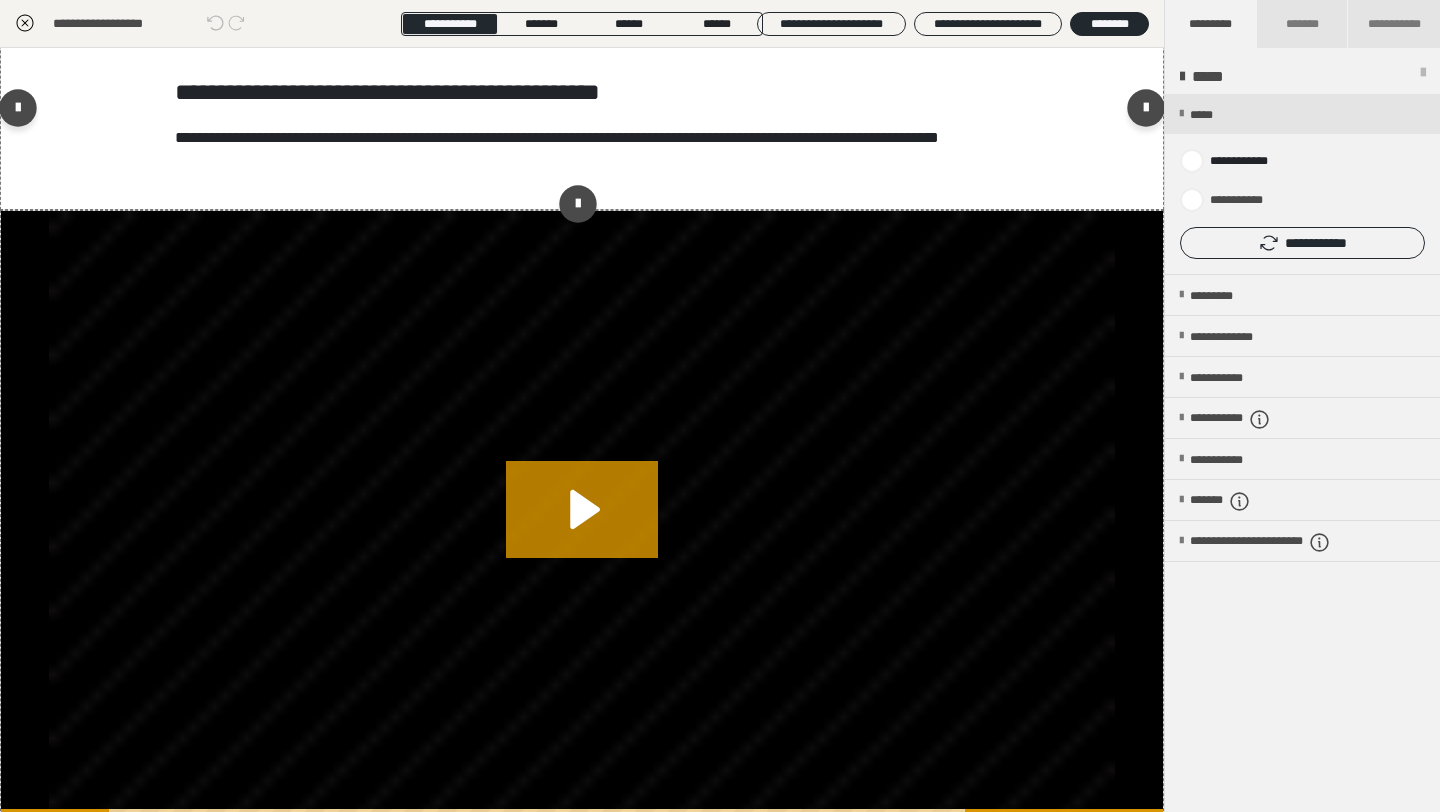 scroll, scrollTop: 438, scrollLeft: 0, axis: vertical 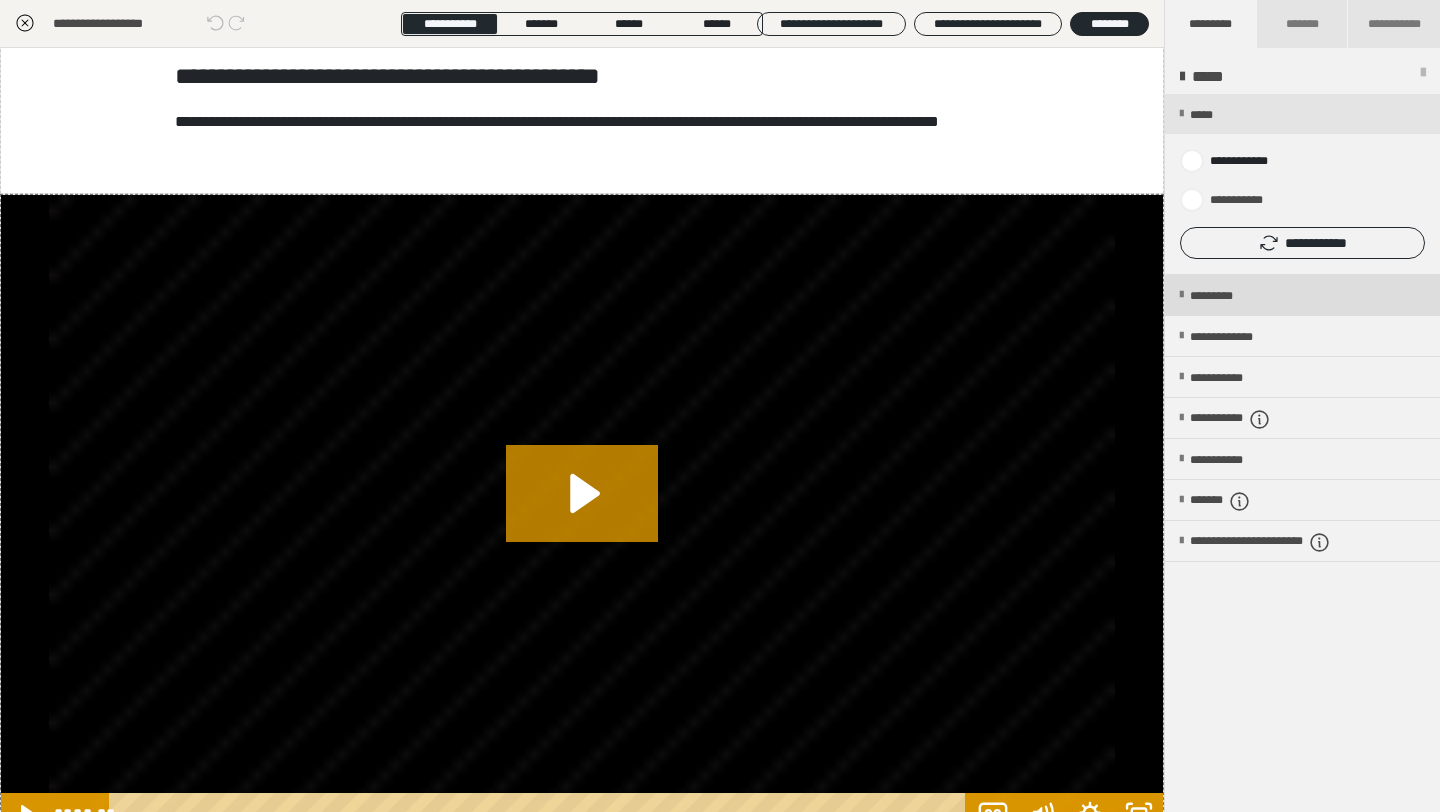 click on "*********" at bounding box center [1228, 296] 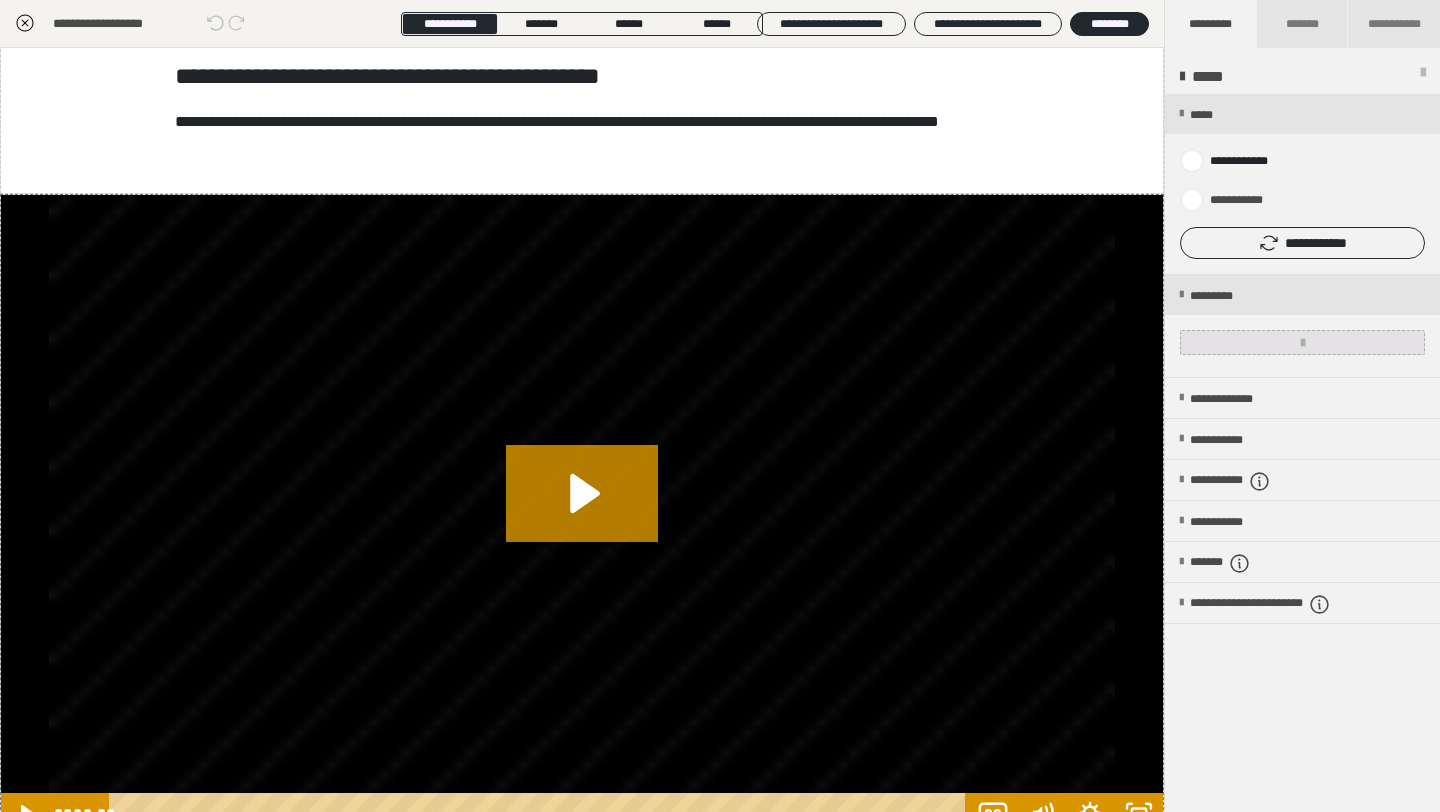 click at bounding box center [1302, 342] 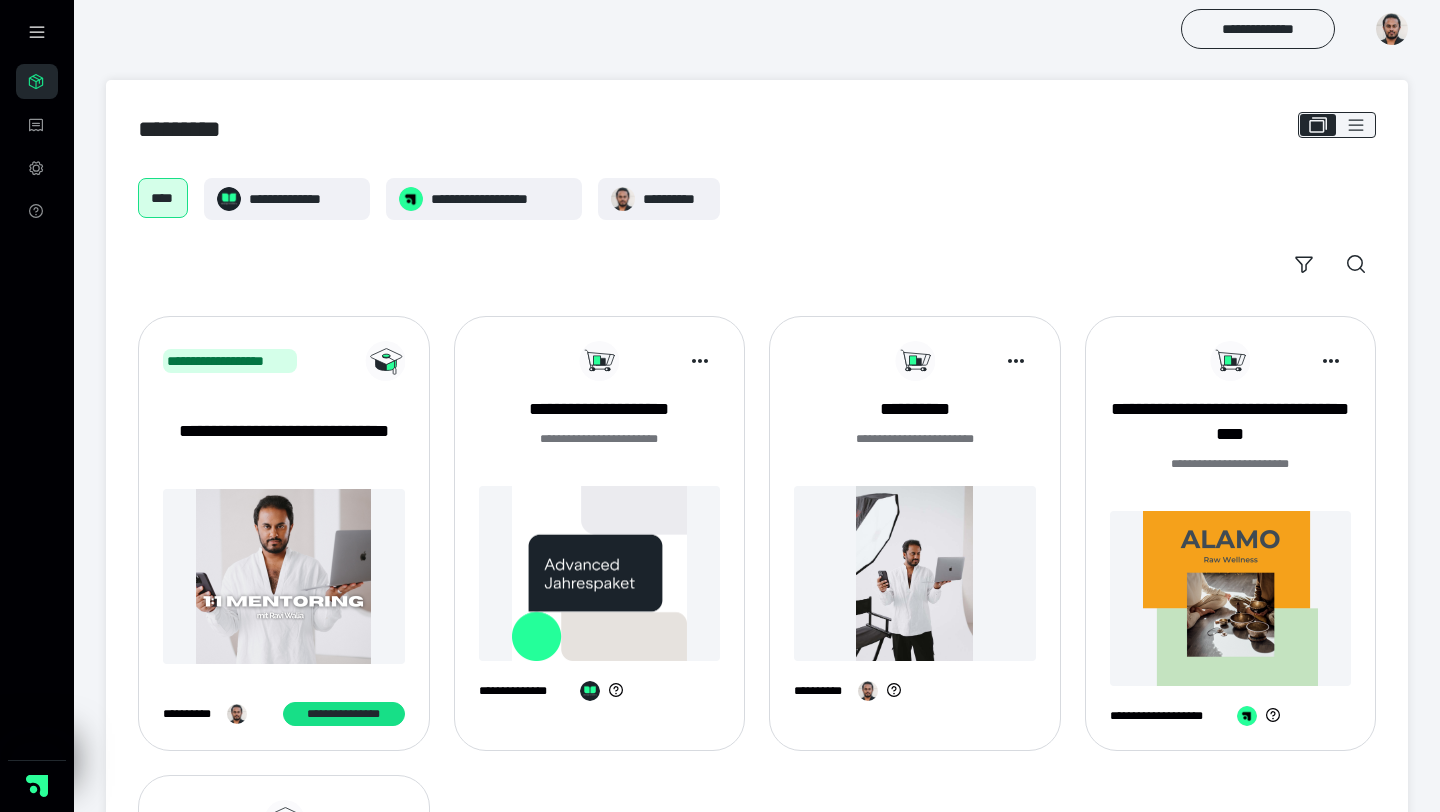 scroll, scrollTop: 0, scrollLeft: 0, axis: both 